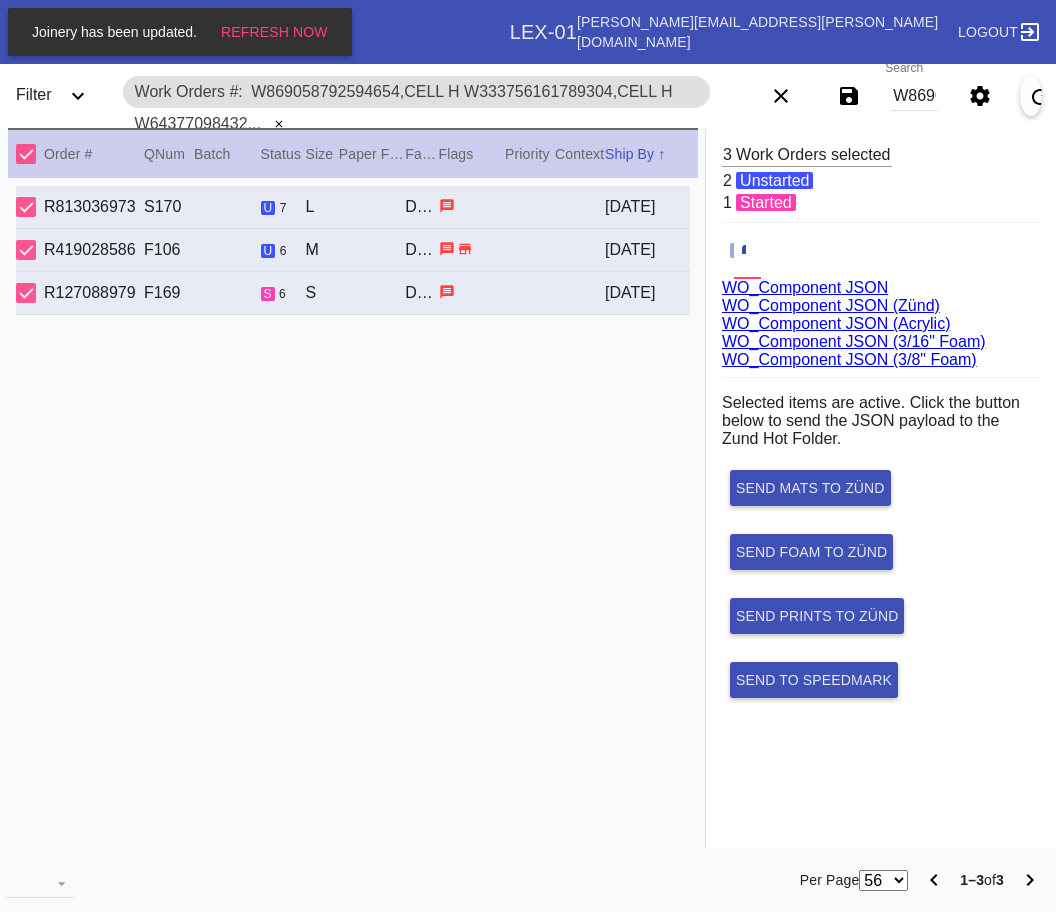 scroll, scrollTop: 0, scrollLeft: 0, axis: both 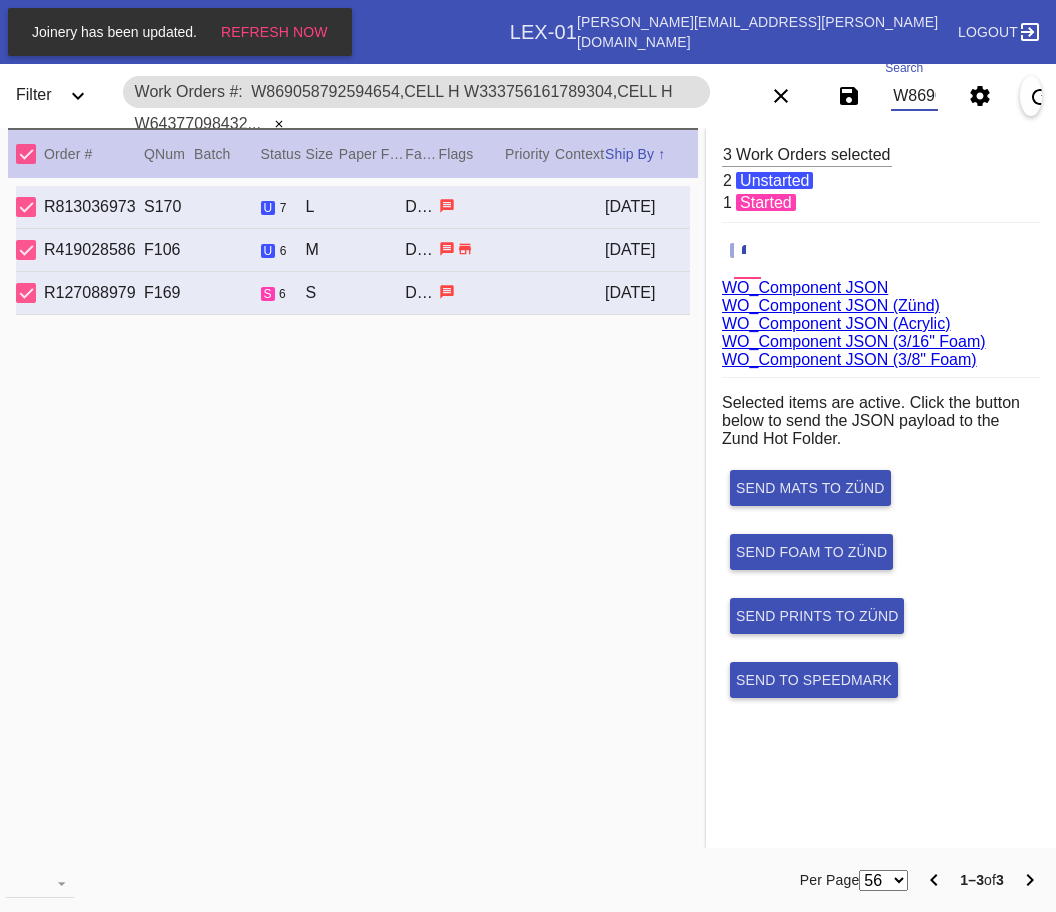 click on "W869058792594654,Cell H W333756161789304,Cell H W643770984323933,Cell B" at bounding box center (914, 96) 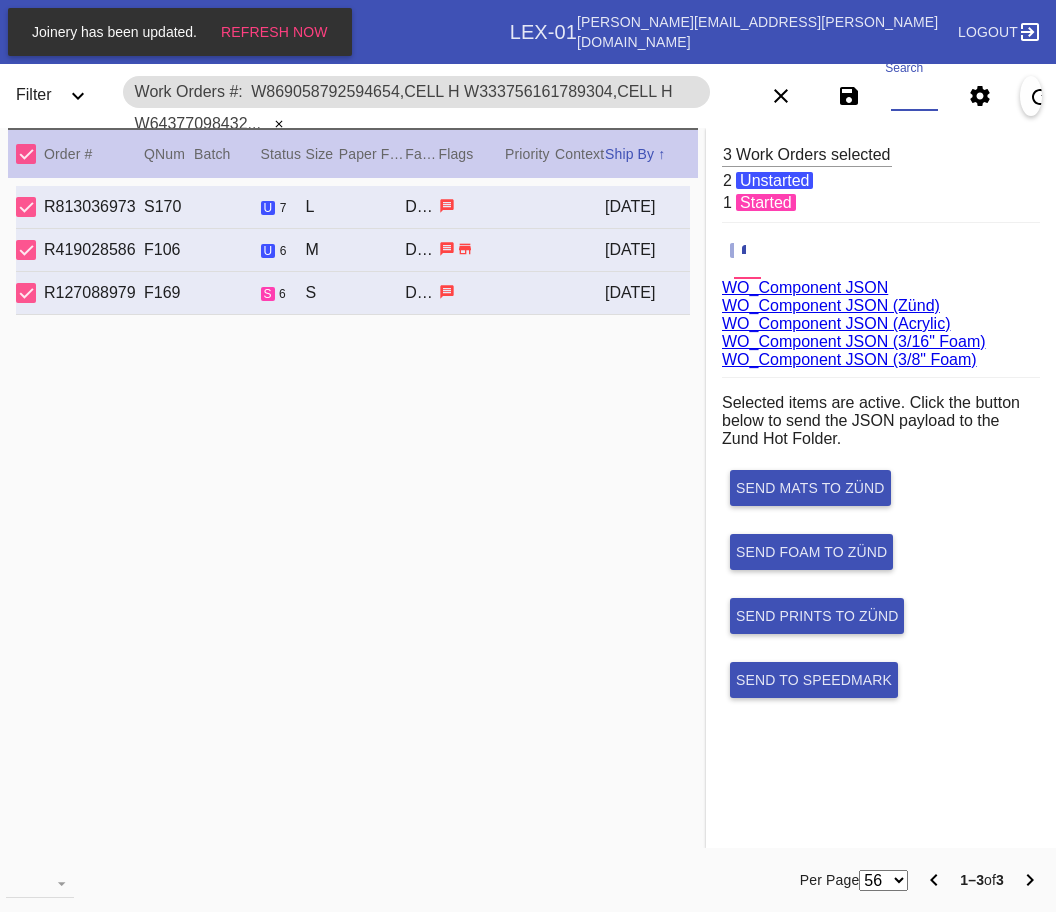 paste on "W116026779303383,Cell H W421198721433965,Cell B W343755883976654,Cell F W286277128691504,Cell G W748633227432995,Cell H W862983037635044,Cell G W505902278510299,Cell H W459700430056810,Cell H W277617305134815,Cell B W686899283263378,Cell G" 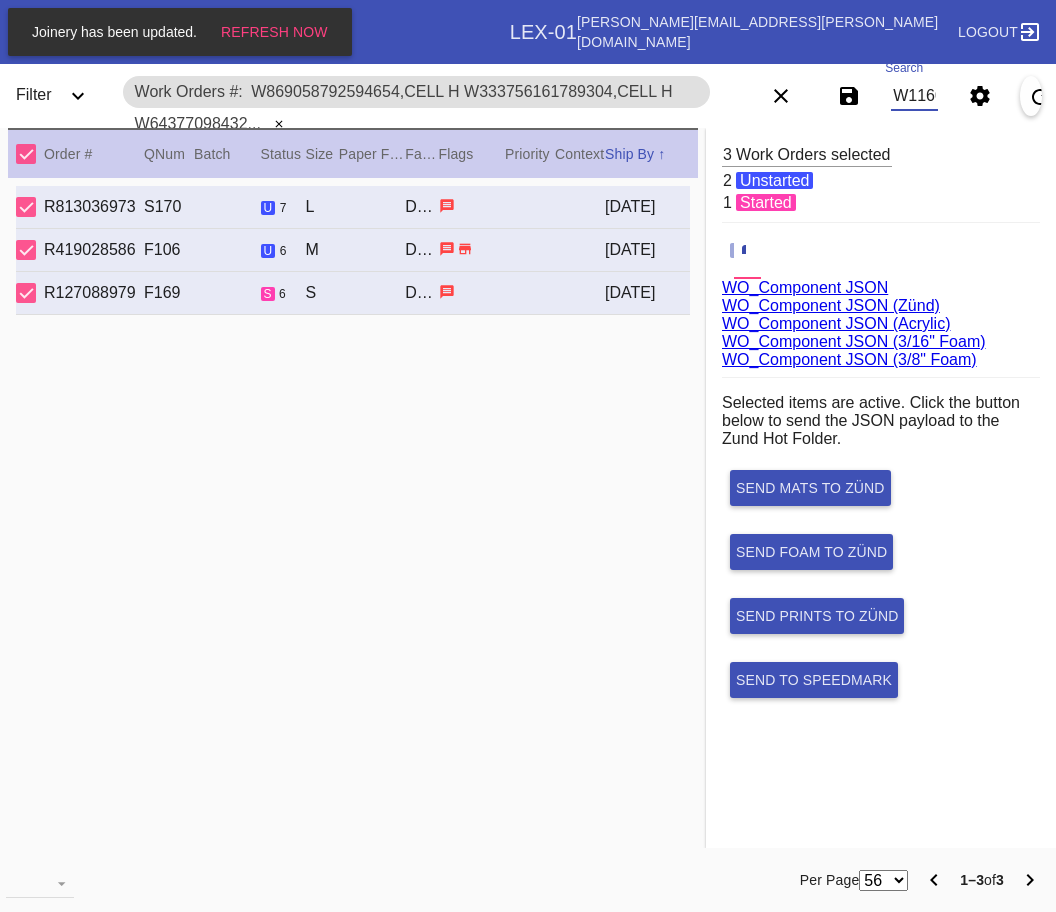 scroll, scrollTop: 0, scrollLeft: 1960, axis: horizontal 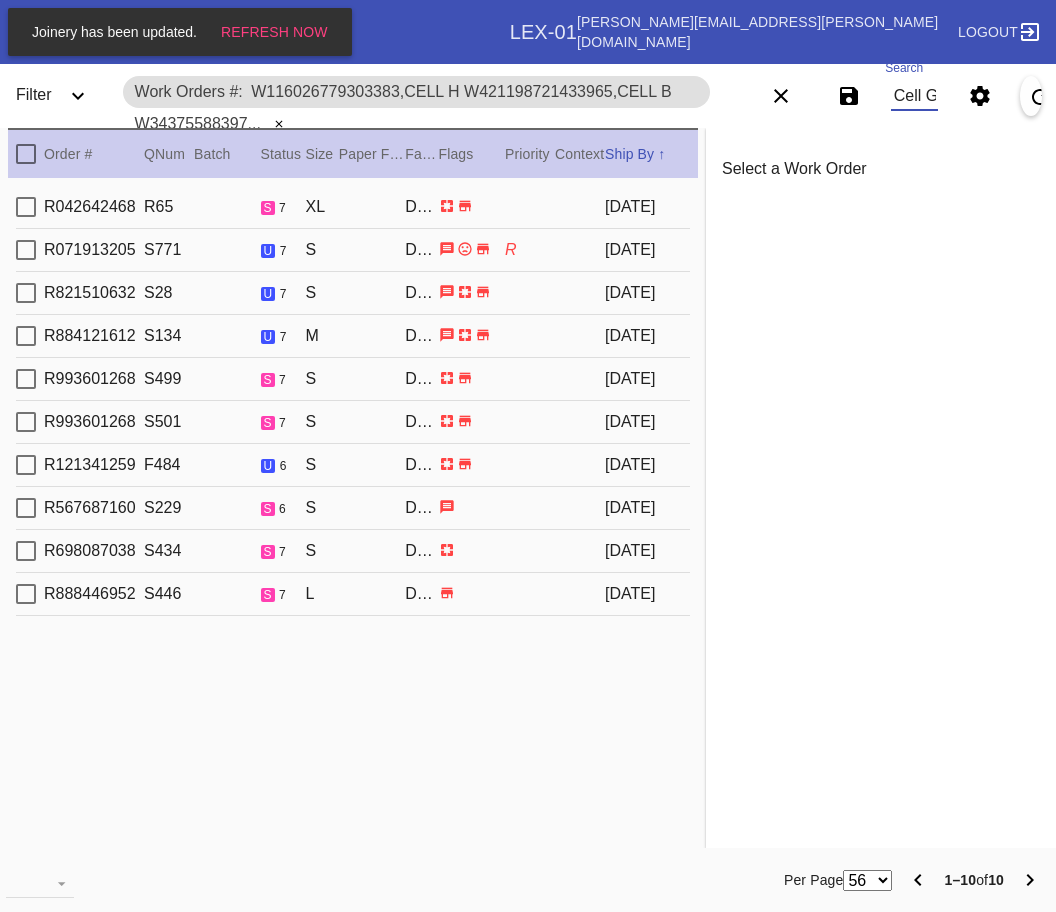 type on "W116026779303383,Cell H W421198721433965,Cell B W343755883976654,Cell F W286277128691504,Cell G W748633227432995,Cell H W862983037635044,Cell G W505902278510299,Cell H W459700430056810,Cell H W277617305134815,Cell B W686899283263378,Cell G" 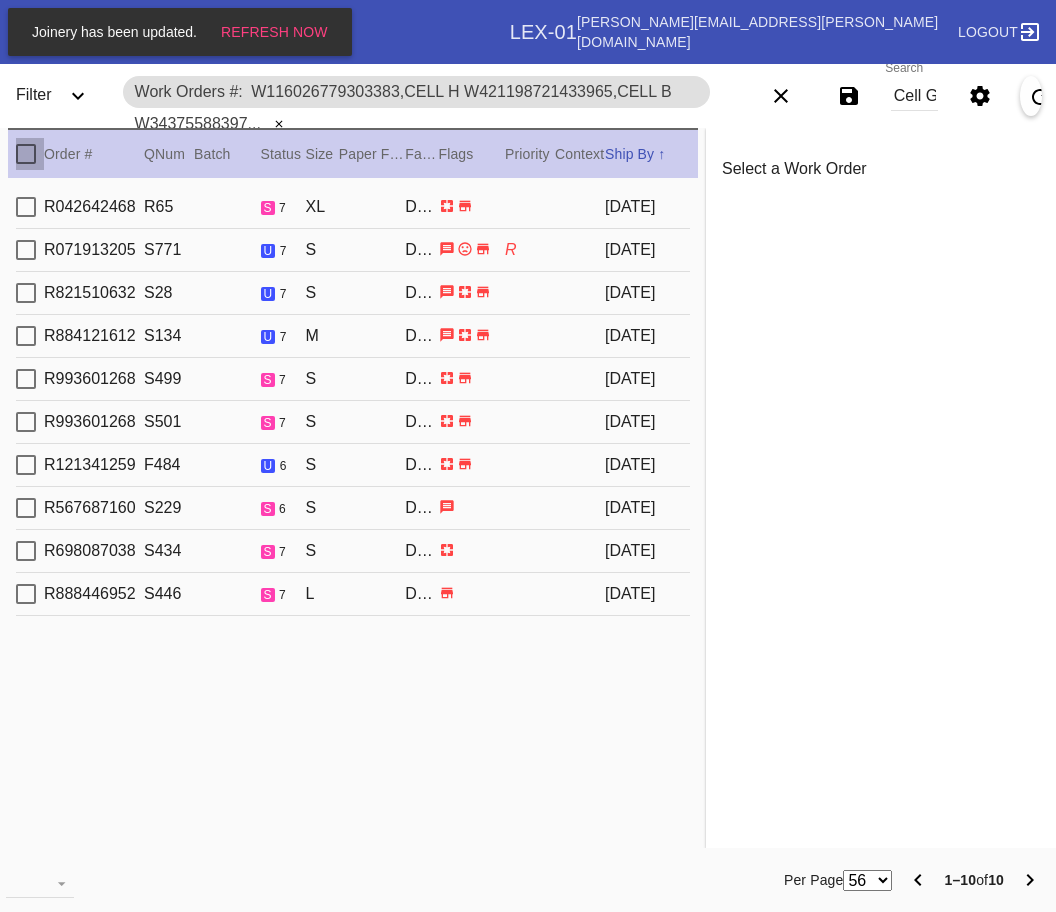 scroll, scrollTop: 0, scrollLeft: 0, axis: both 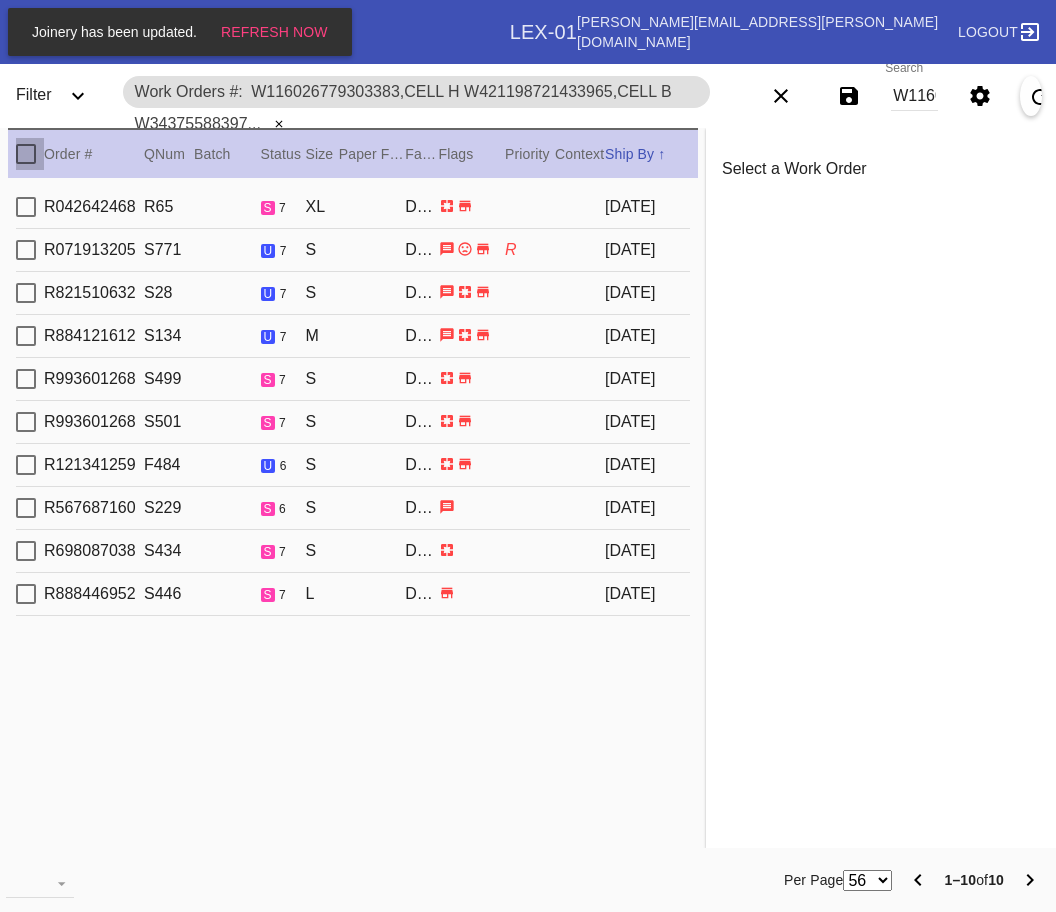 click at bounding box center (26, 154) 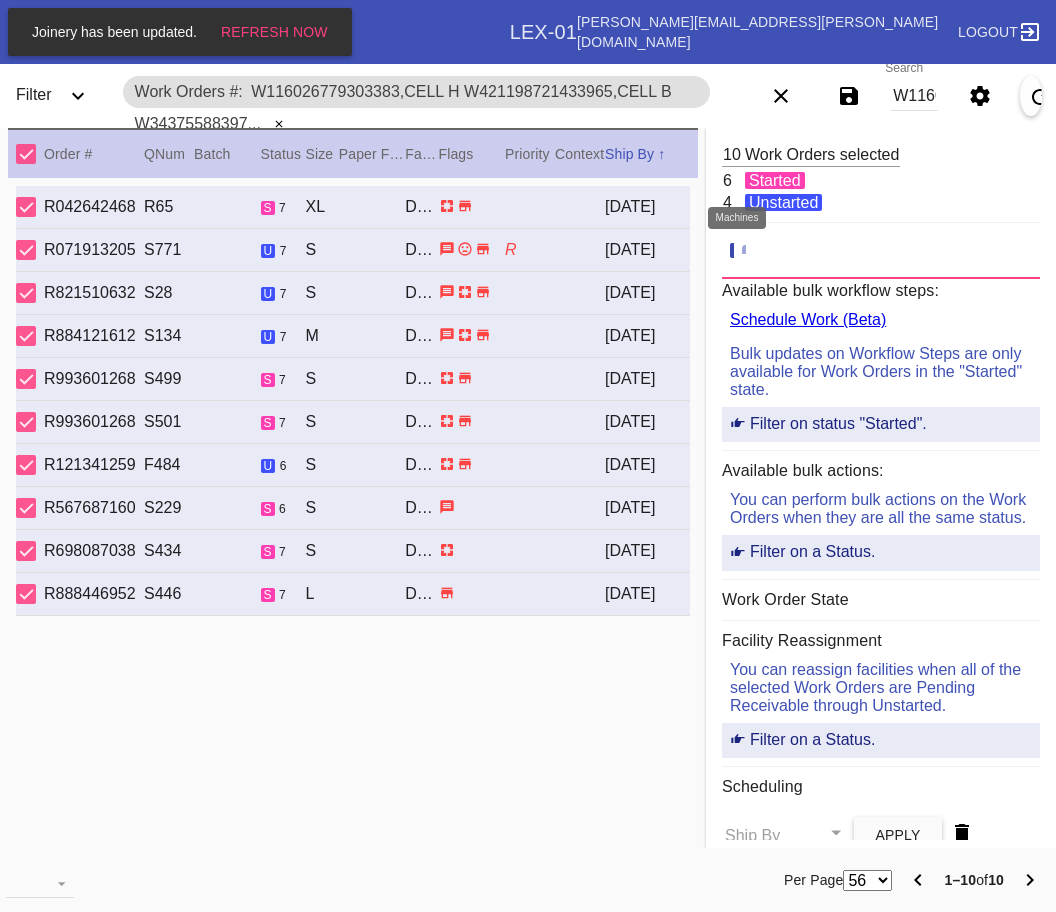 click 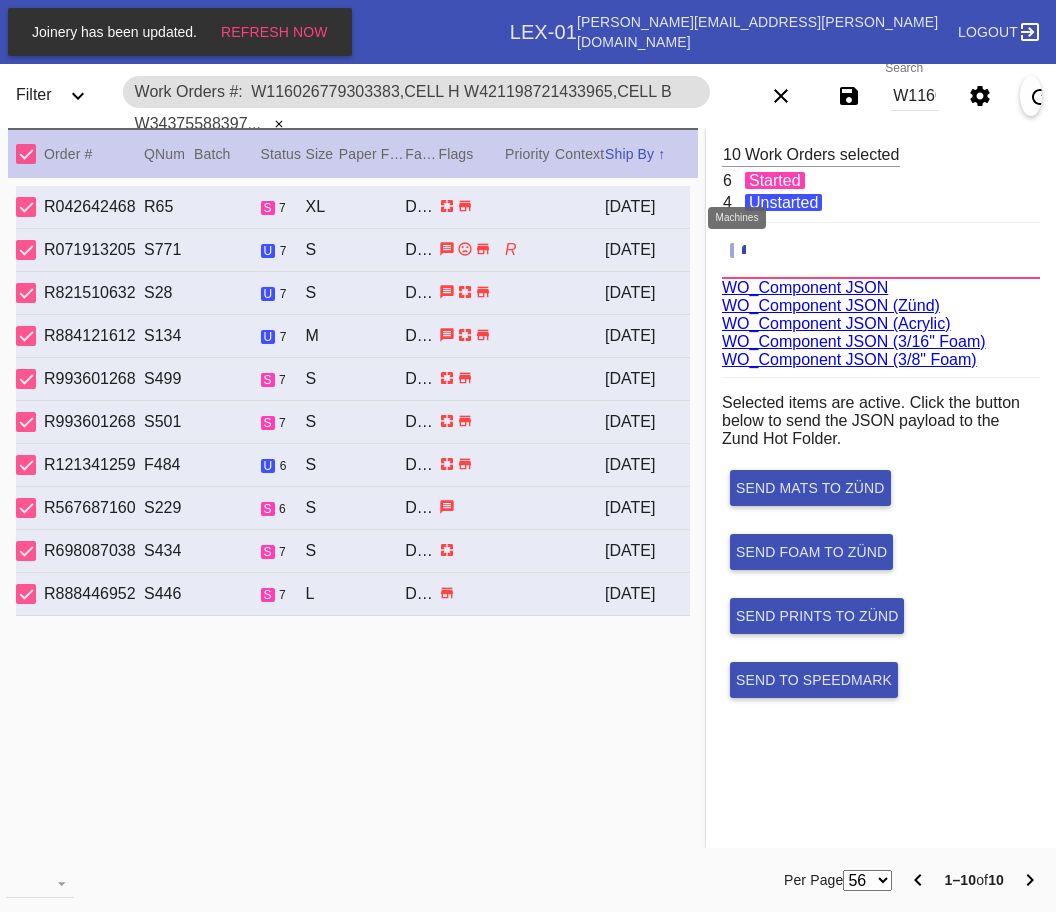 scroll, scrollTop: 75, scrollLeft: 0, axis: vertical 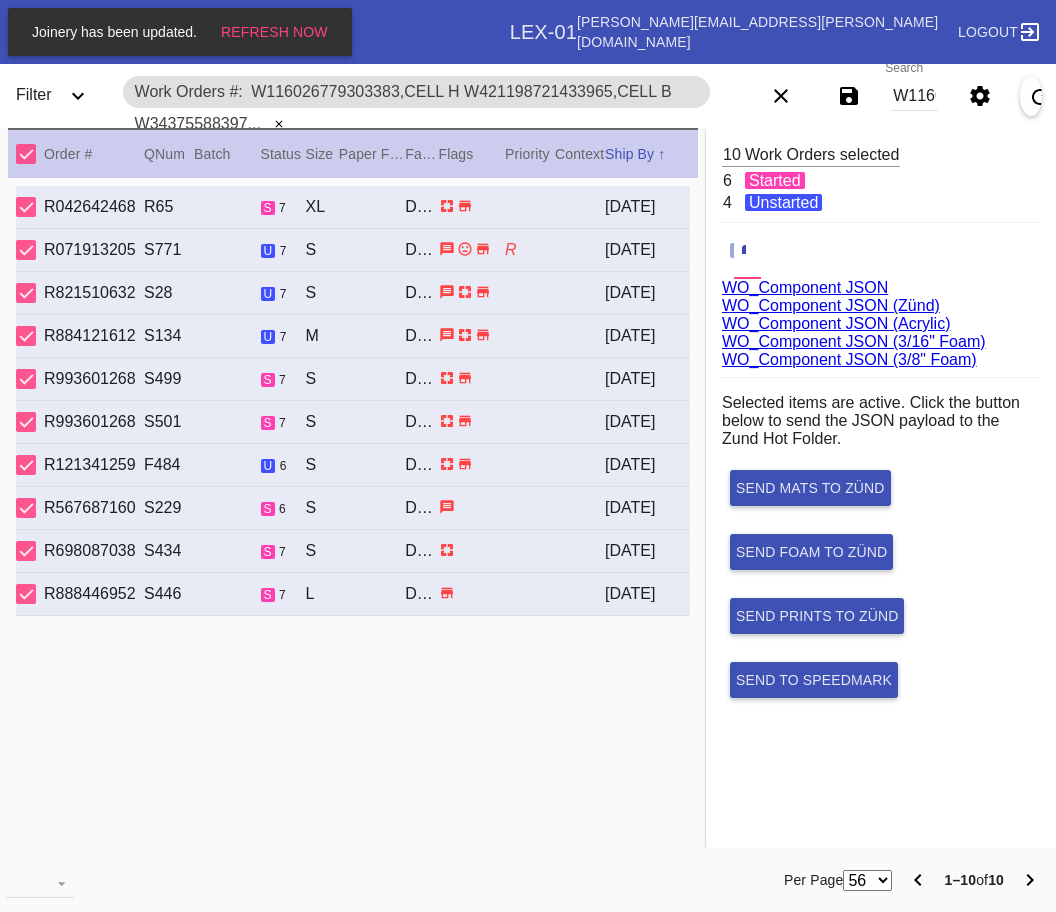 click on "WO_Component JSON (Acrylic)" at bounding box center (836, 323) 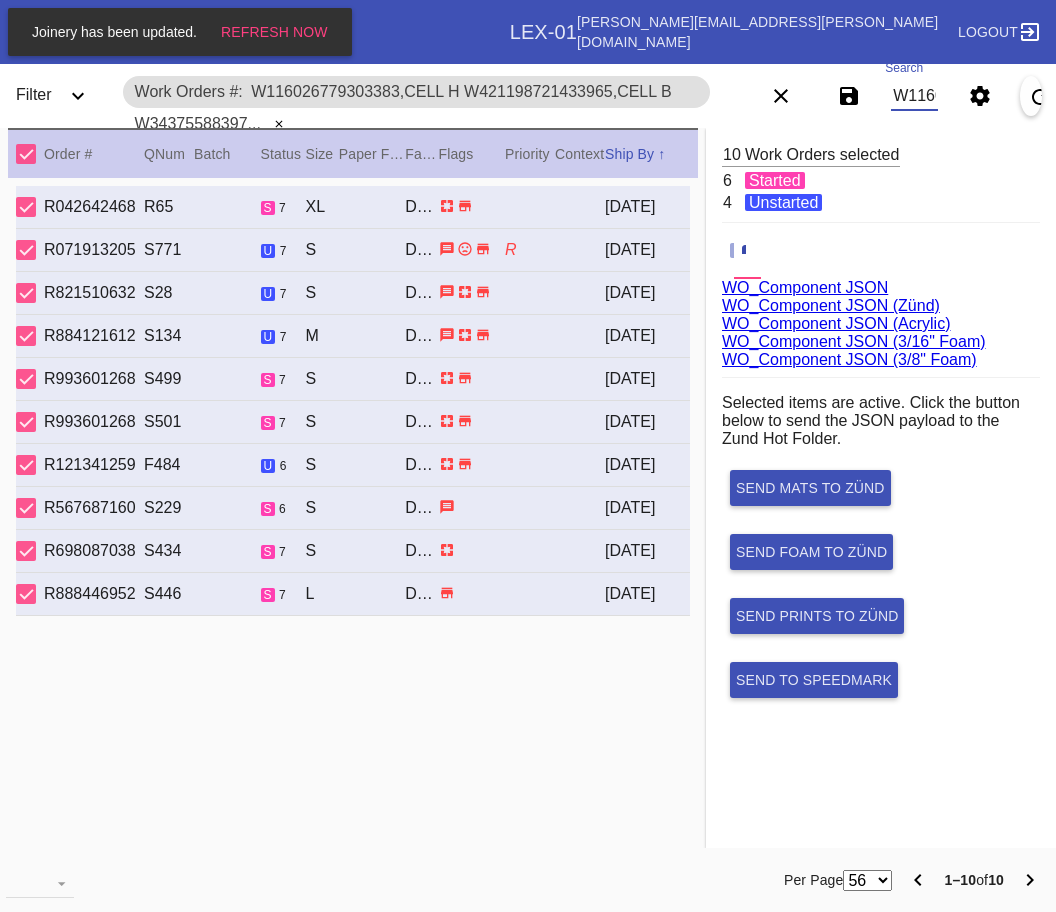 click on "W116026779303383,Cell H W421198721433965,Cell B W343755883976654,Cell F W286277128691504,Cell G W748633227432995,Cell H W862983037635044,Cell G W505902278510299,Cell H W459700430056810,Cell H W277617305134815,Cell B W686899283263378,Cell G" at bounding box center (914, 96) 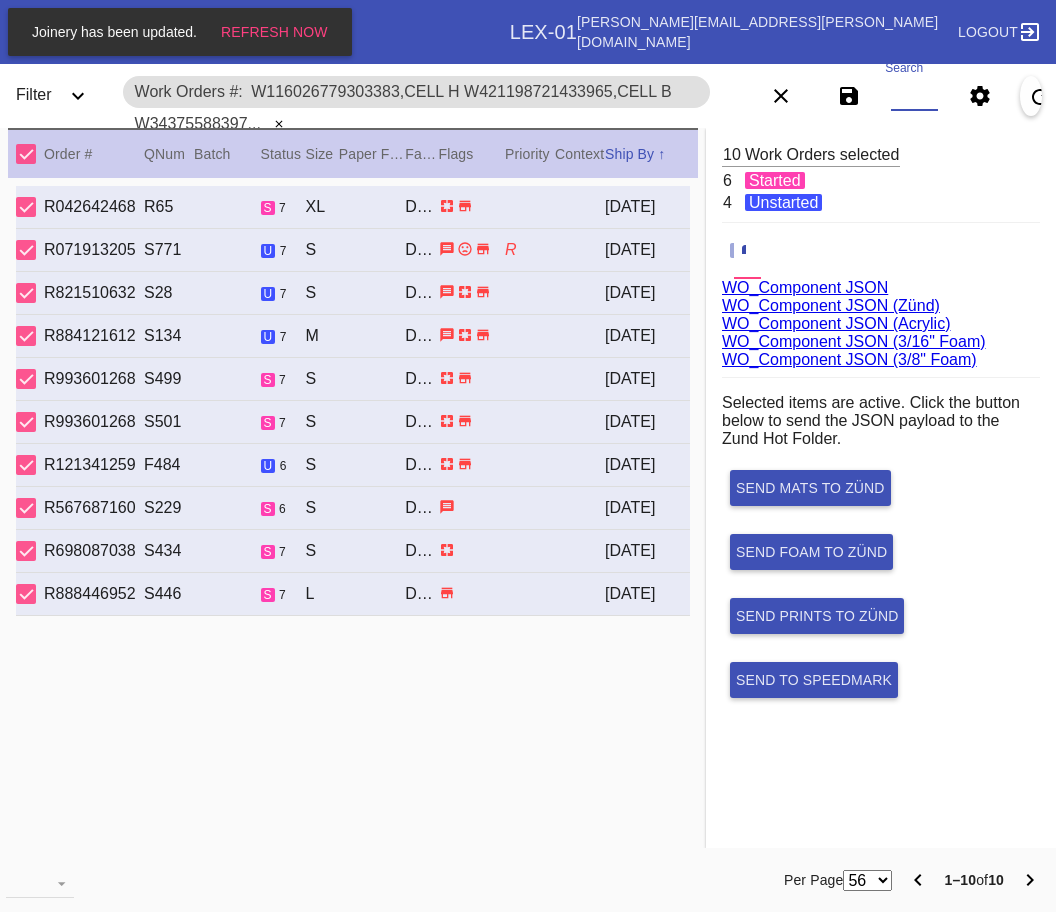 paste on "W556170470476040,Cell A W862377534503886,Cell B W653910203402975,Cell H W538854153139137,Cell G W302352525375243,Cell G W163857352547780,Cell E" 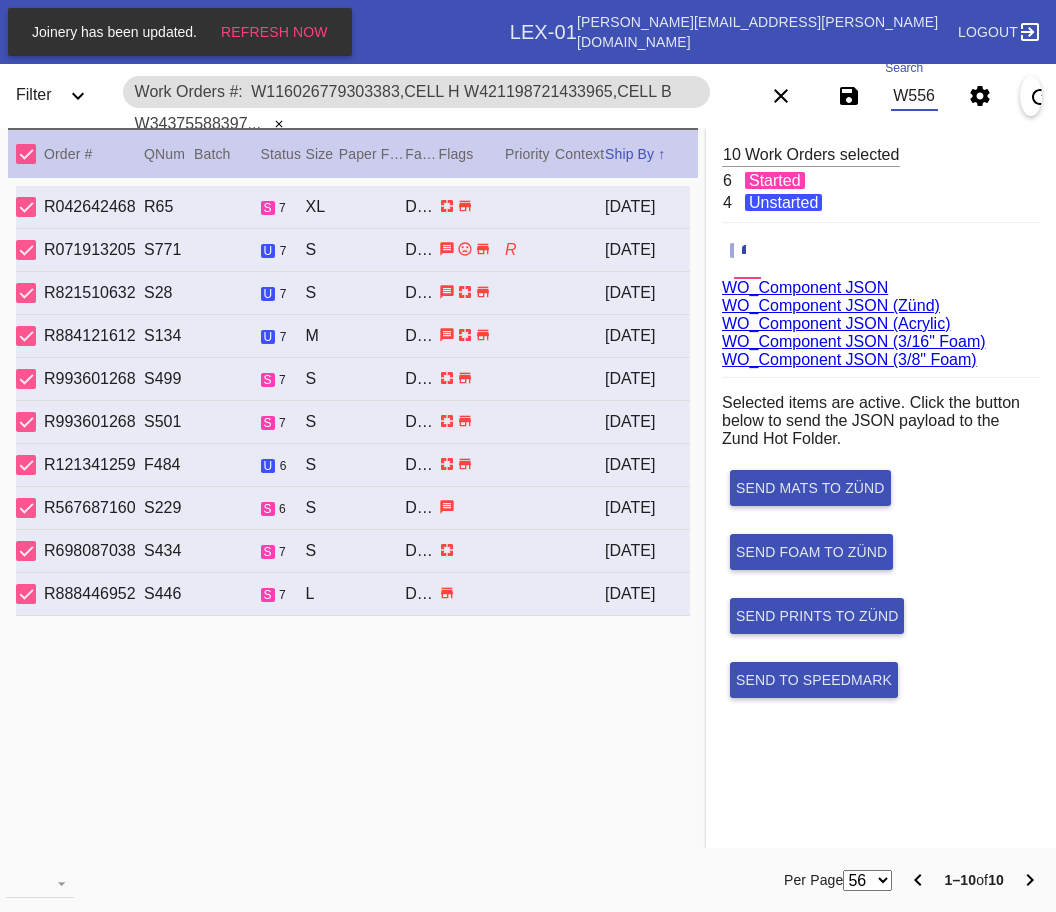 scroll, scrollTop: 0, scrollLeft: 1156, axis: horizontal 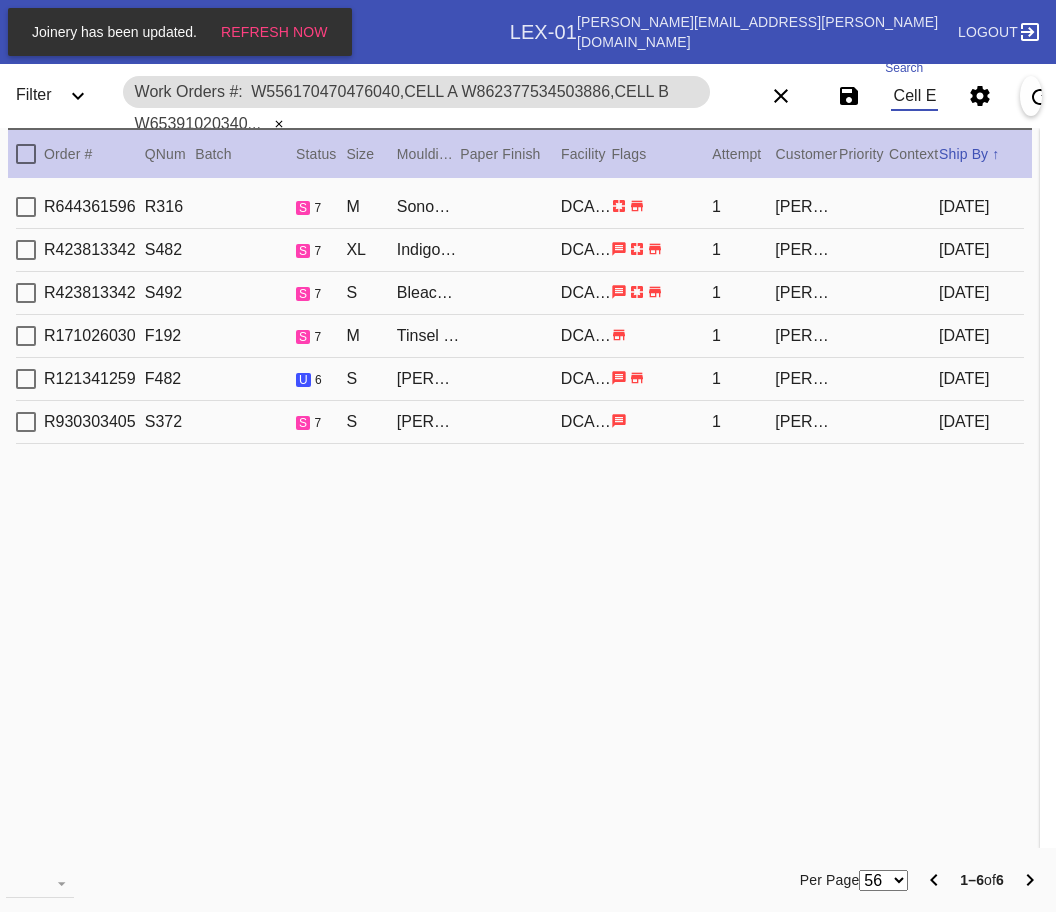 type on "W556170470476040,Cell A W862377534503886,Cell B W653910203402975,Cell H W538854153139137,Cell G W302352525375243,Cell G W163857352547780,Cell E" 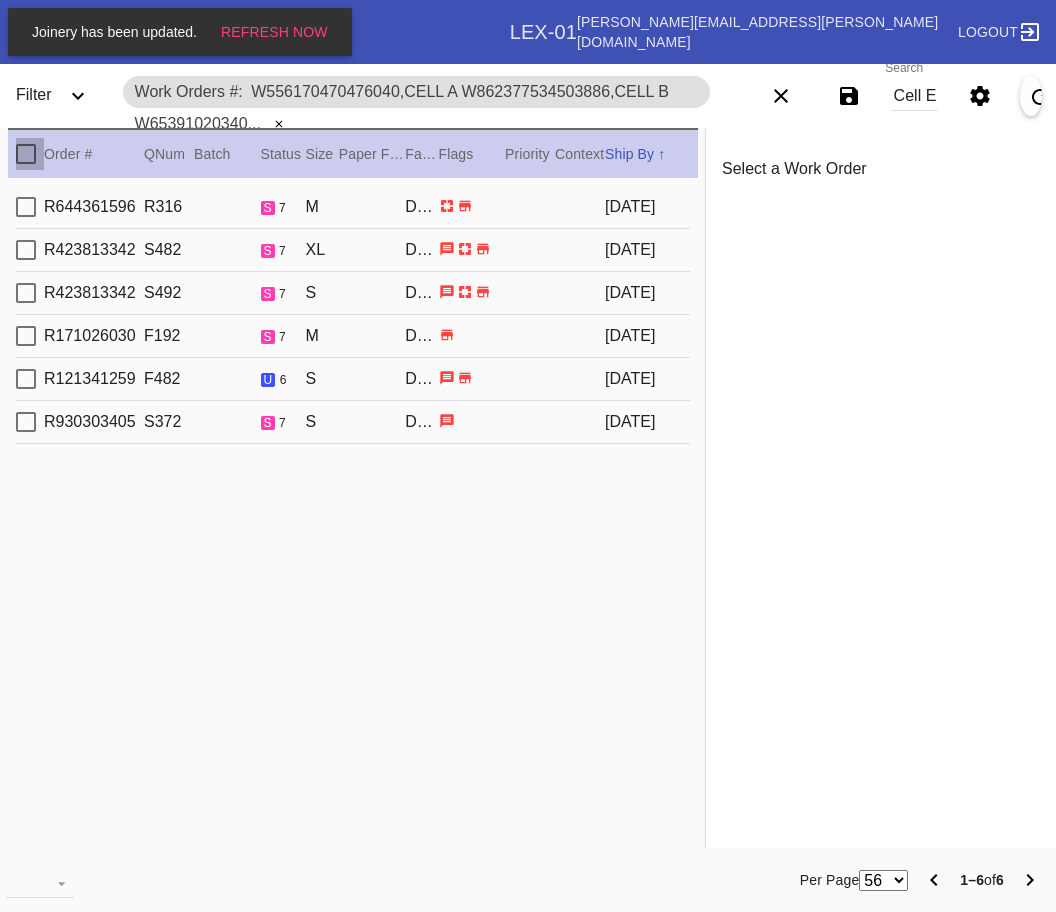 click at bounding box center (26, 154) 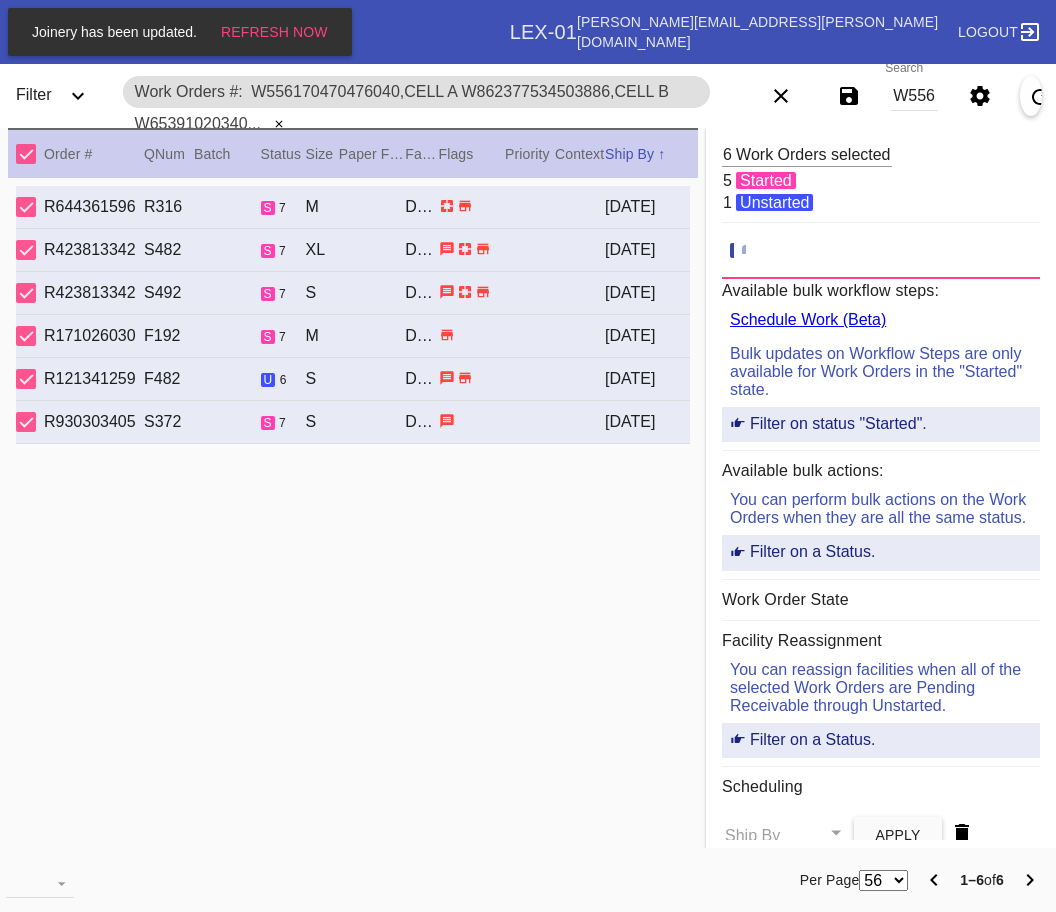click 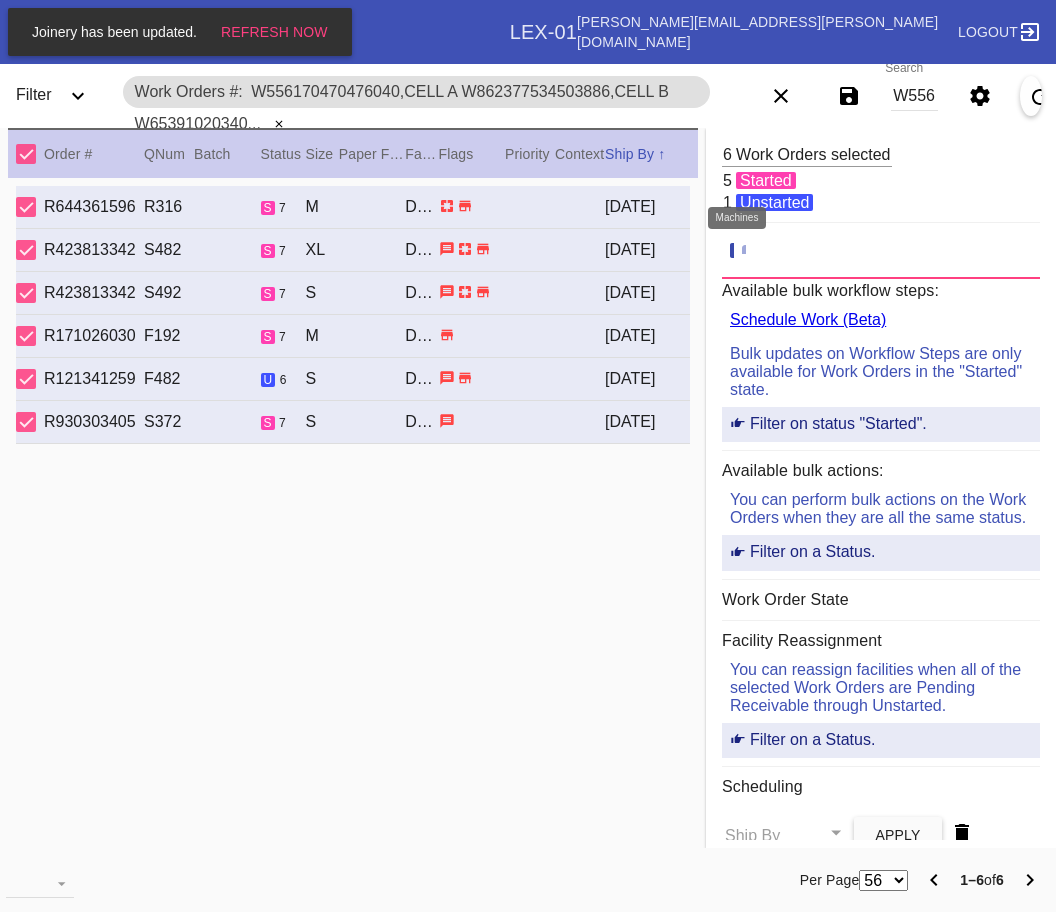 click 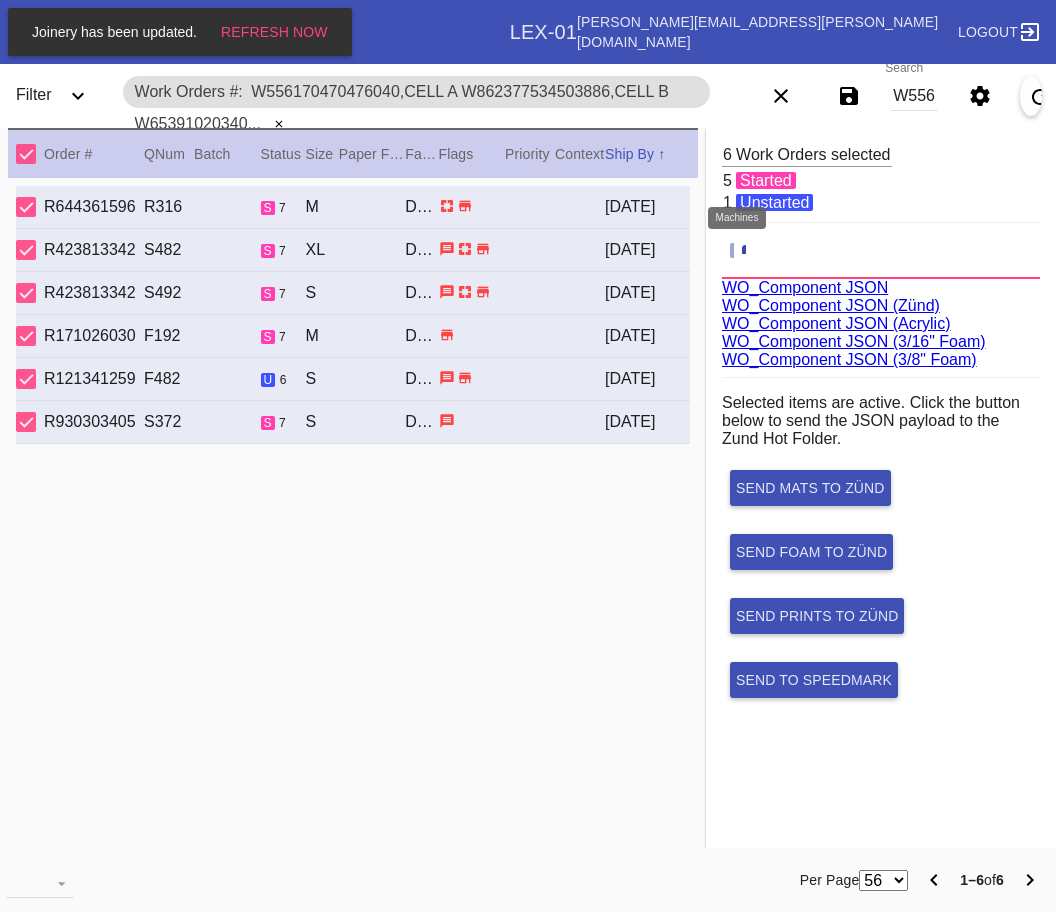 scroll, scrollTop: 75, scrollLeft: 0, axis: vertical 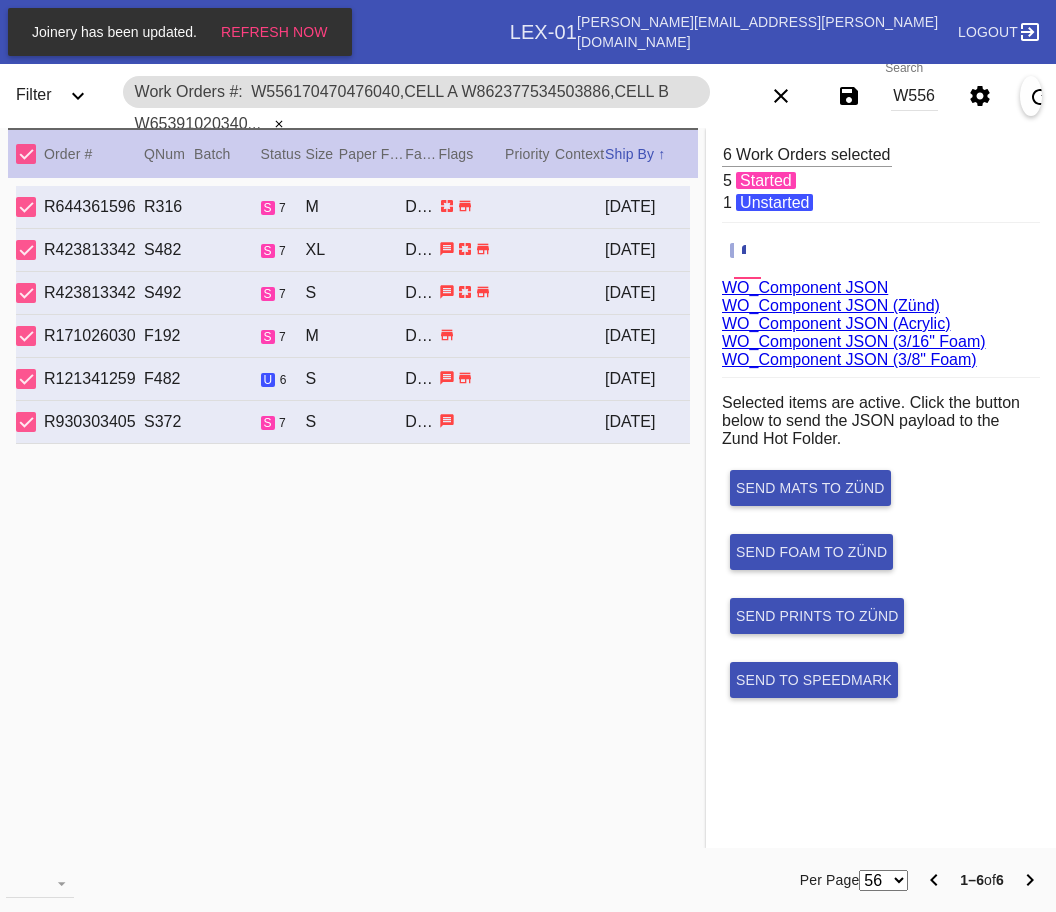 click on "WO_Component JSON (Acrylic)" at bounding box center (836, 323) 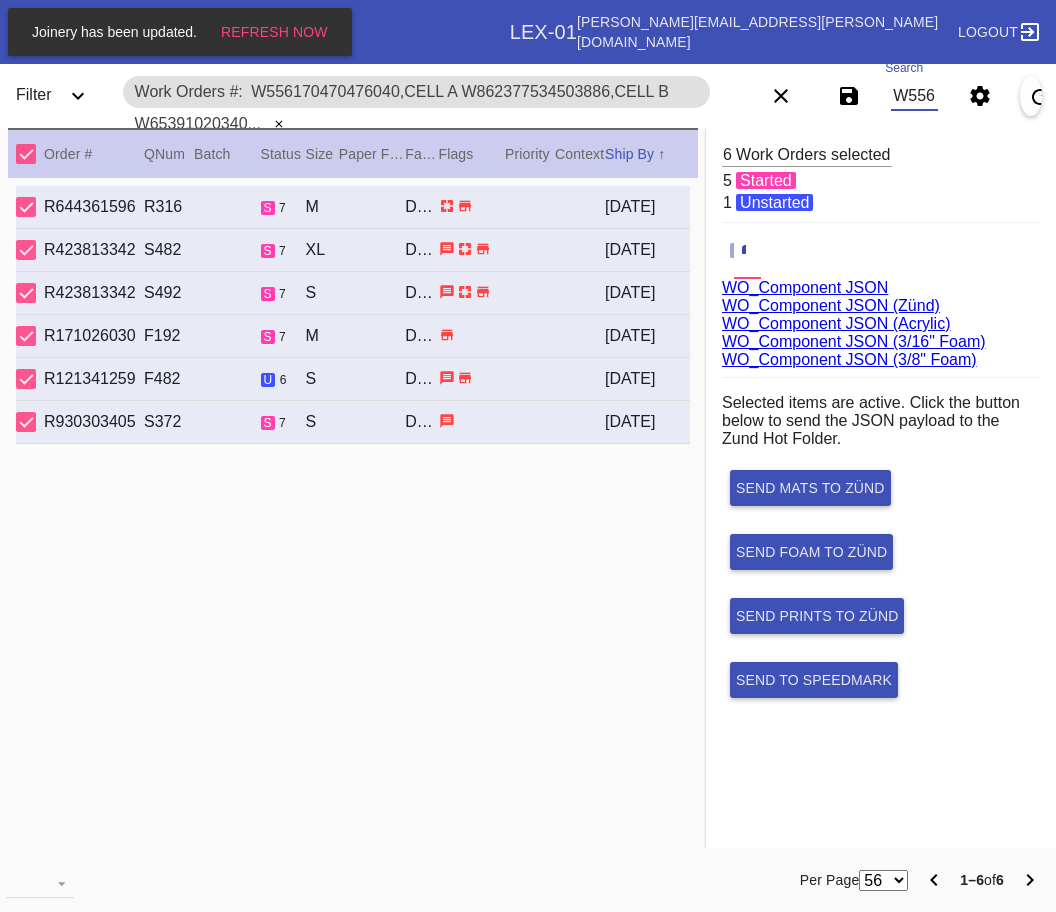 click on "W556170470476040,Cell A W862377534503886,Cell B W653910203402975,Cell H W538854153139137,Cell G W302352525375243,Cell G W163857352547780,Cell E" at bounding box center [914, 96] 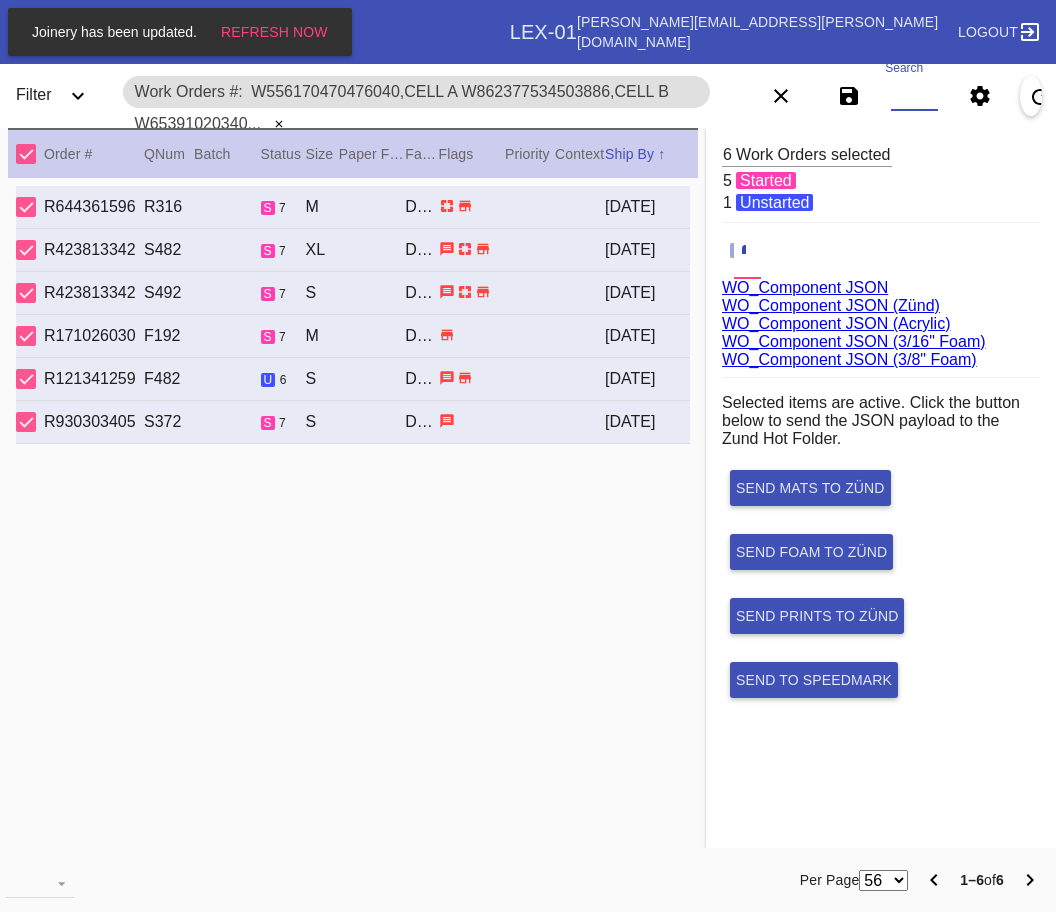 paste on "W873445489462210,Cell F W639514076253716,Cell F W399287931713584,Cell F" 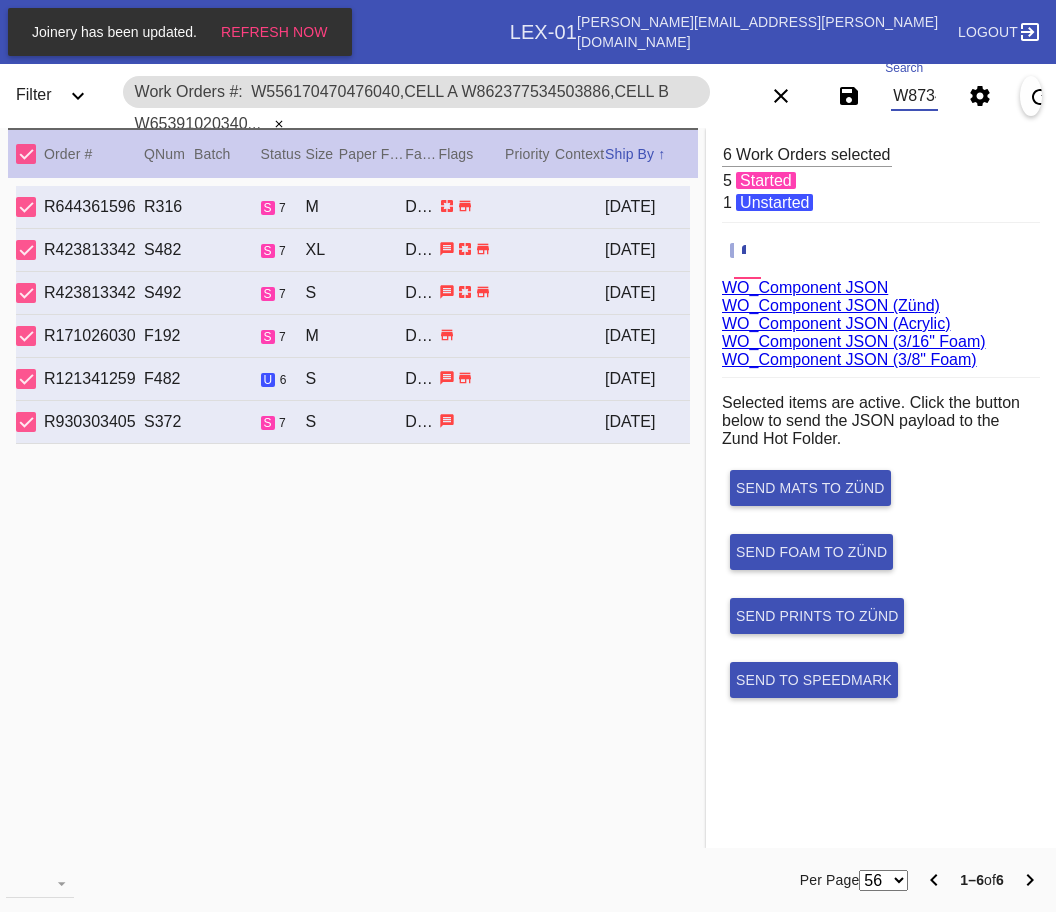 scroll, scrollTop: 0, scrollLeft: 550, axis: horizontal 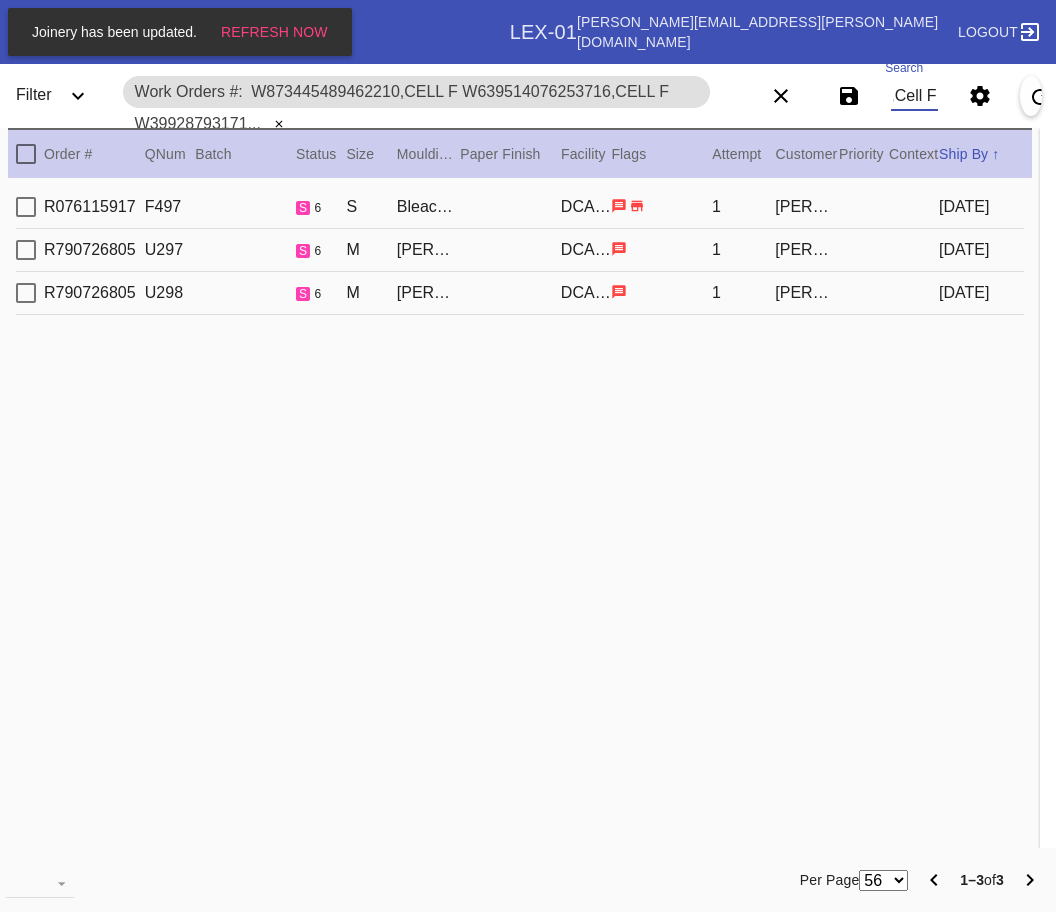click at bounding box center [26, 154] 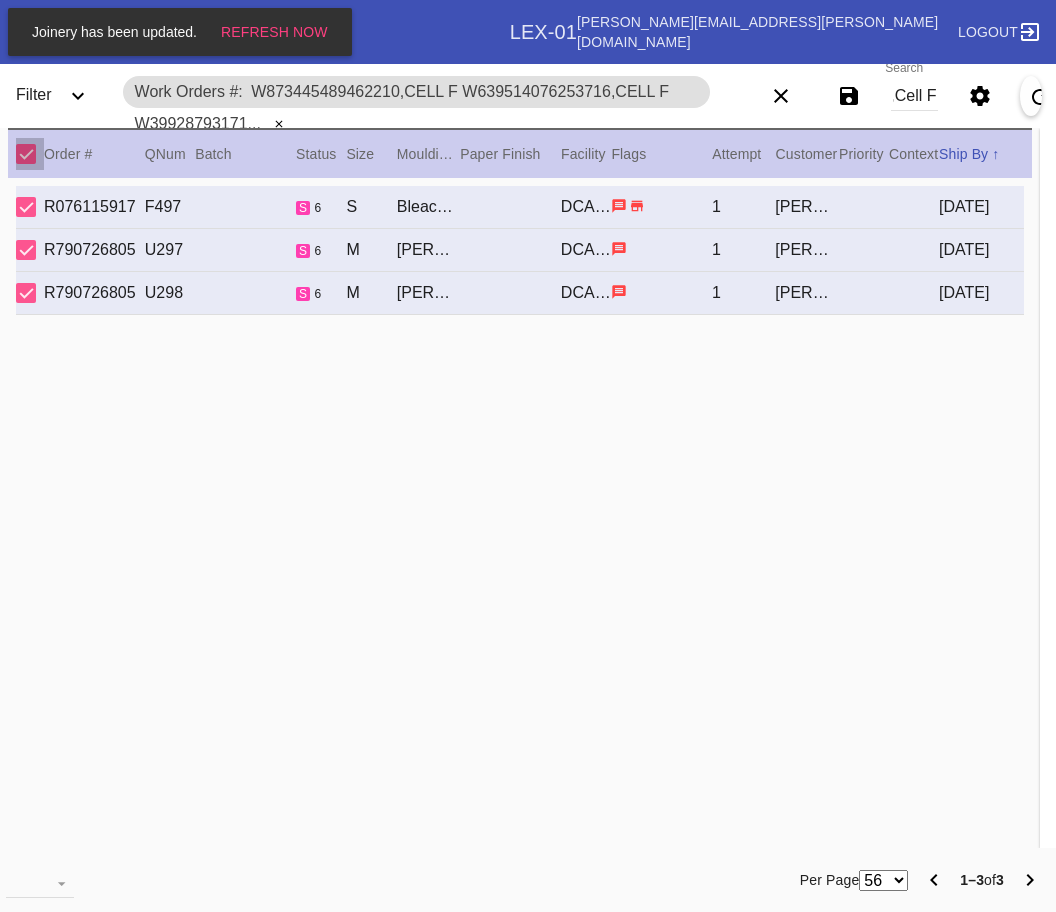 scroll, scrollTop: 0, scrollLeft: 0, axis: both 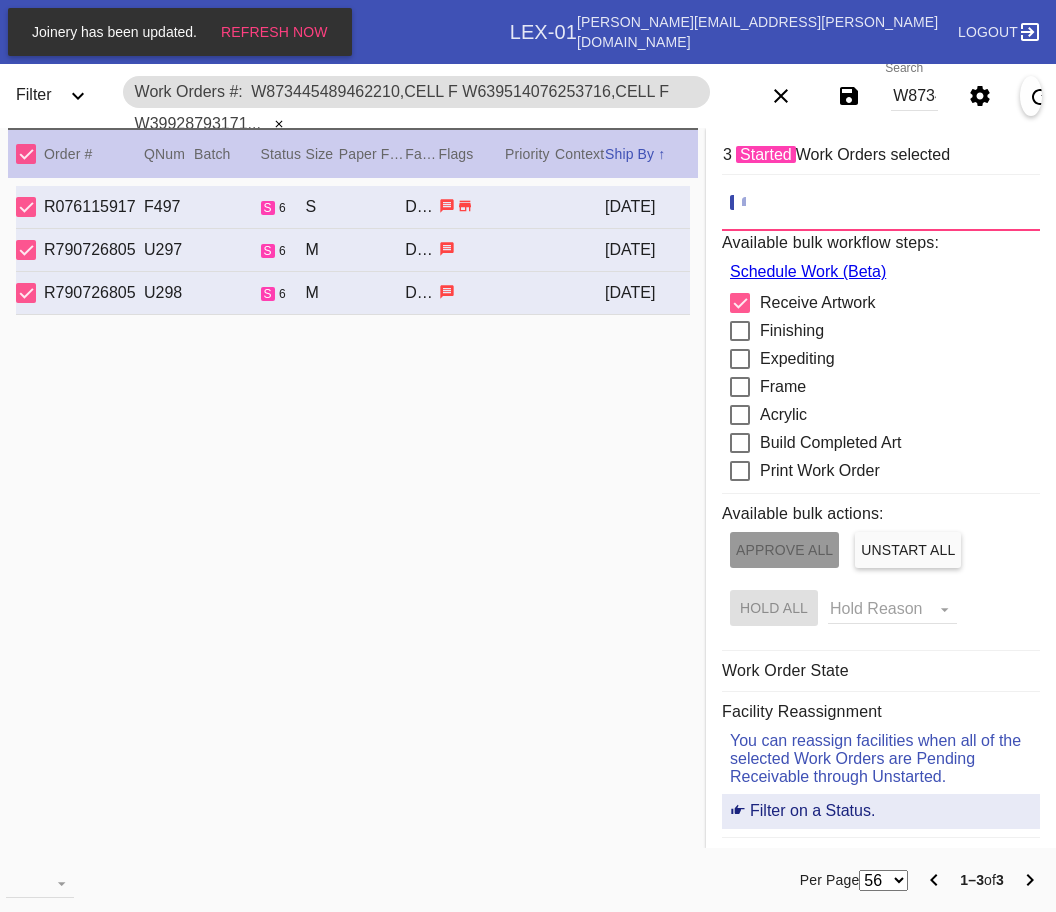 click 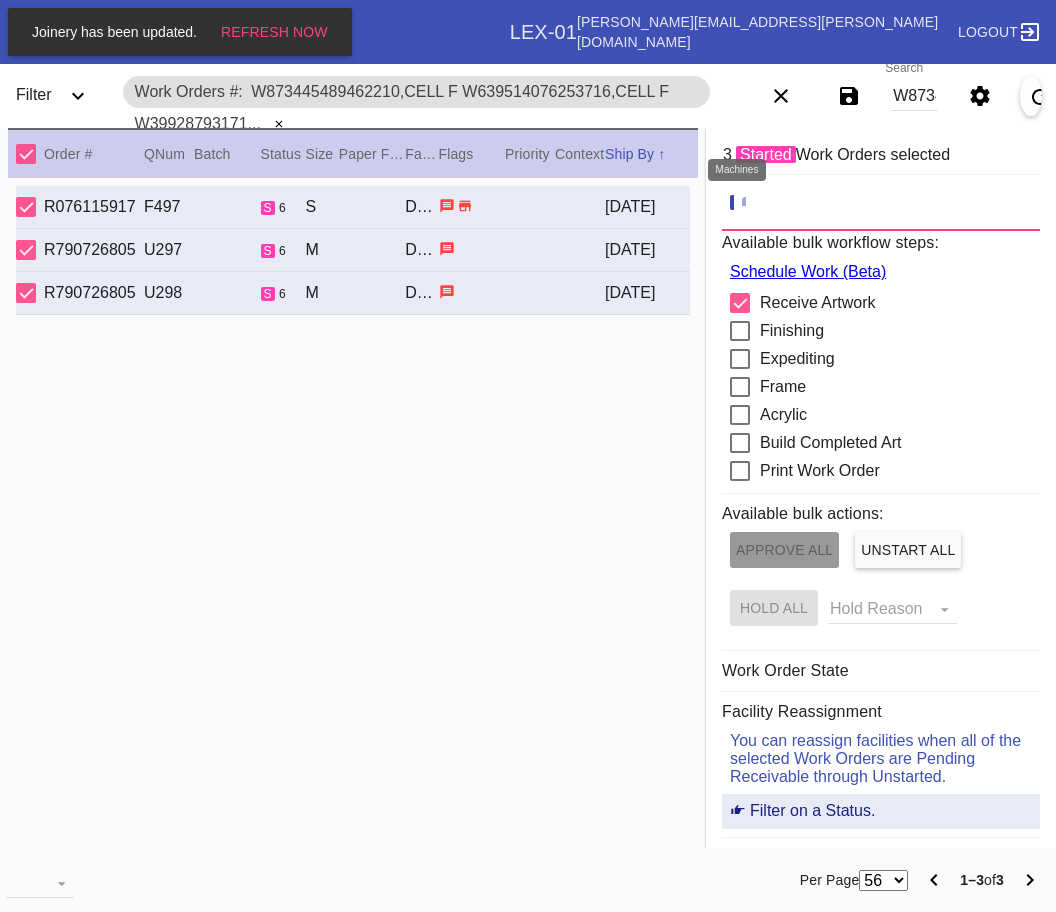click 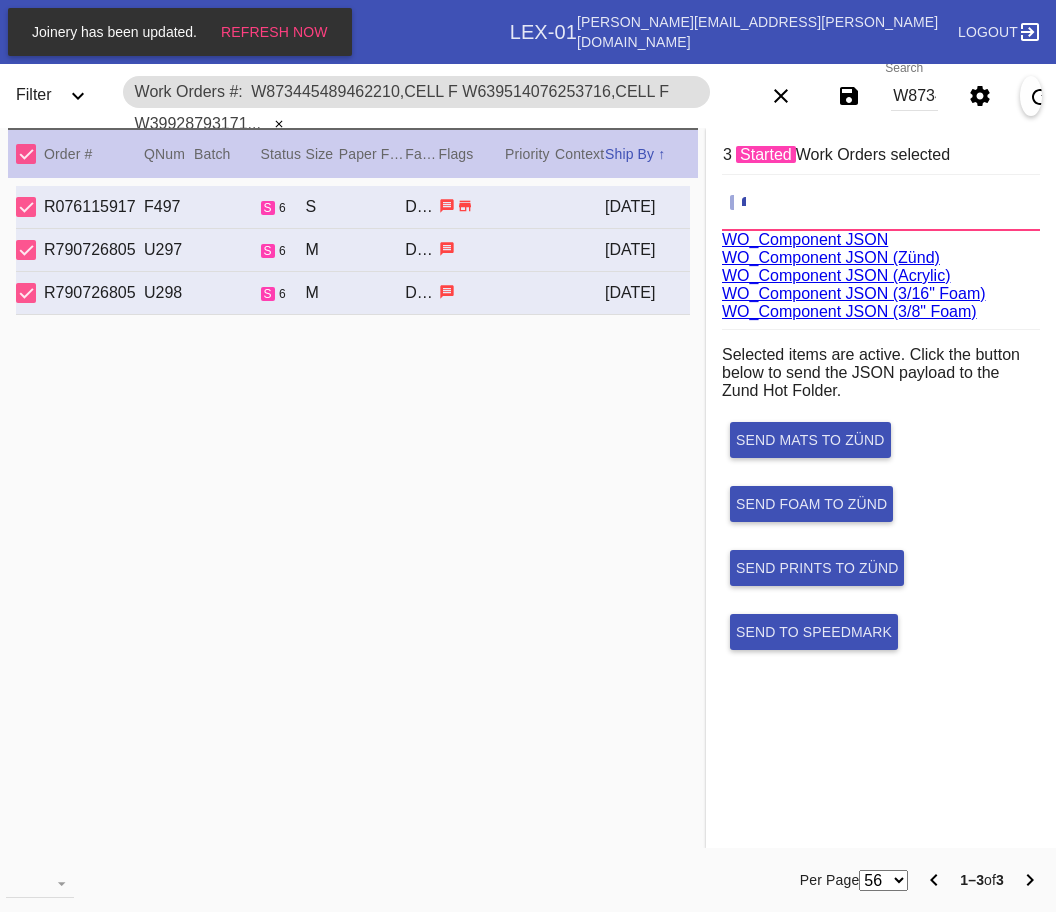 scroll, scrollTop: 75, scrollLeft: 0, axis: vertical 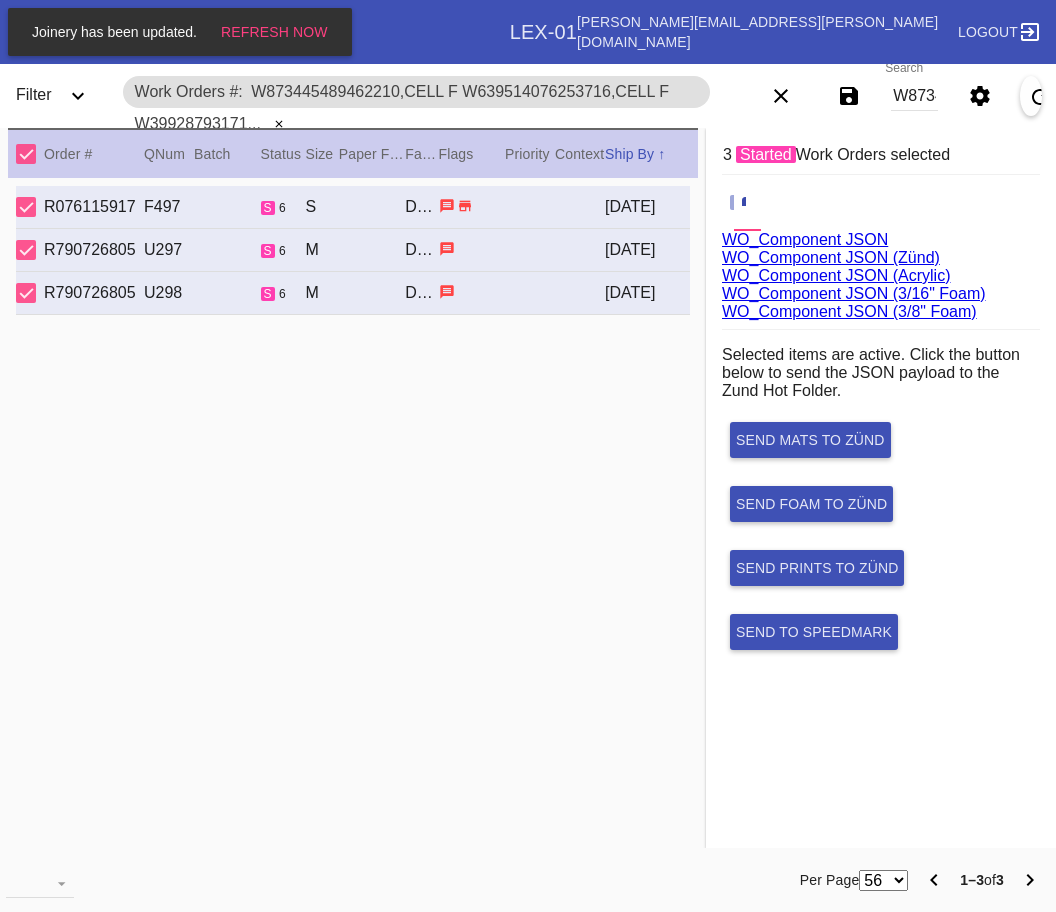 click on "WO_Component JSON (Acrylic)" at bounding box center [836, 275] 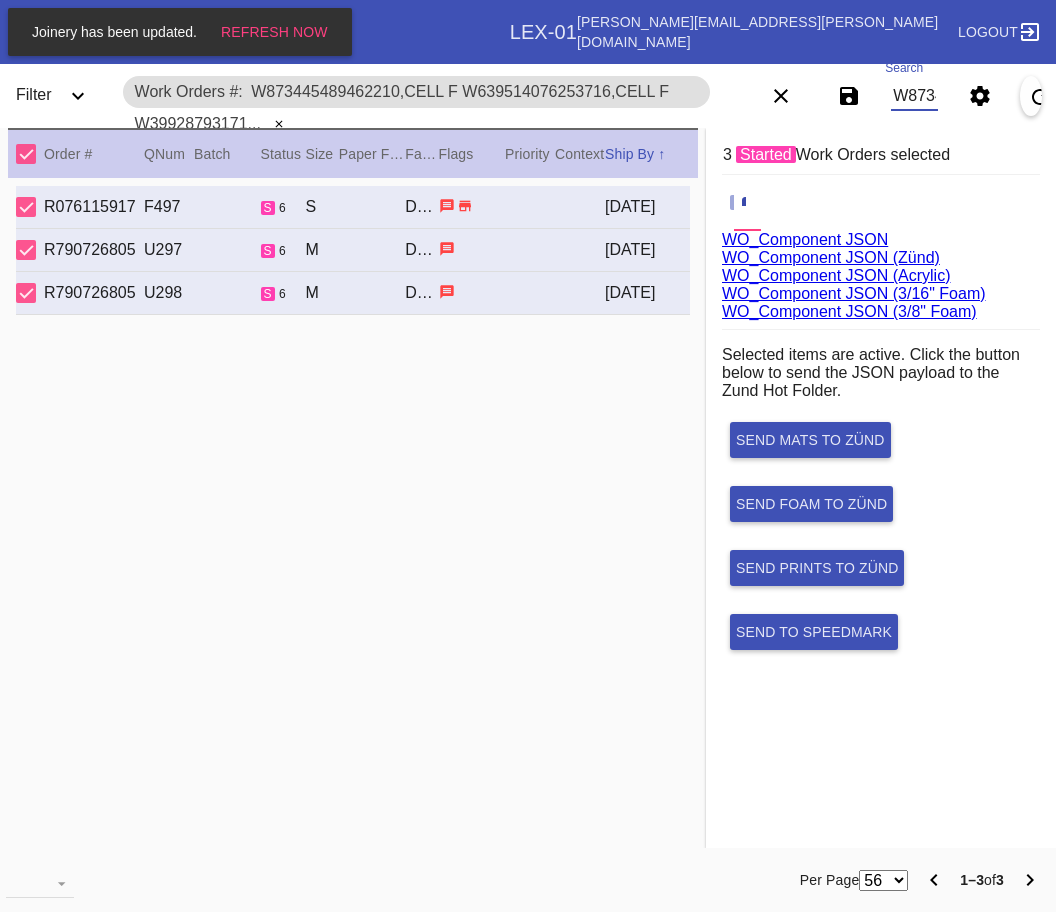 click on "W873445489462210,Cell F W639514076253716,Cell F W399287931713584,Cell F" at bounding box center [914, 96] 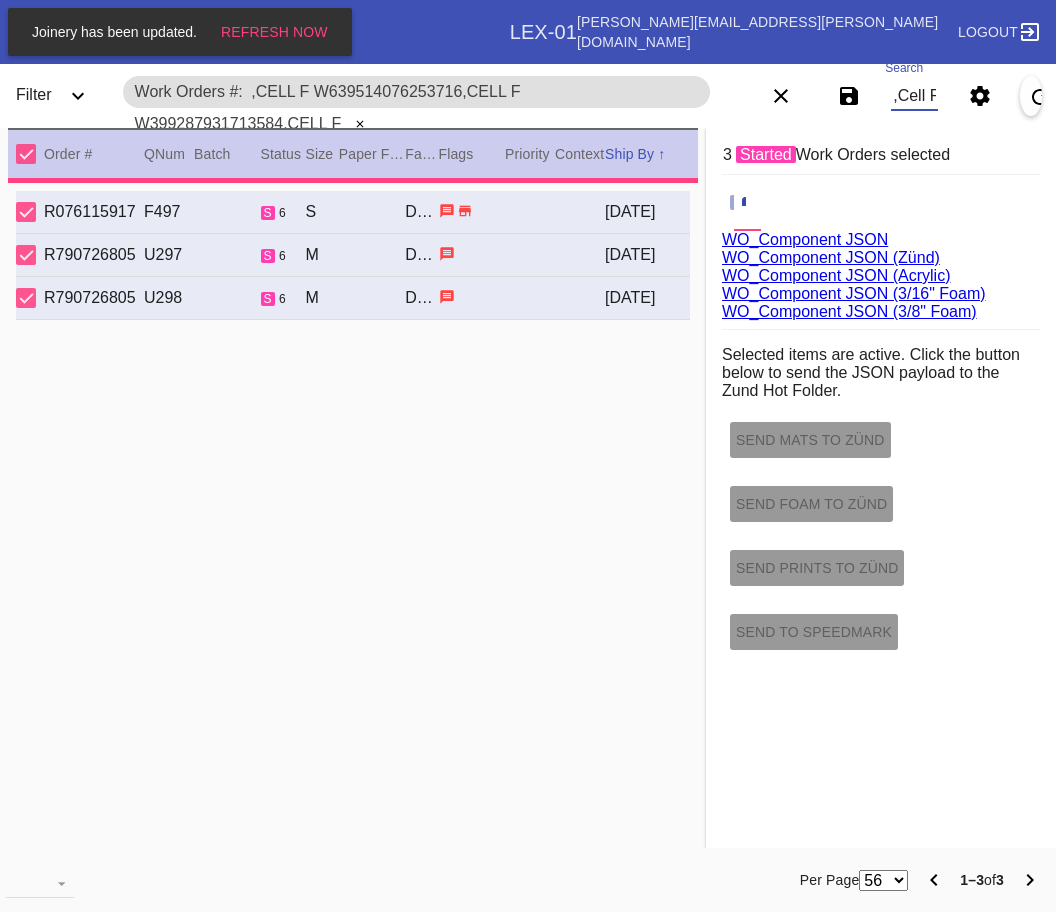 click on ",Cell F W639514076253716,Cell F W399287931713584,Cell F" at bounding box center [914, 96] 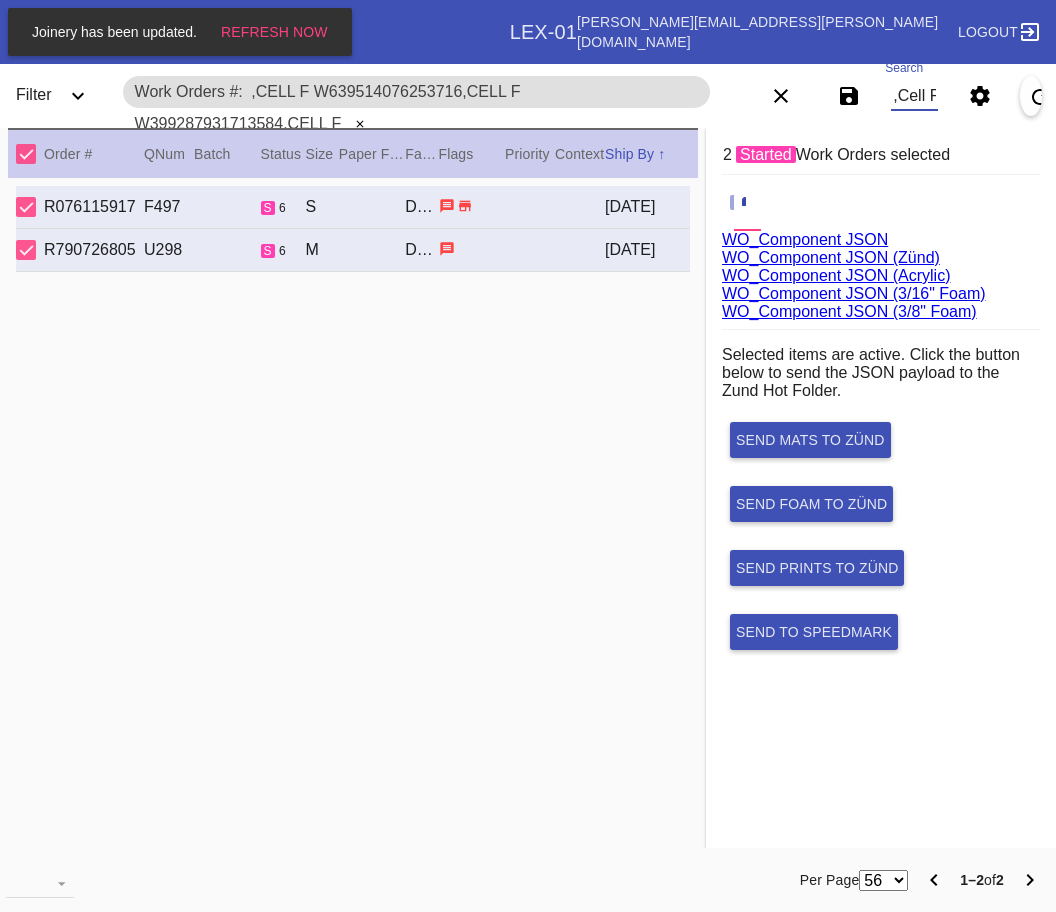 click on ",Cell F W639514076253716,Cell F W399287931713584,Cell F" at bounding box center [914, 96] 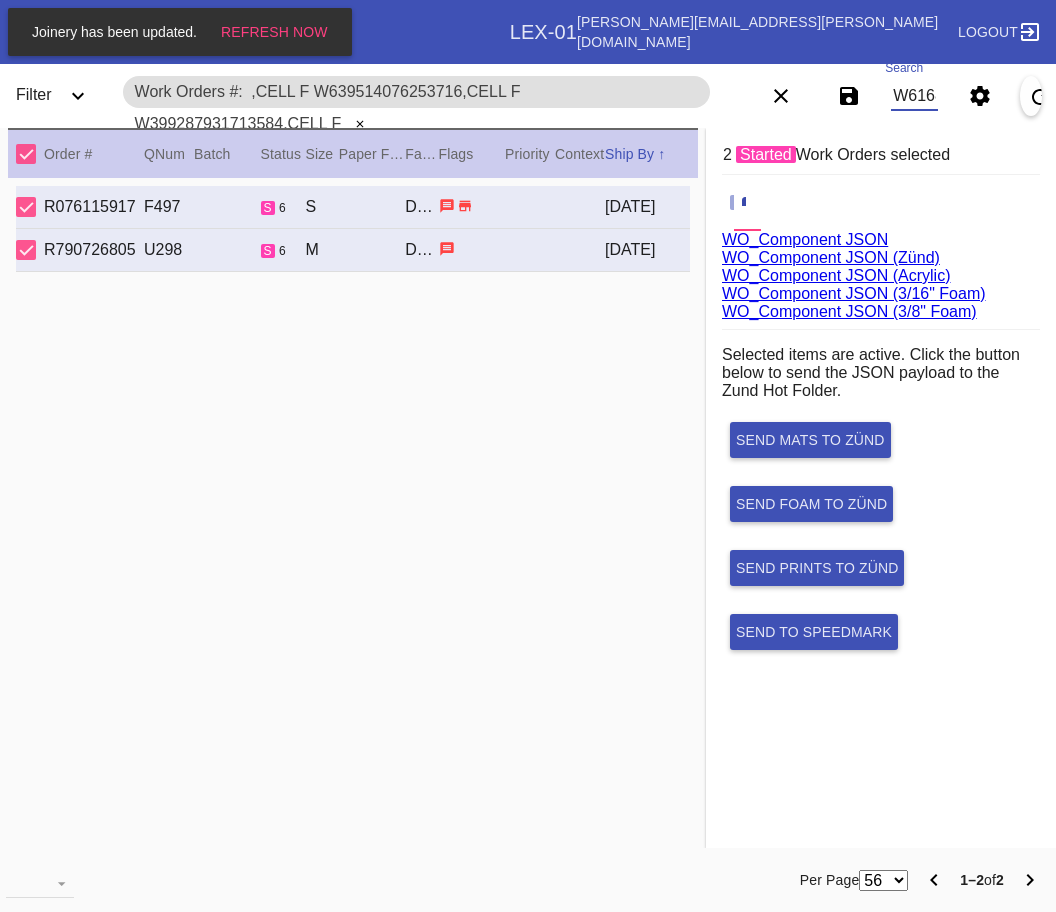 scroll, scrollTop: 0, scrollLeft: 953, axis: horizontal 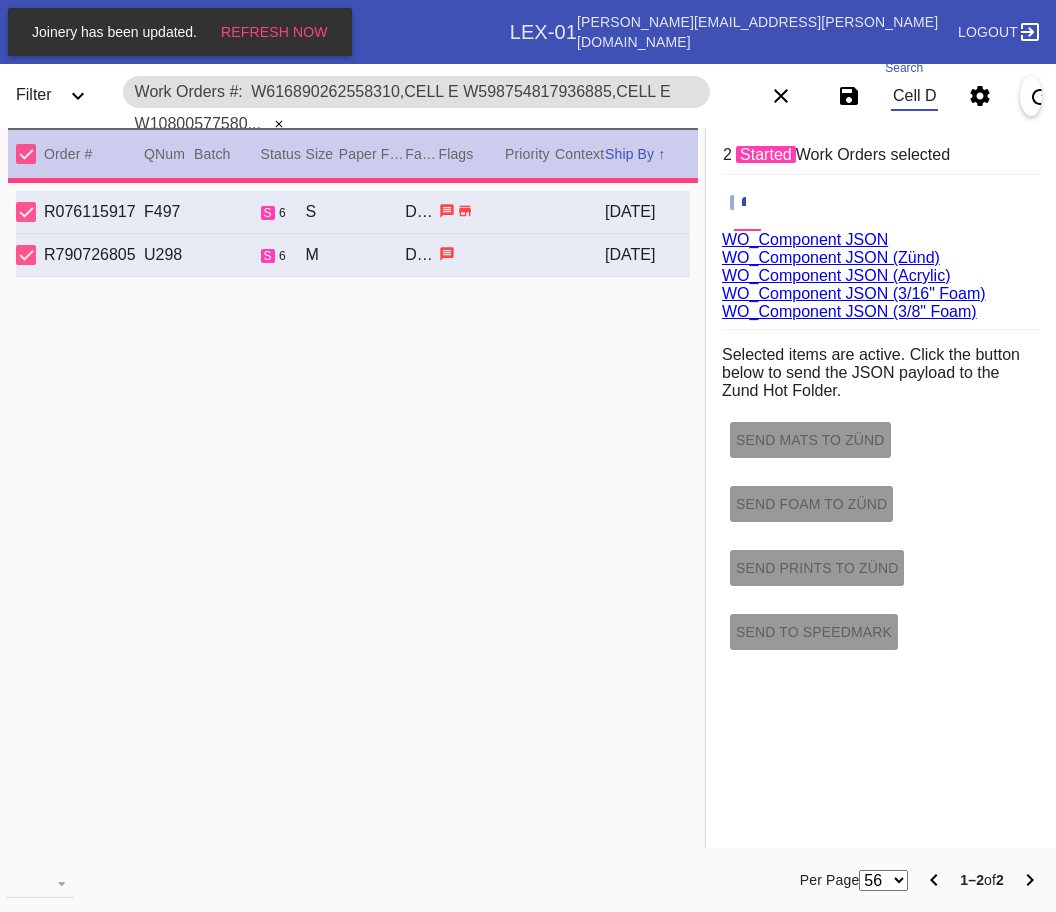 type on "W616890262558310,Cell E W598754817936885,Cell E W108005775806464,Cell A W317462676897909,Cell D W296795712926425,Cell D" 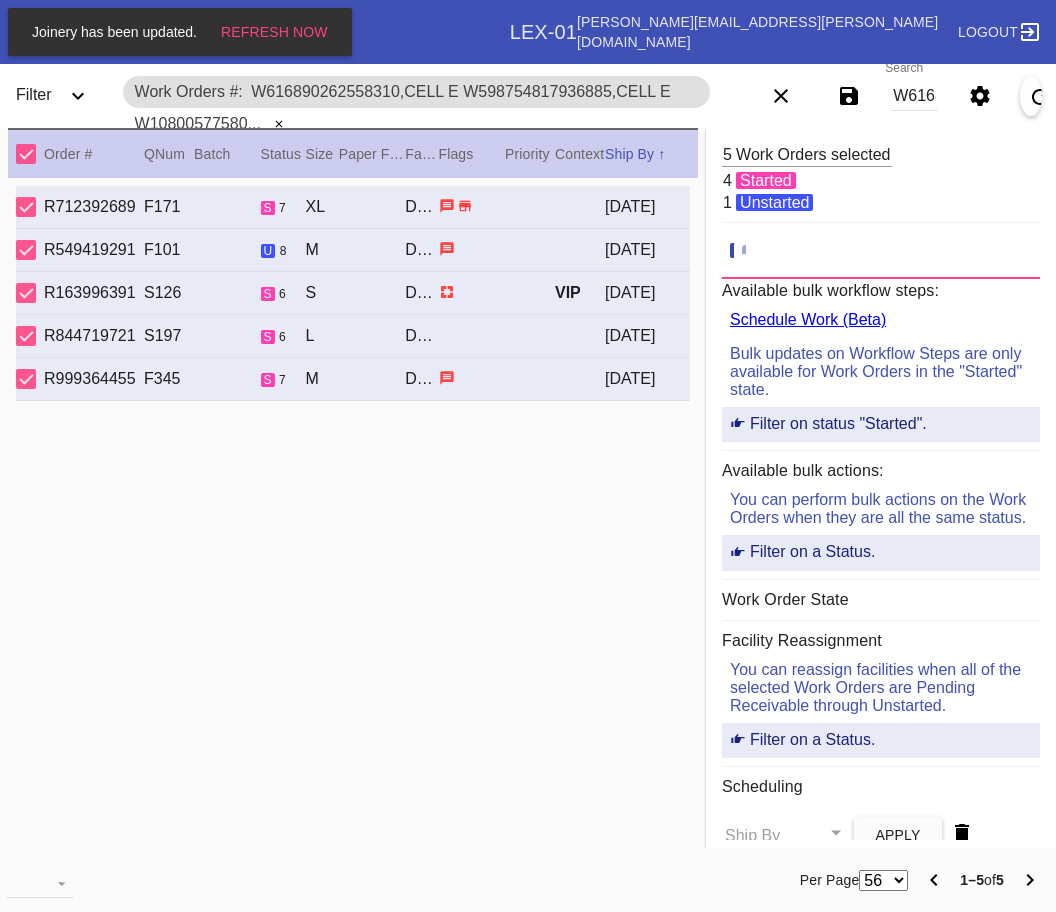 click 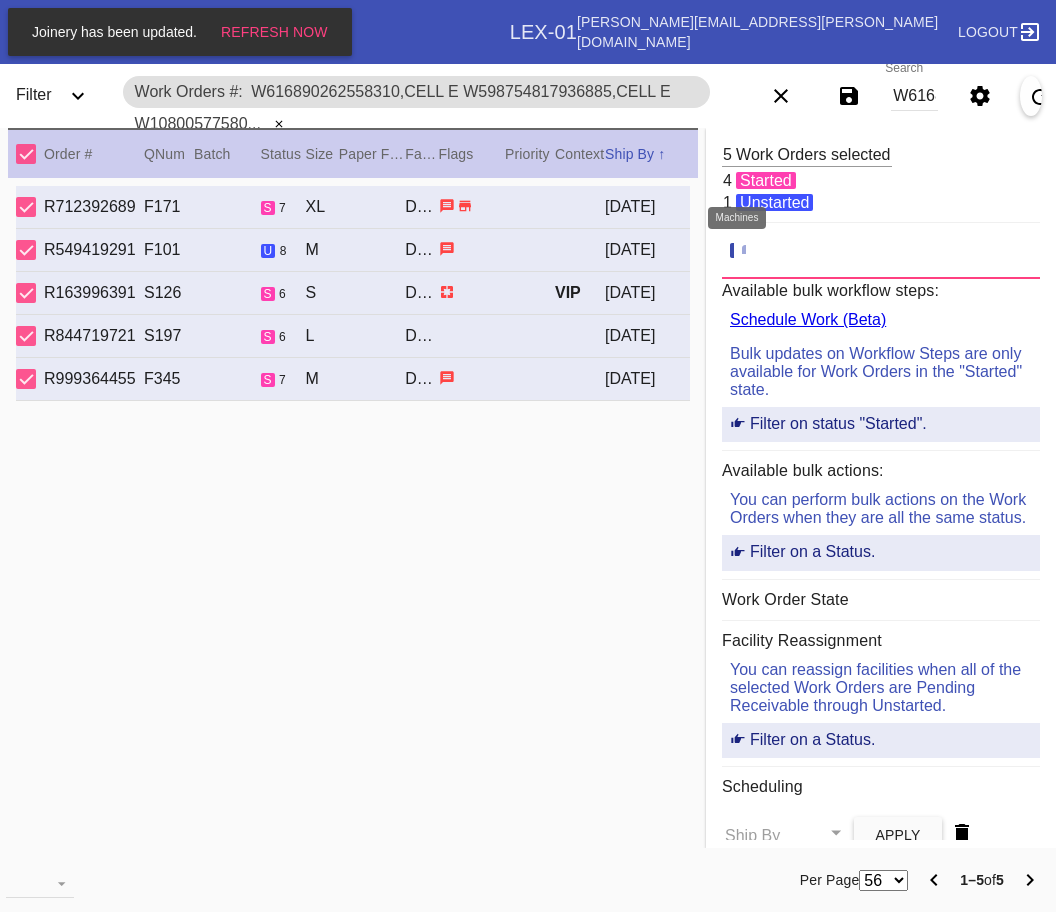 click 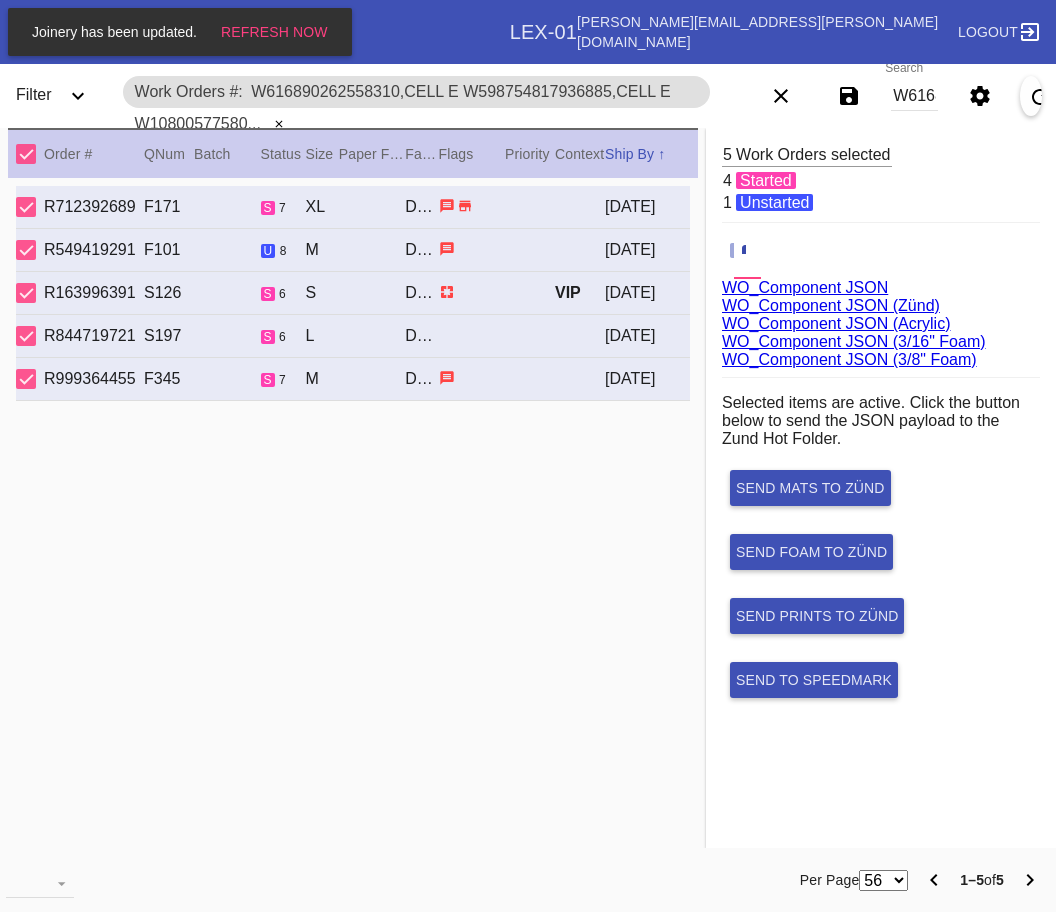 click on "WO_Component JSON (Acrylic)" at bounding box center (836, 323) 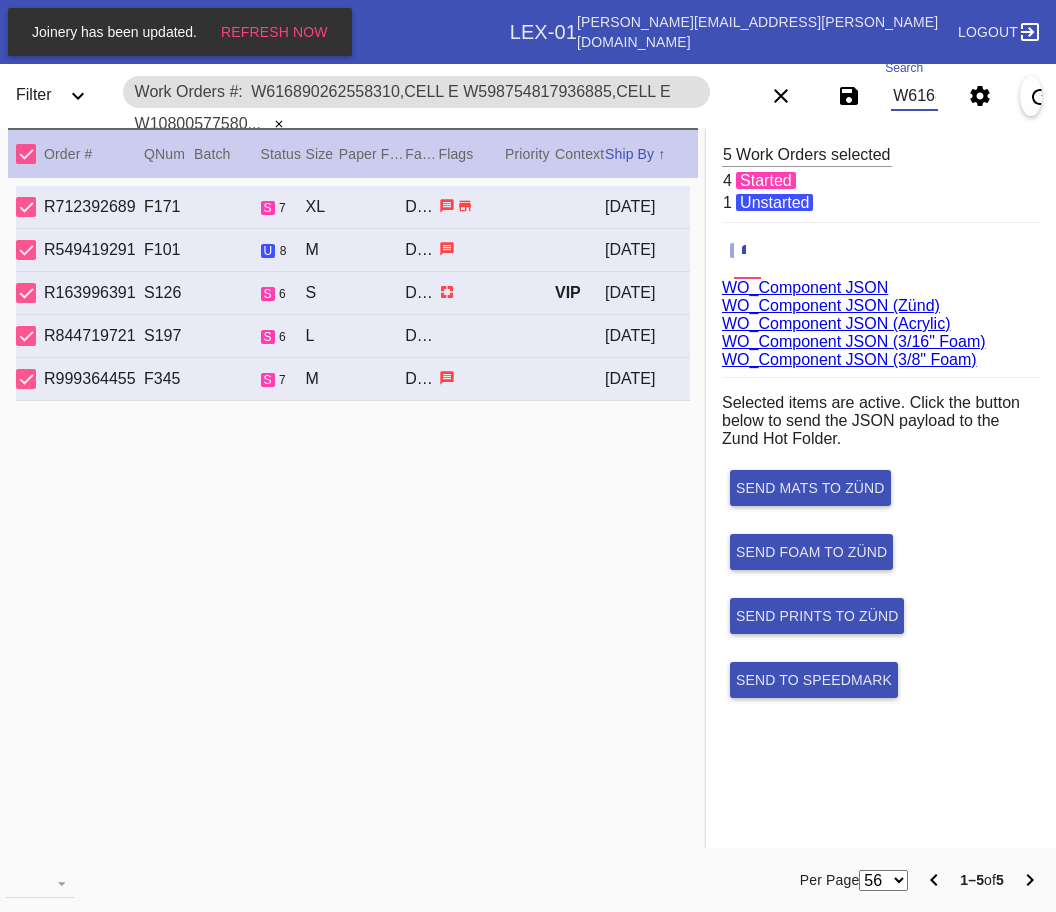 click on "W616890262558310,Cell E W598754817936885,Cell E W108005775806464,Cell A W317462676897909,Cell D W296795712926425,Cell D" at bounding box center [914, 96] 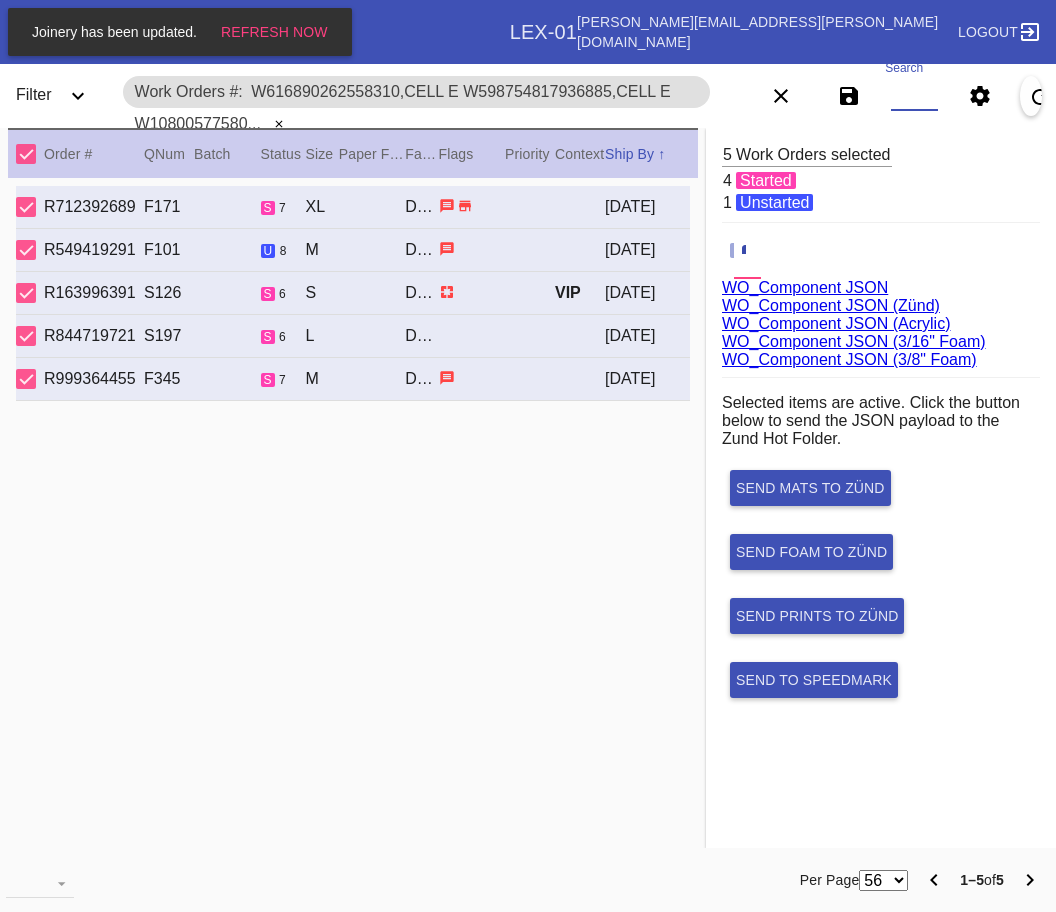 paste on "W255039060617533,Cell F W481614988573498,Cell D" 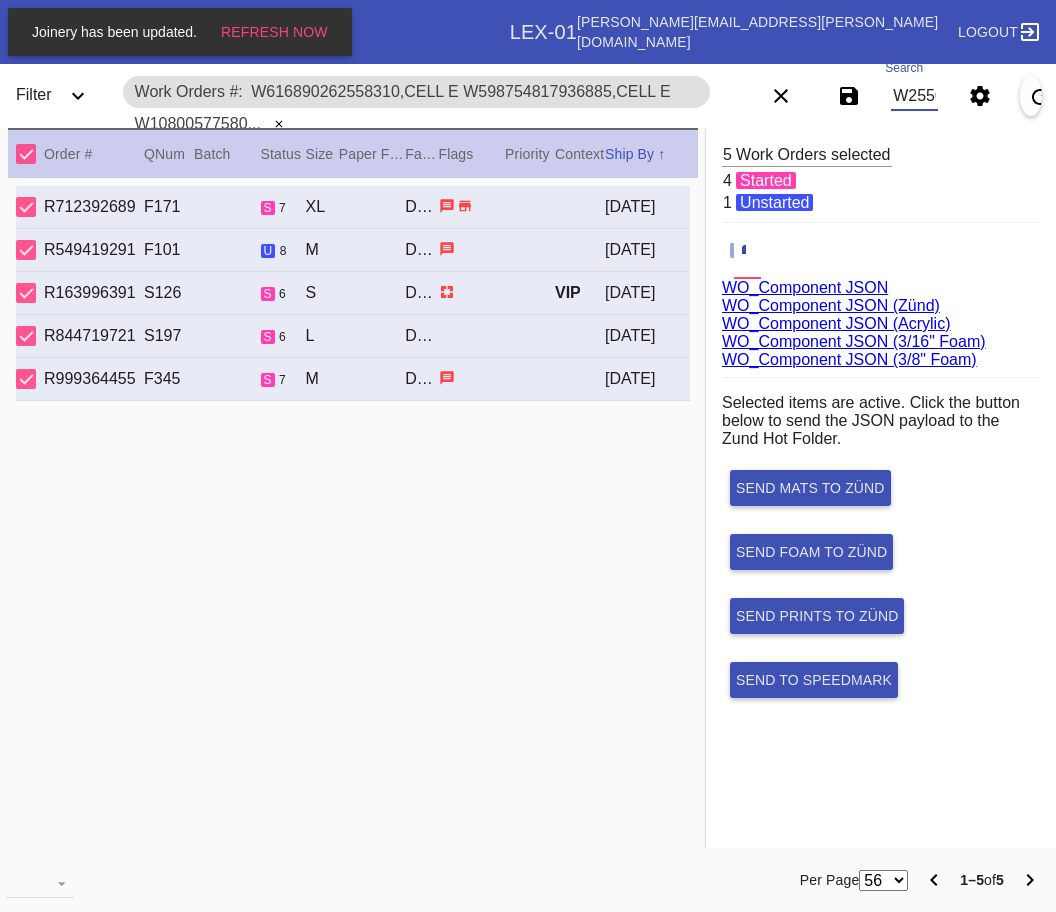 scroll, scrollTop: 0, scrollLeft: 353, axis: horizontal 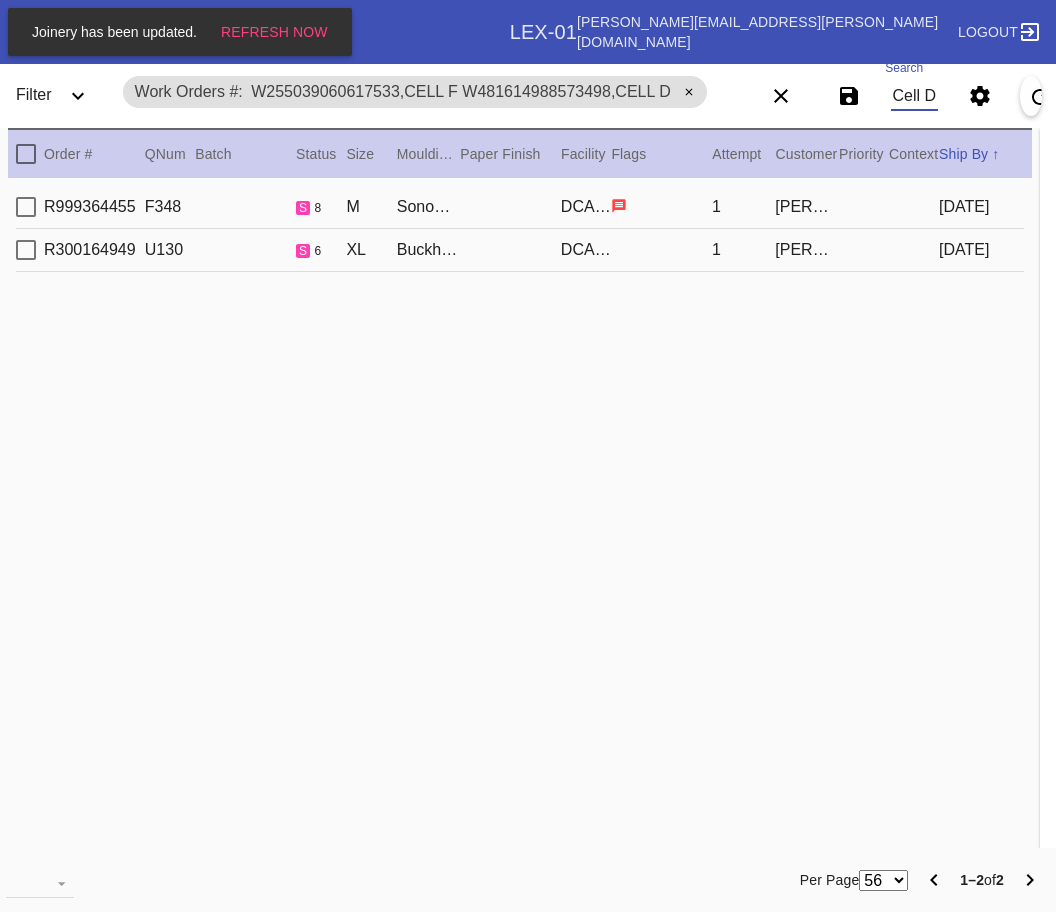 type on "W255039060617533,Cell F W481614988573498,Cell D" 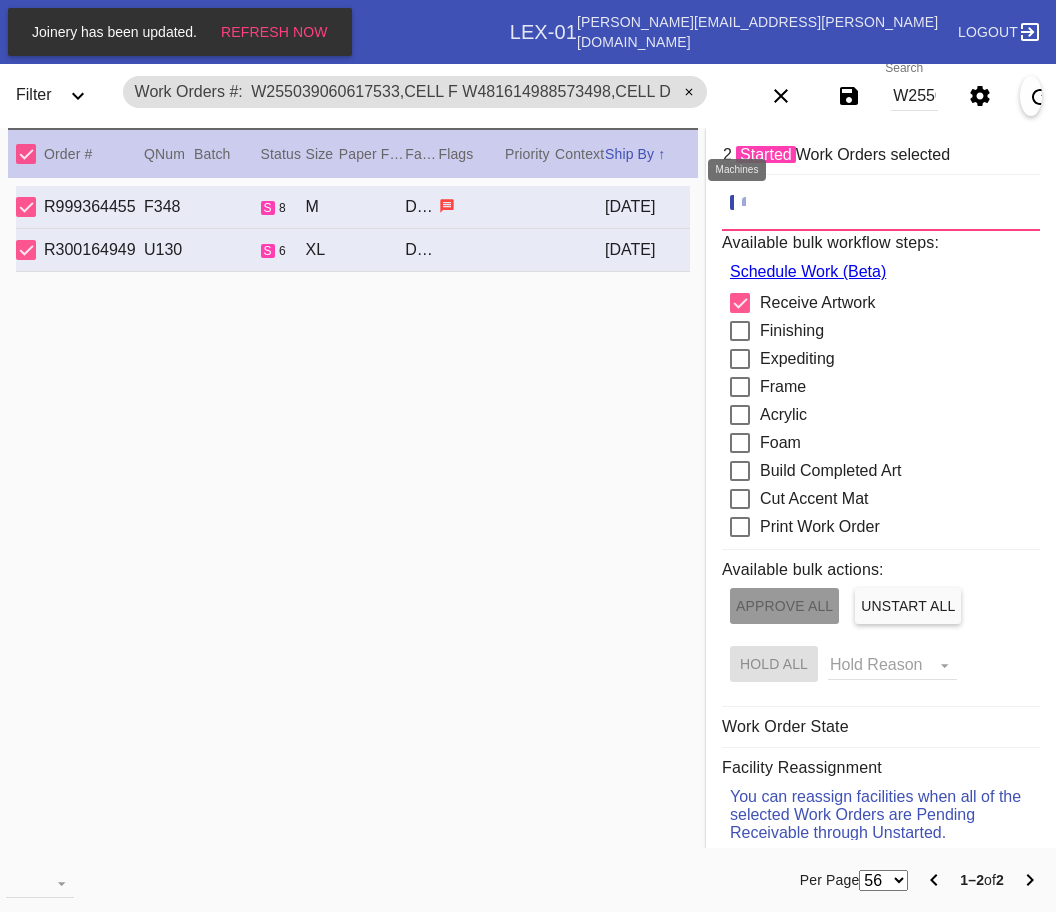 click 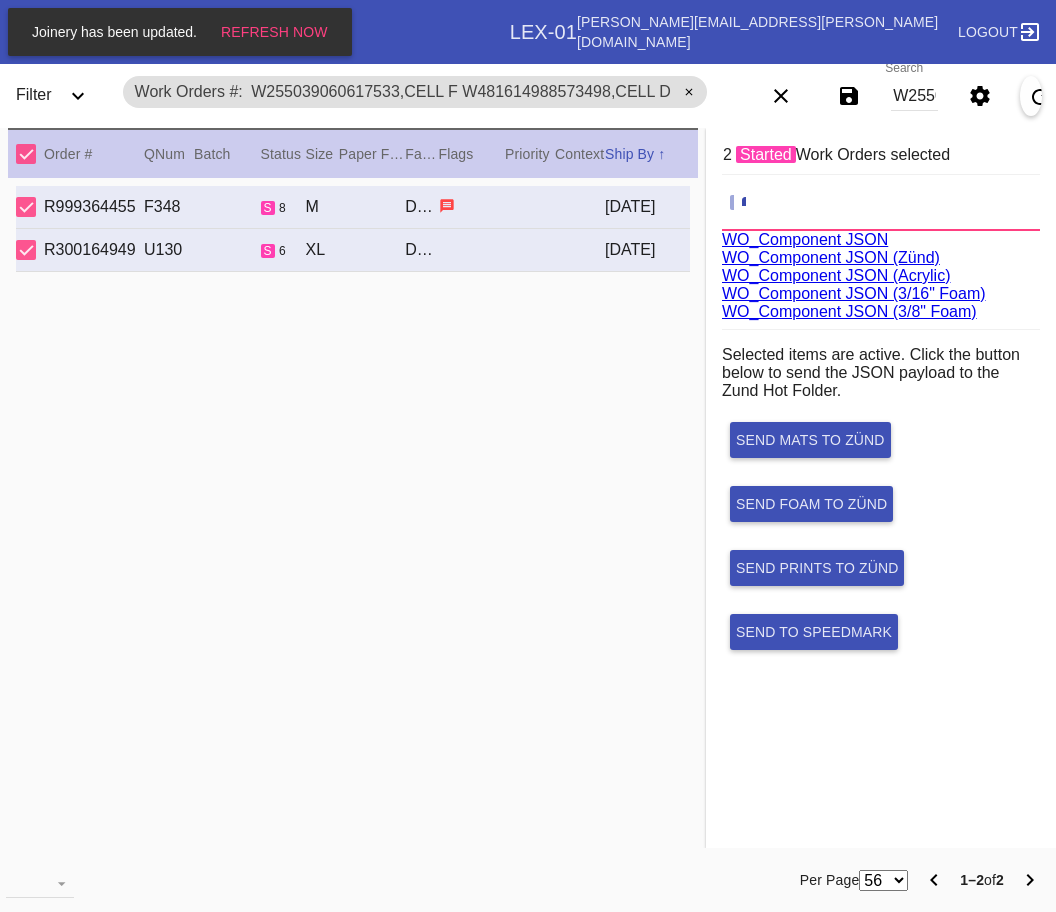 scroll, scrollTop: 75, scrollLeft: 0, axis: vertical 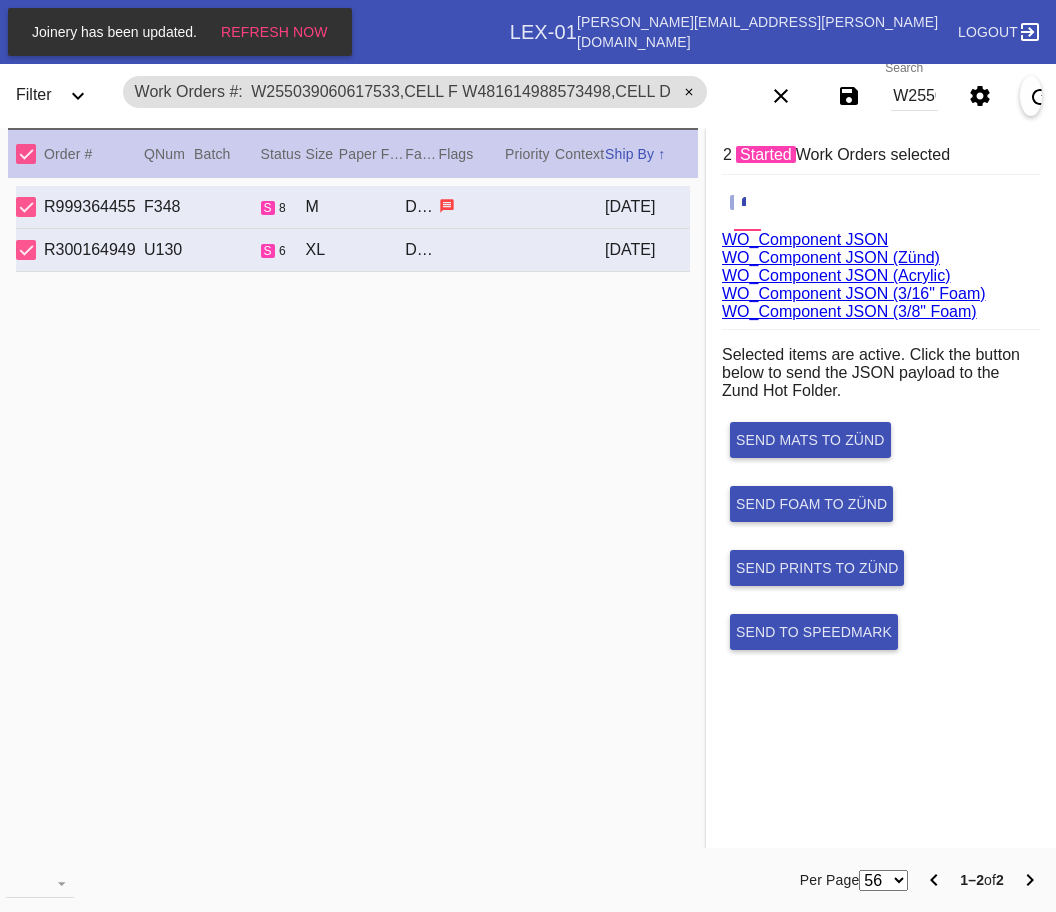 click on "WO_Component JSON (Acrylic)" at bounding box center (836, 275) 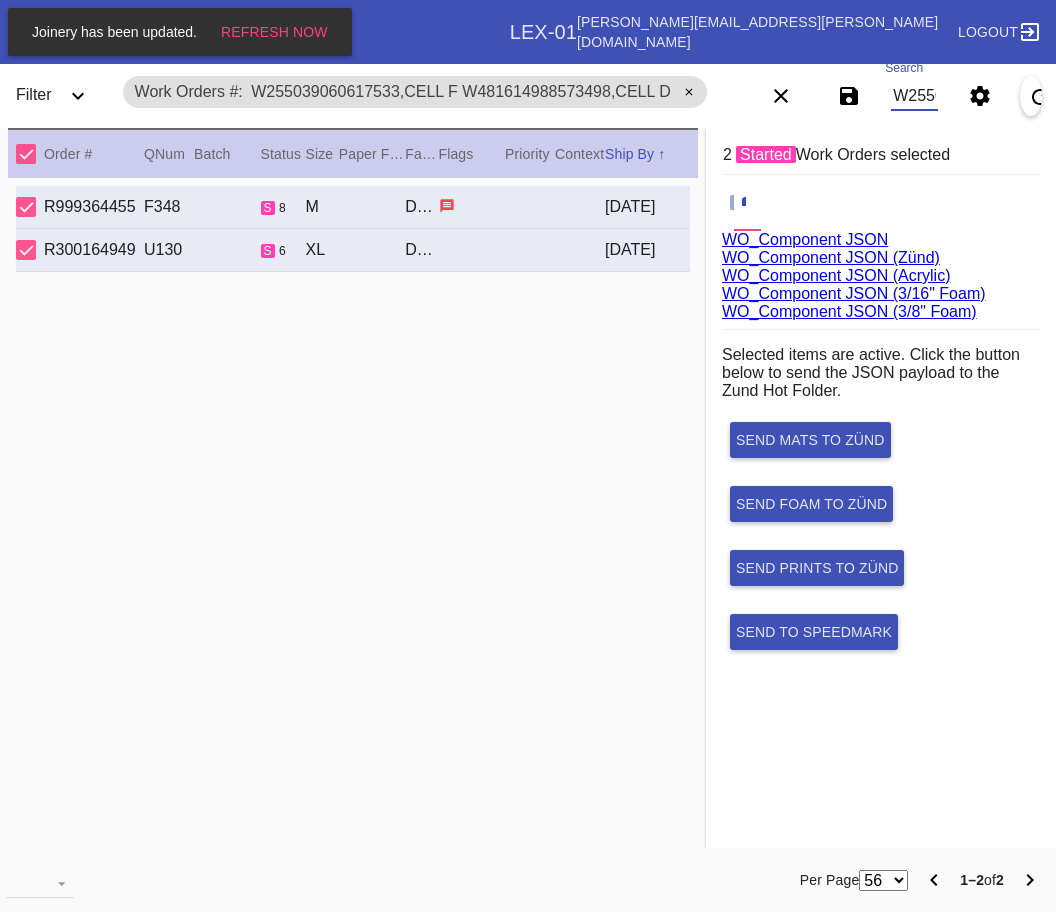 click on "W255039060617533,Cell F W481614988573498,Cell D" at bounding box center (914, 96) 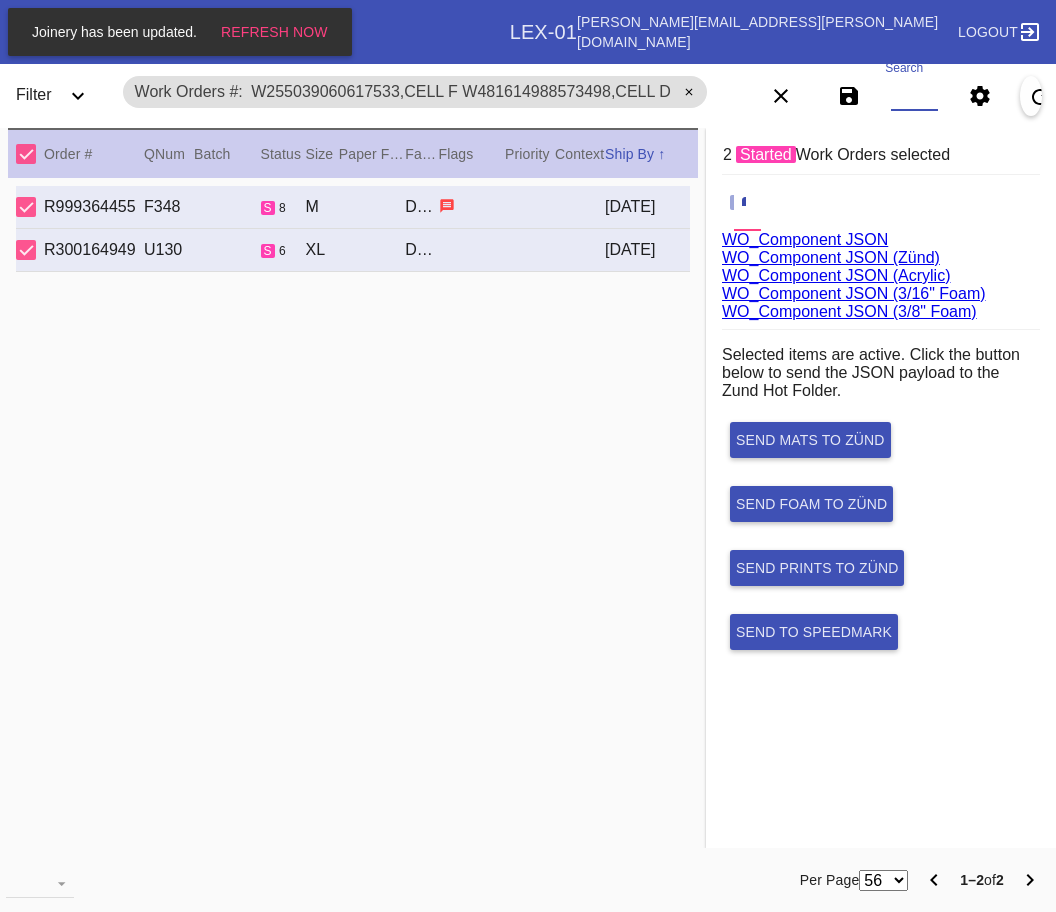paste on "W538885350401339,Cell E W919466920633551,Cell F W129168495957676,Cell H W950546286887135,Cell F W592147257265984,Cell G W223612670588359,Cell C W521298170158397,Cell B W800732277528062,Cell D W185311555252094,Cell D W402732278451790,Cell C W104438671258850,Cell H W915191667056560,Cell B" 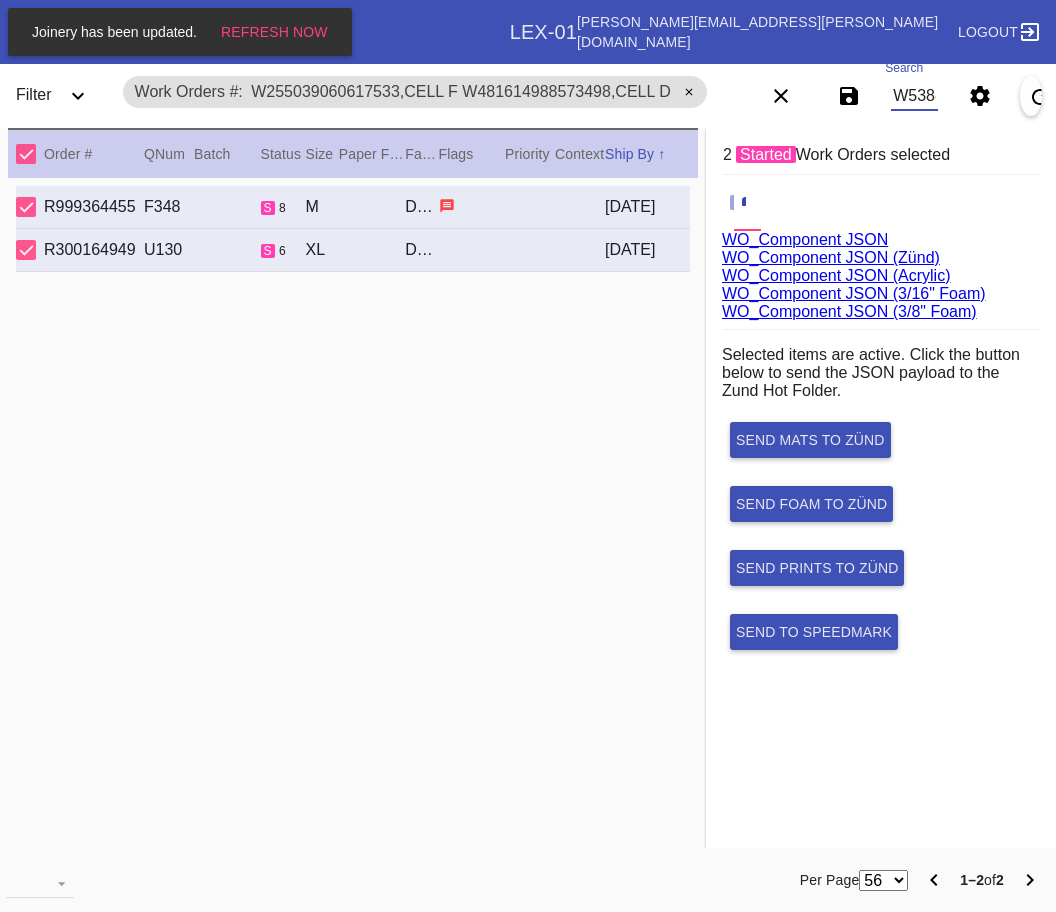 scroll, scrollTop: 0, scrollLeft: 2358, axis: horizontal 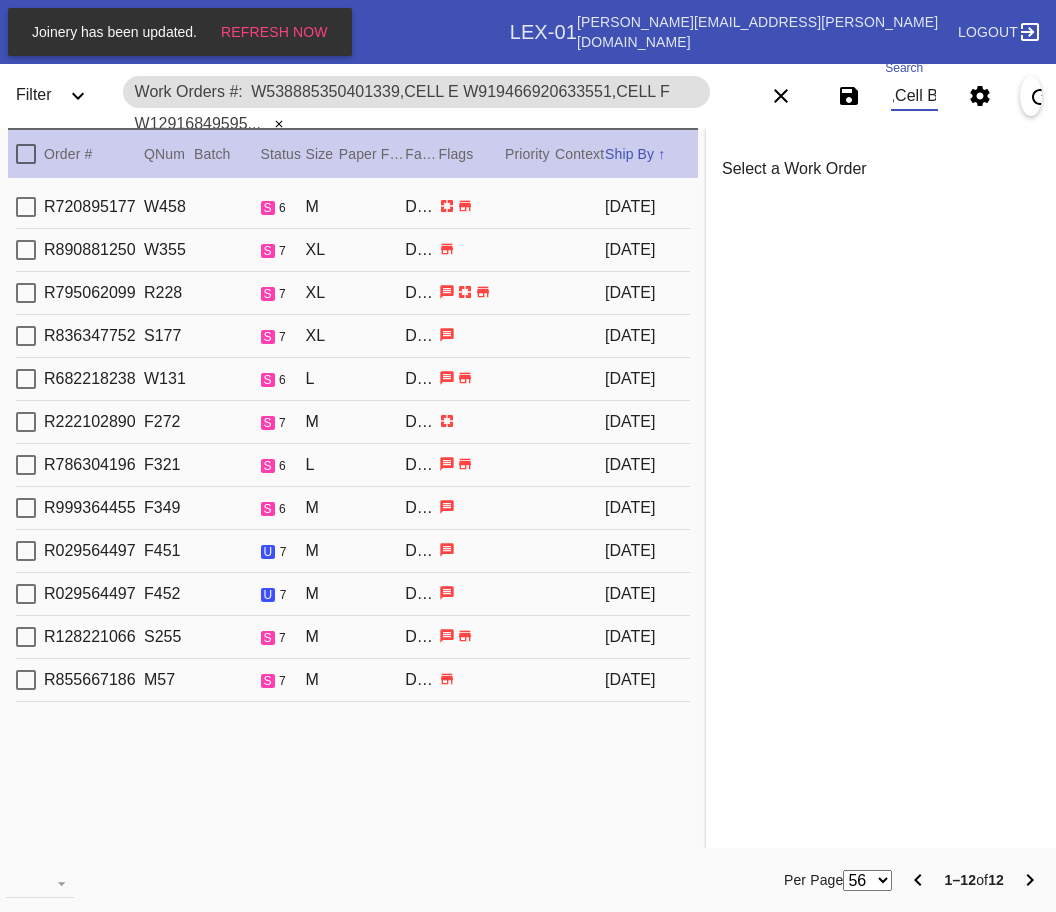 type on "W538885350401339,Cell E W919466920633551,Cell F W129168495957676,Cell H W950546286887135,Cell F W592147257265984,Cell G W223612670588359,Cell C W521298170158397,Cell B W800732277528062,Cell D W185311555252094,Cell D W402732278451790,Cell C W104438671258850,Cell H W915191667056560,Cell B" 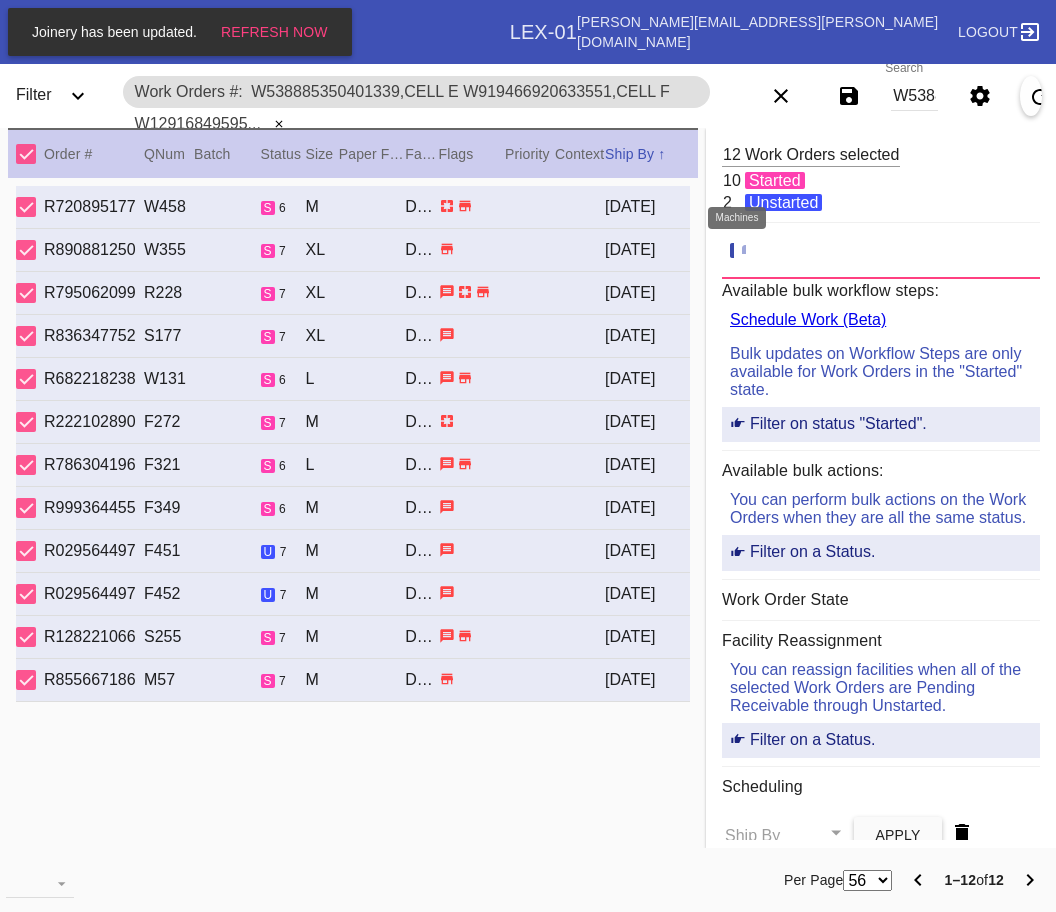 click 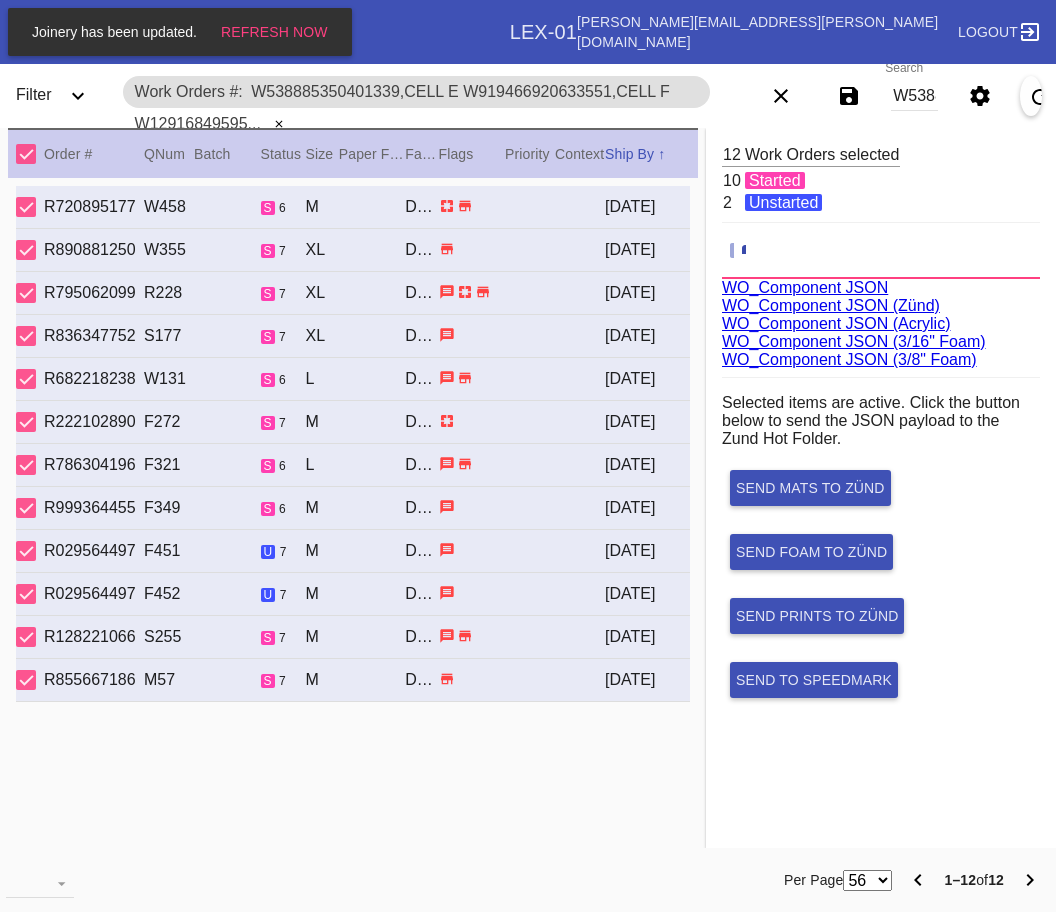 scroll, scrollTop: 75, scrollLeft: 0, axis: vertical 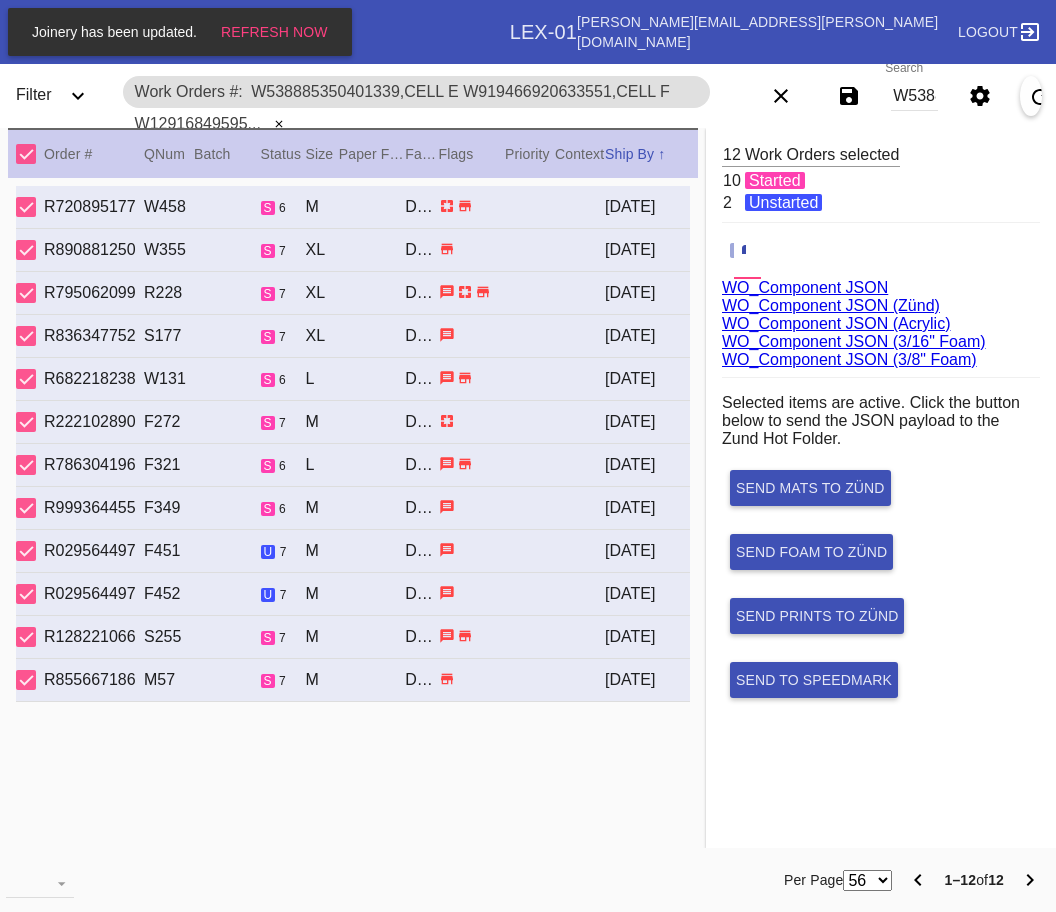 click on "WO_Component JSON (Acrylic)" at bounding box center (836, 323) 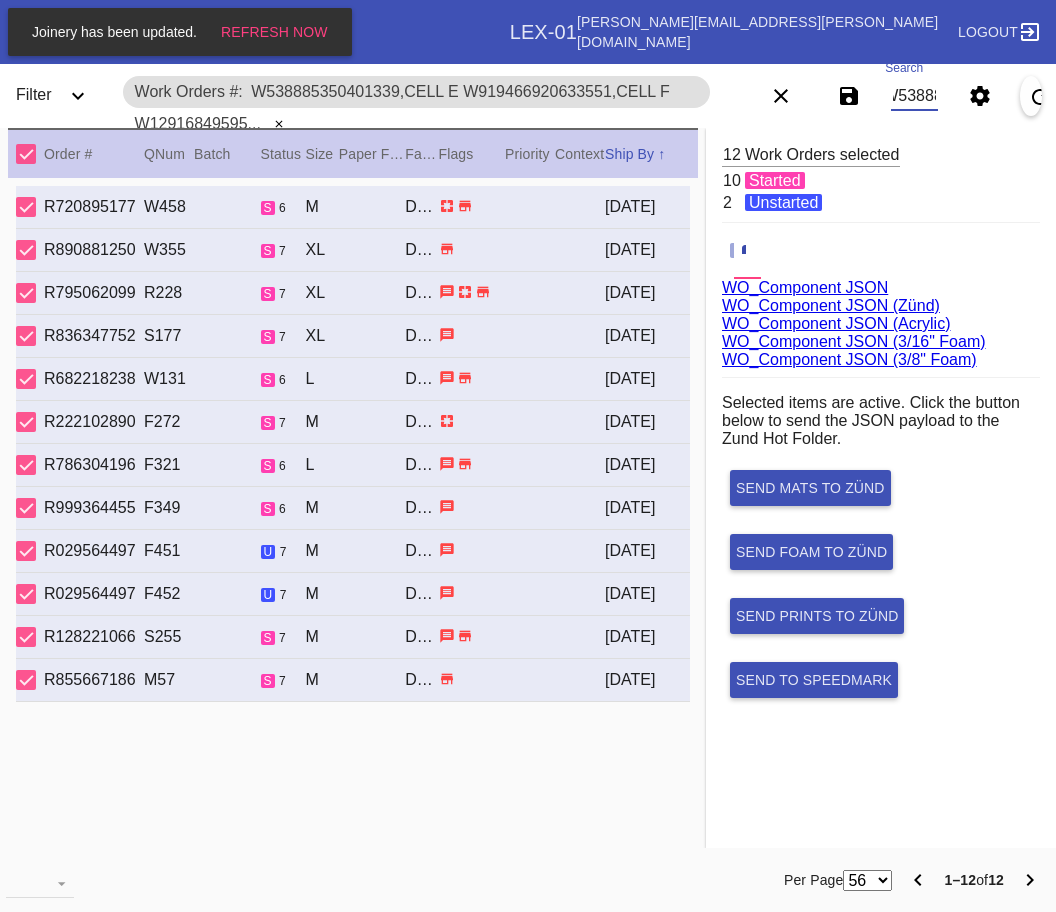 click on "W538885350401339,Cell E W919466920633551,Cell F W129168495957676,Cell H W950546286887135,Cell F W592147257265984,Cell G W223612670588359,Cell C W521298170158397,Cell B W800732277528062,Cell D W185311555252094,Cell D W402732278451790,Cell C W104438671258850,Cell H W915191667056560,Cell B" at bounding box center (914, 96) 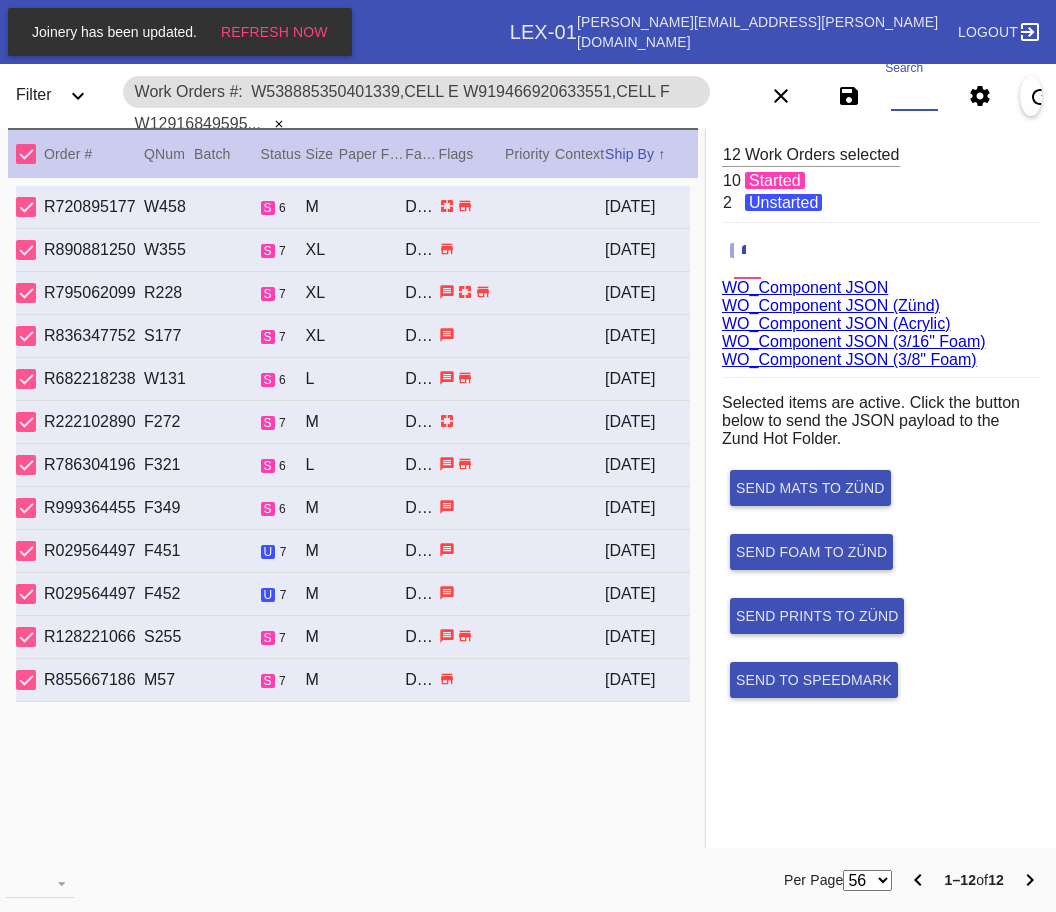 scroll, scrollTop: 0, scrollLeft: 0, axis: both 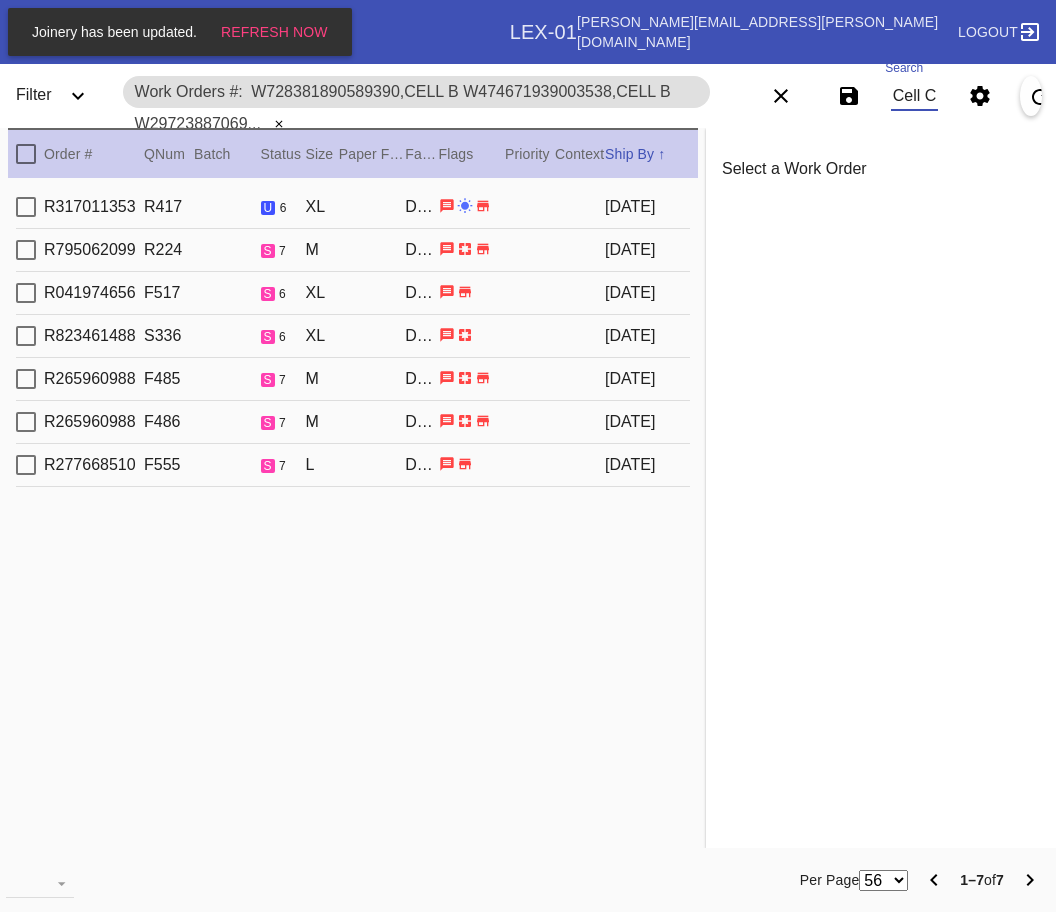 type on "W728381890589390,Cell B W474671939003538,Cell B W297238870694103,Cell G W946078818252772,Cell H W755735467618864,Cell B W605636293536252,Cell B W321436464651956,Cell C" 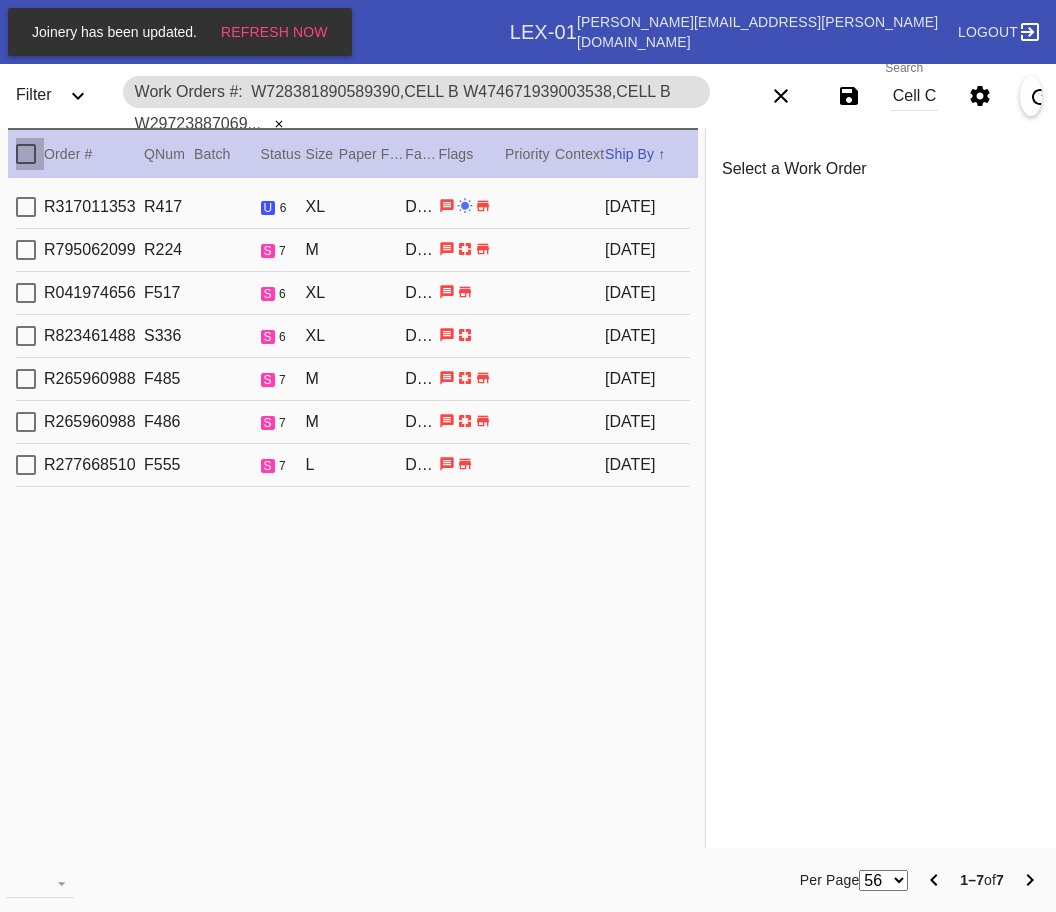 scroll, scrollTop: 0, scrollLeft: 0, axis: both 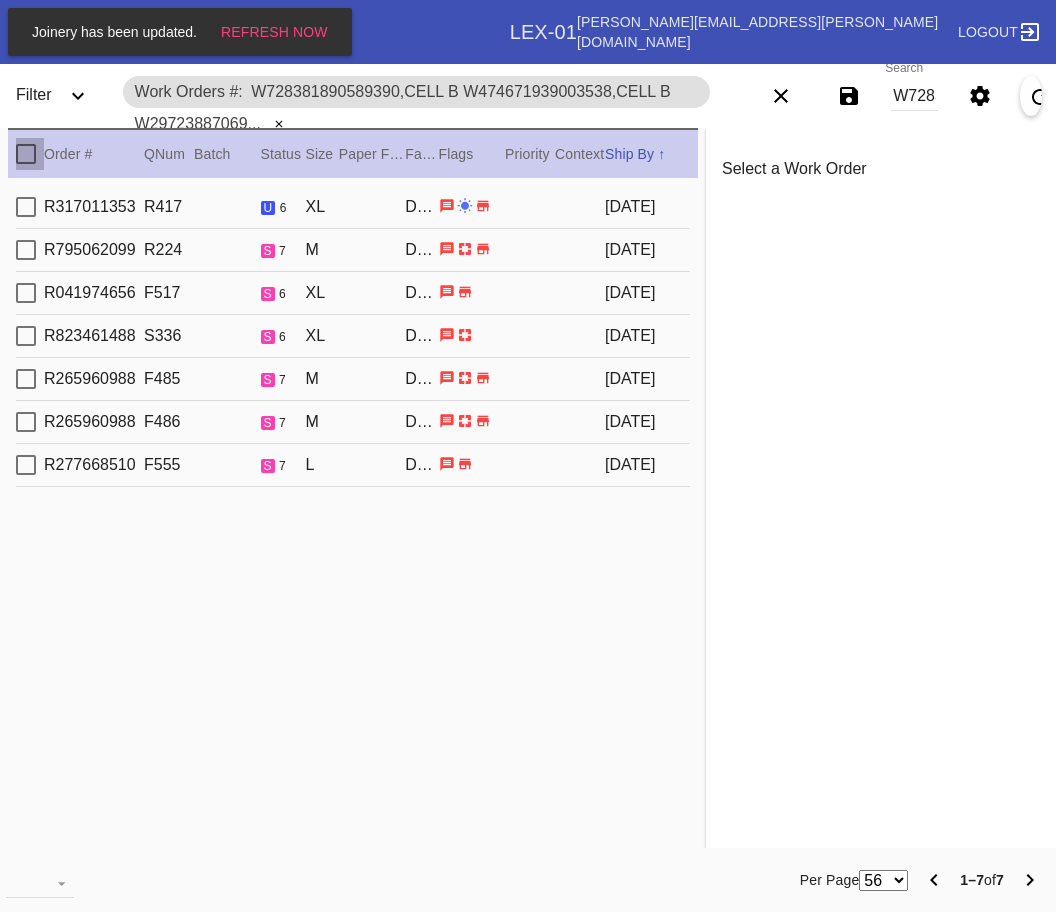 click at bounding box center (26, 154) 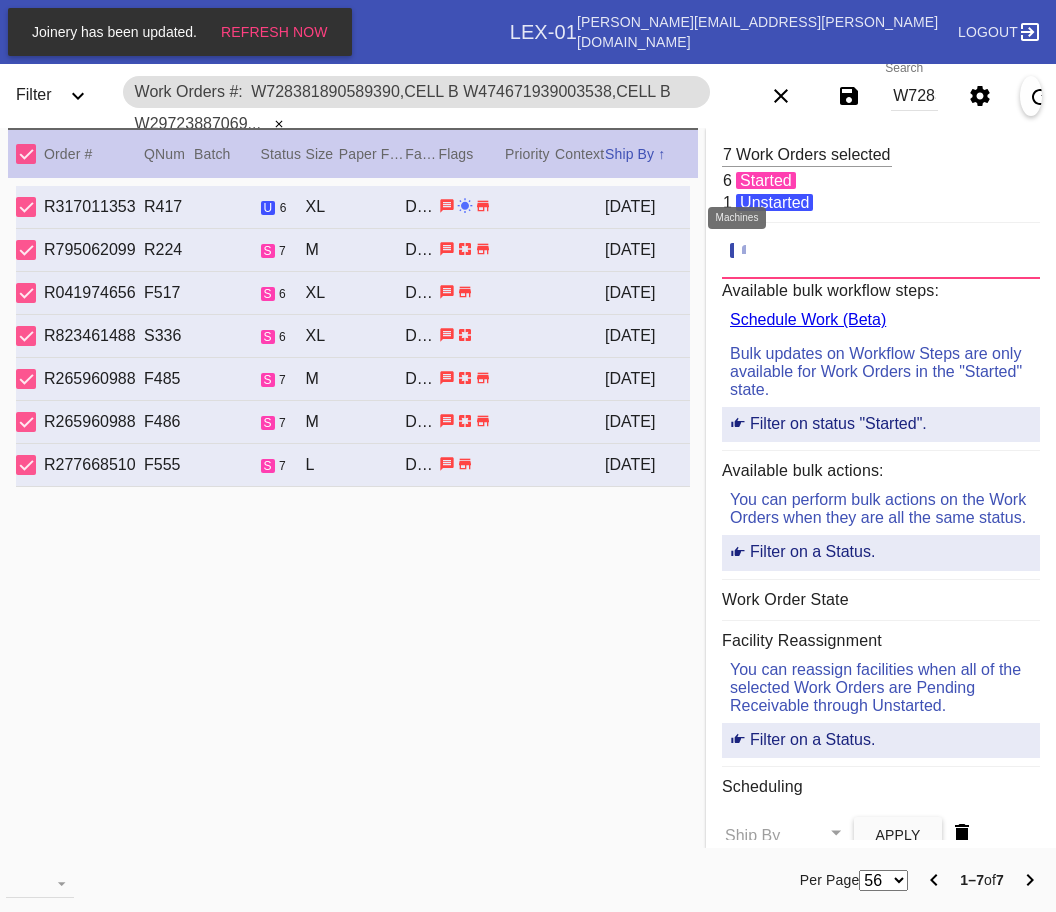 click 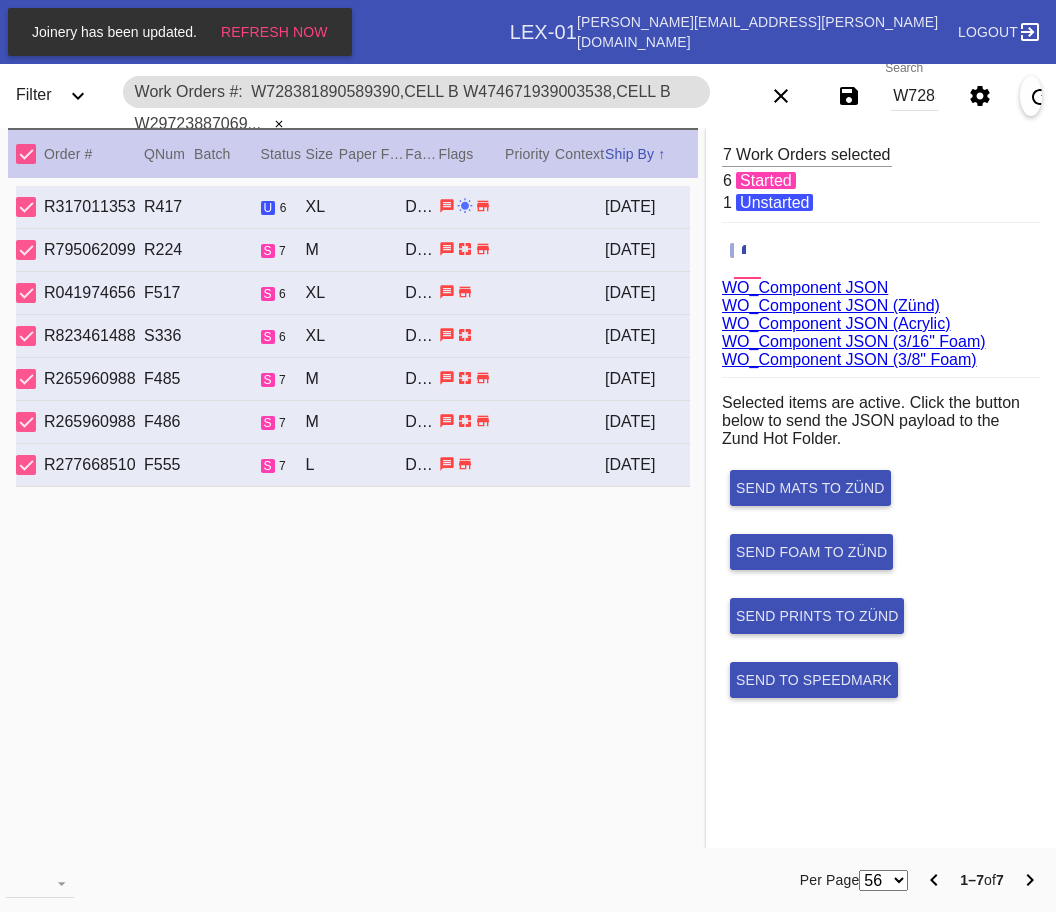 click on "WO_Component JSON (Acrylic)" at bounding box center (836, 323) 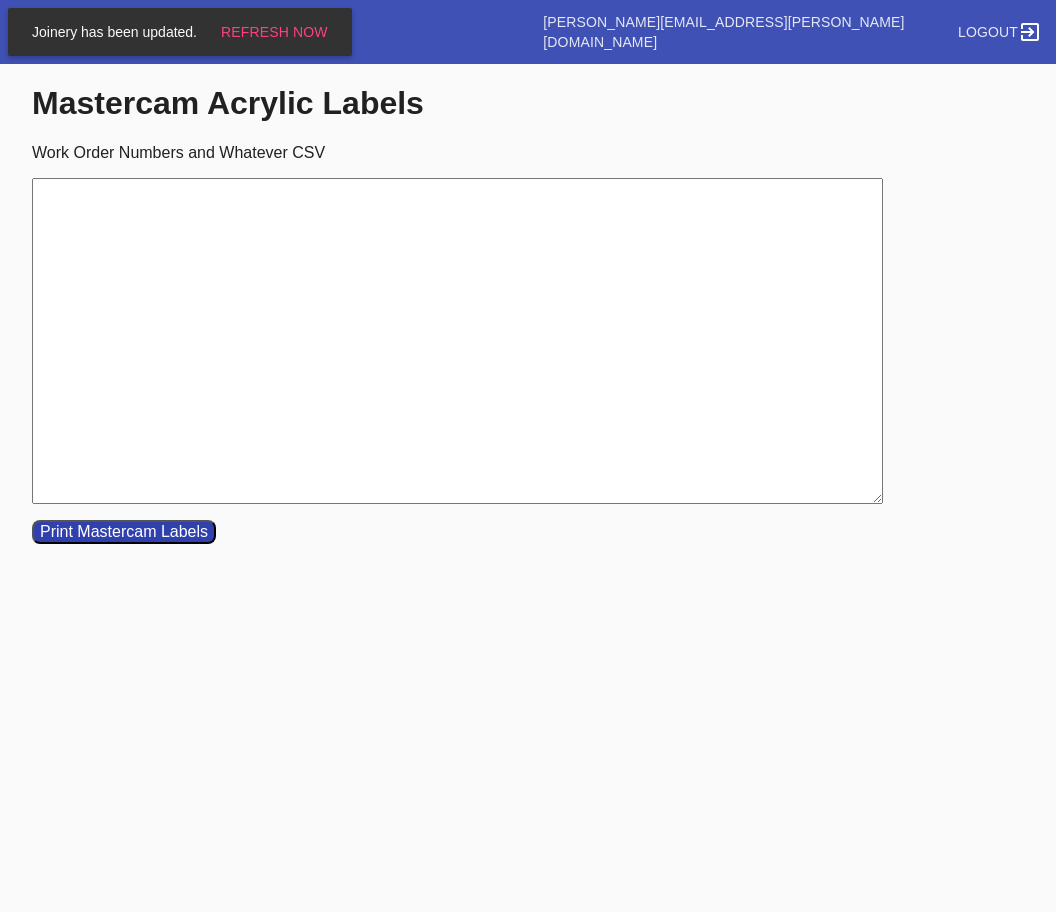 scroll, scrollTop: 0, scrollLeft: 0, axis: both 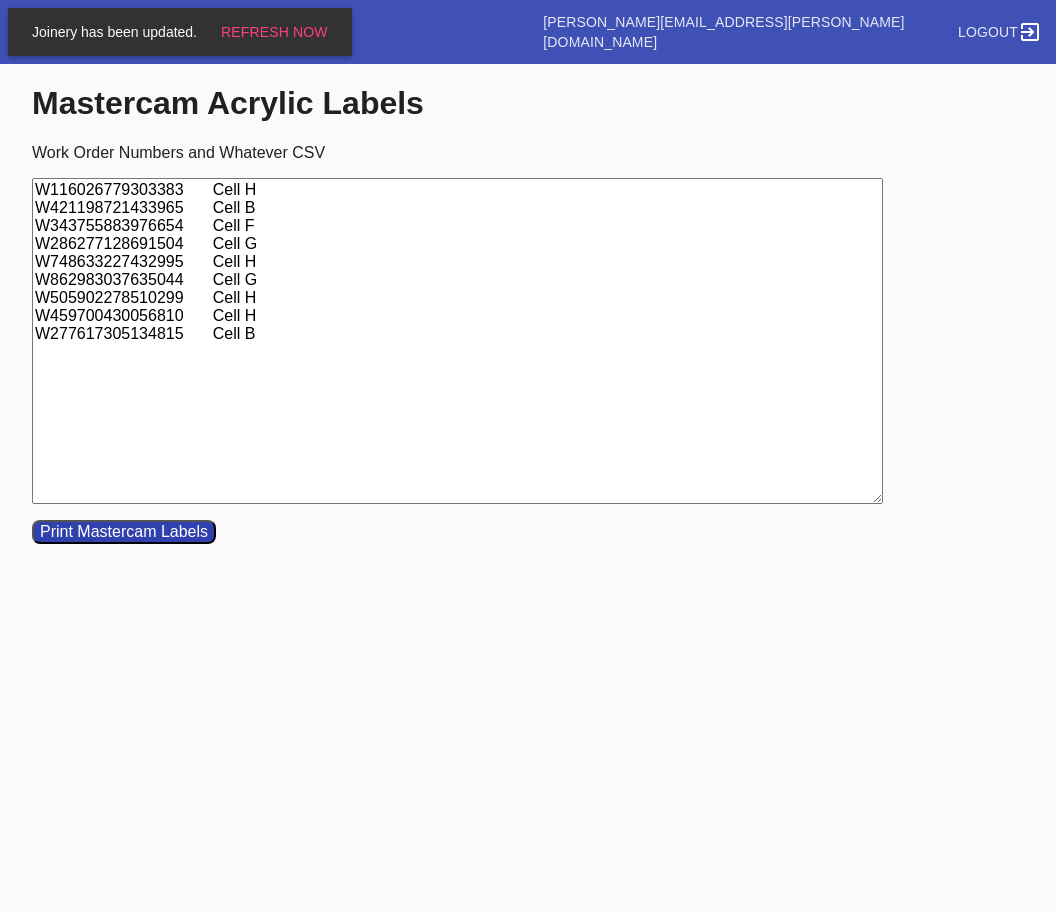 click on "W116026779303383	Cell H
W421198721433965	Cell B
W343755883976654	Cell F
W286277128691504	Cell G
W748633227432995	Cell H
W862983037635044	Cell G
W505902278510299	Cell H
W459700430056810	Cell H
W277617305134815	Cell B" at bounding box center (457, 341) 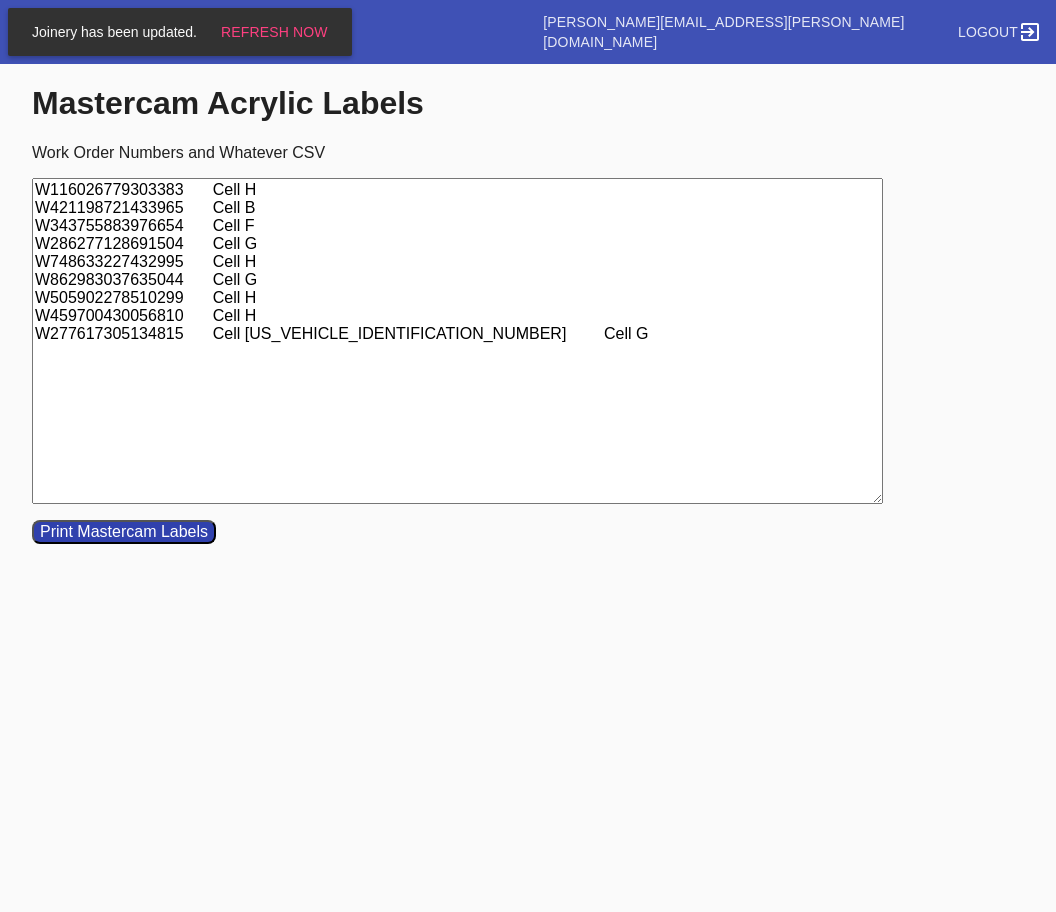 click on "W116026779303383	Cell H
W421198721433965	Cell B
W343755883976654	Cell F
W286277128691504	Cell G
W748633227432995	Cell H
W862983037635044	Cell G
W505902278510299	Cell H
W459700430056810	Cell H
W277617305134815	Cell [US_VEHICLE_IDENTIFICATION_NUMBER]	Cell G" at bounding box center (457, 341) 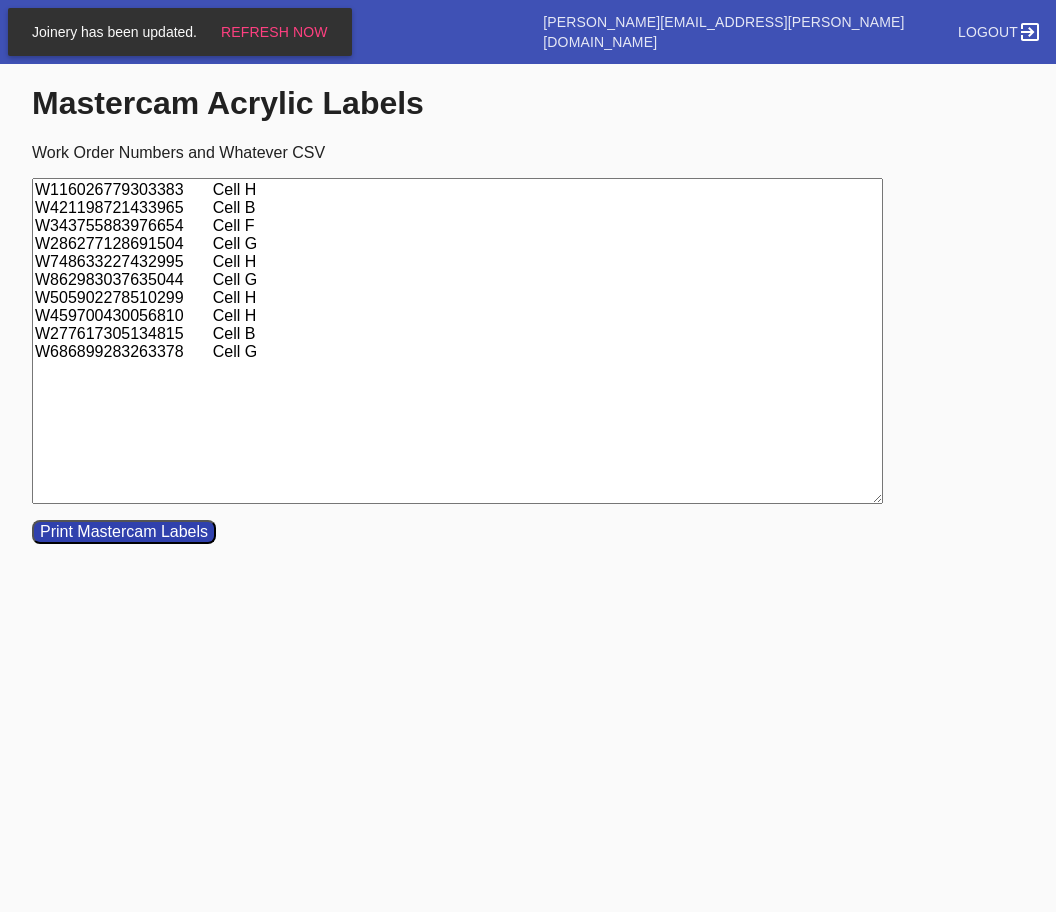 click on "W116026779303383	Cell H
W421198721433965	Cell B
W343755883976654	Cell F
W286277128691504	Cell G
W748633227432995	Cell H
W862983037635044	Cell G
W505902278510299	Cell H
W459700430056810	Cell H
W277617305134815	Cell B
W686899283263378	Cell G" at bounding box center [457, 341] 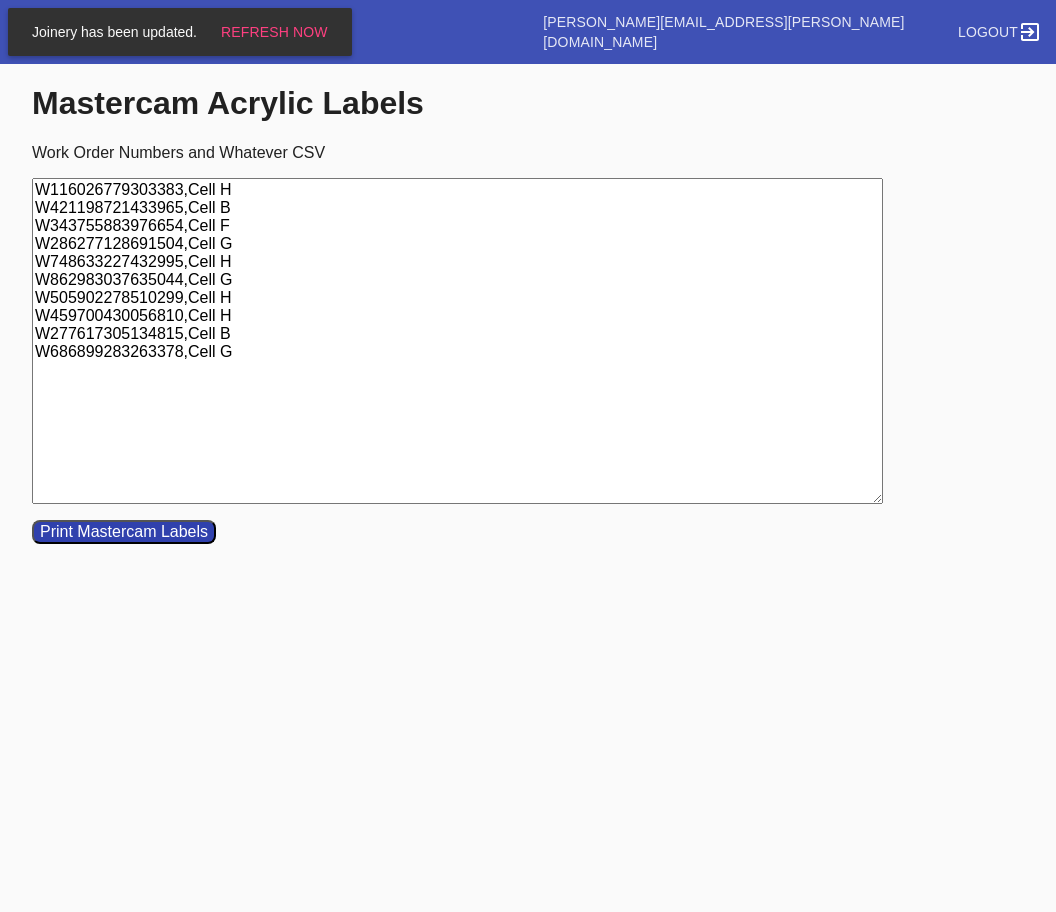 type on "W116026779303383,Cell H
W421198721433965,Cell B
W343755883976654,Cell F
W286277128691504,Cell G
W748633227432995,Cell H
W862983037635044,Cell G
W505902278510299,Cell H
W459700430056810,Cell H
W277617305134815,Cell B
W686899283263378,Cell G" 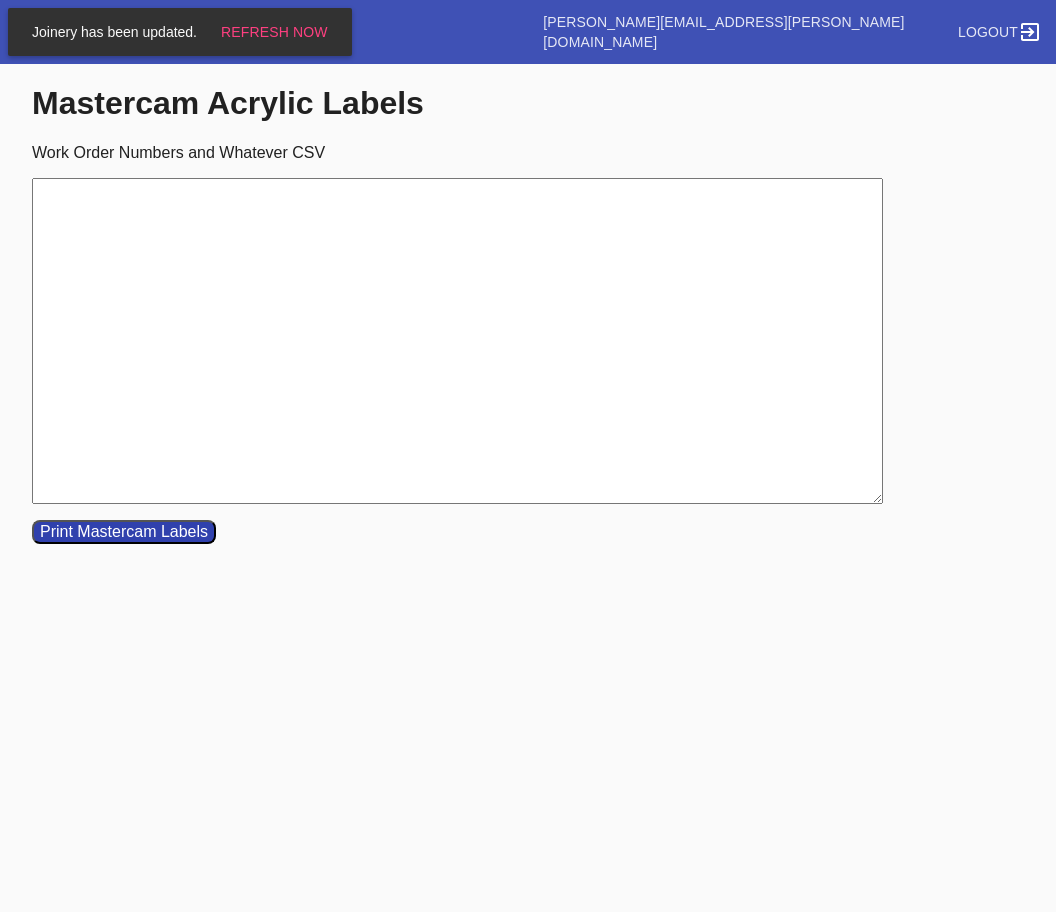 click on "Work Order Numbers and Whatever CSV" at bounding box center [457, 341] 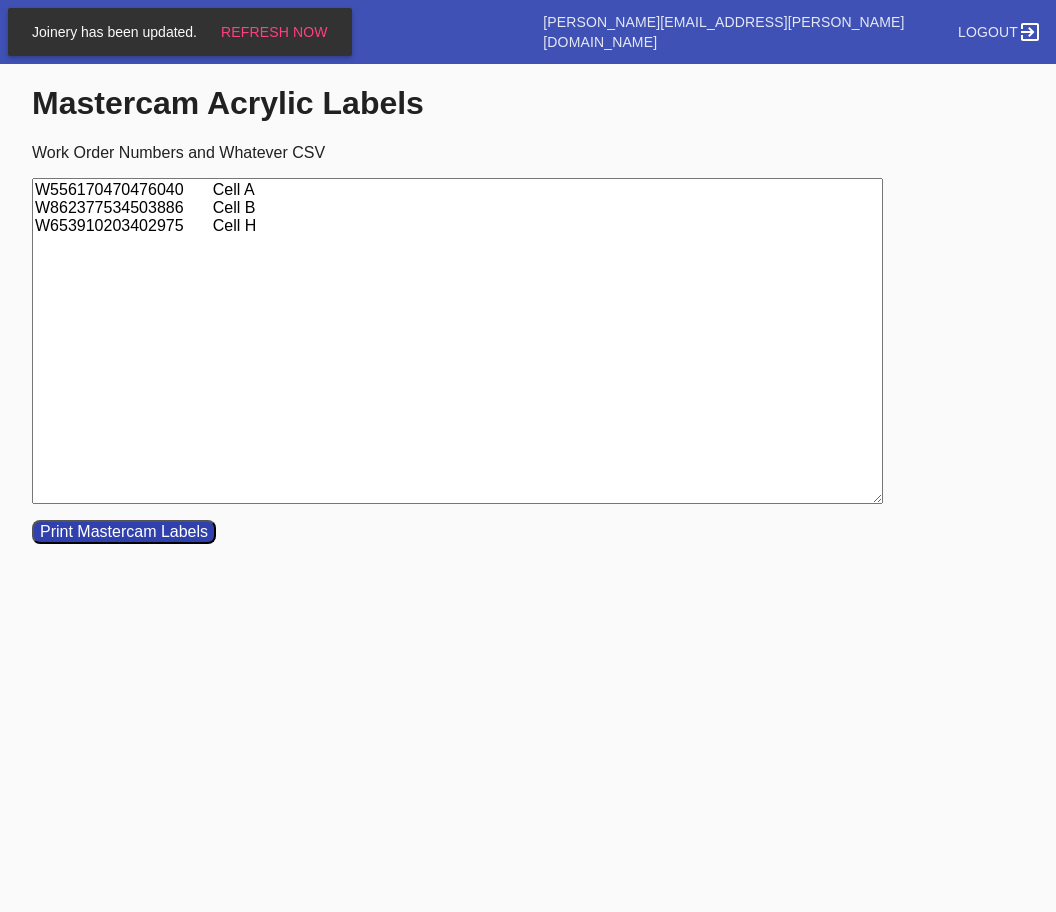 click on "W556170470476040	Cell A
W862377534503886	Cell B
W653910203402975	Cell H" at bounding box center (457, 341) 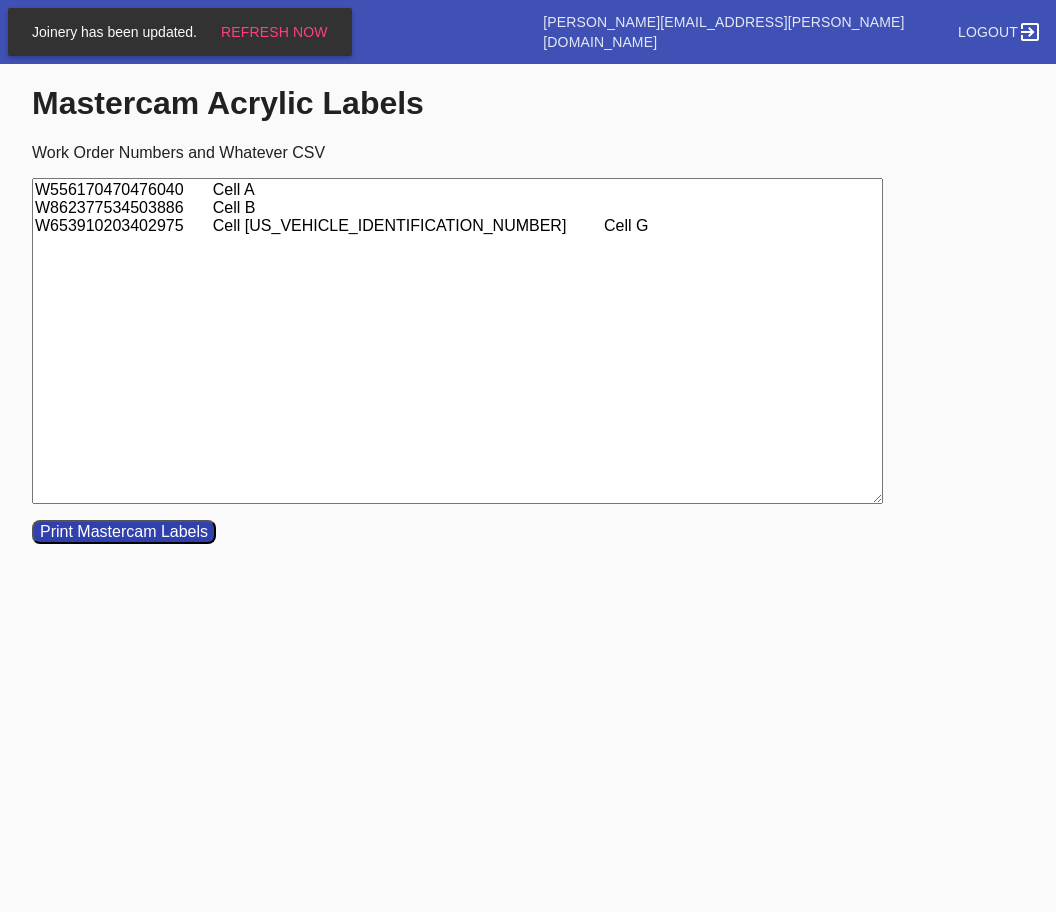 click on "W556170470476040	Cell A
W862377534503886	Cell B
W653910203402975	Cell HW538854153139137	Cell G" at bounding box center (457, 341) 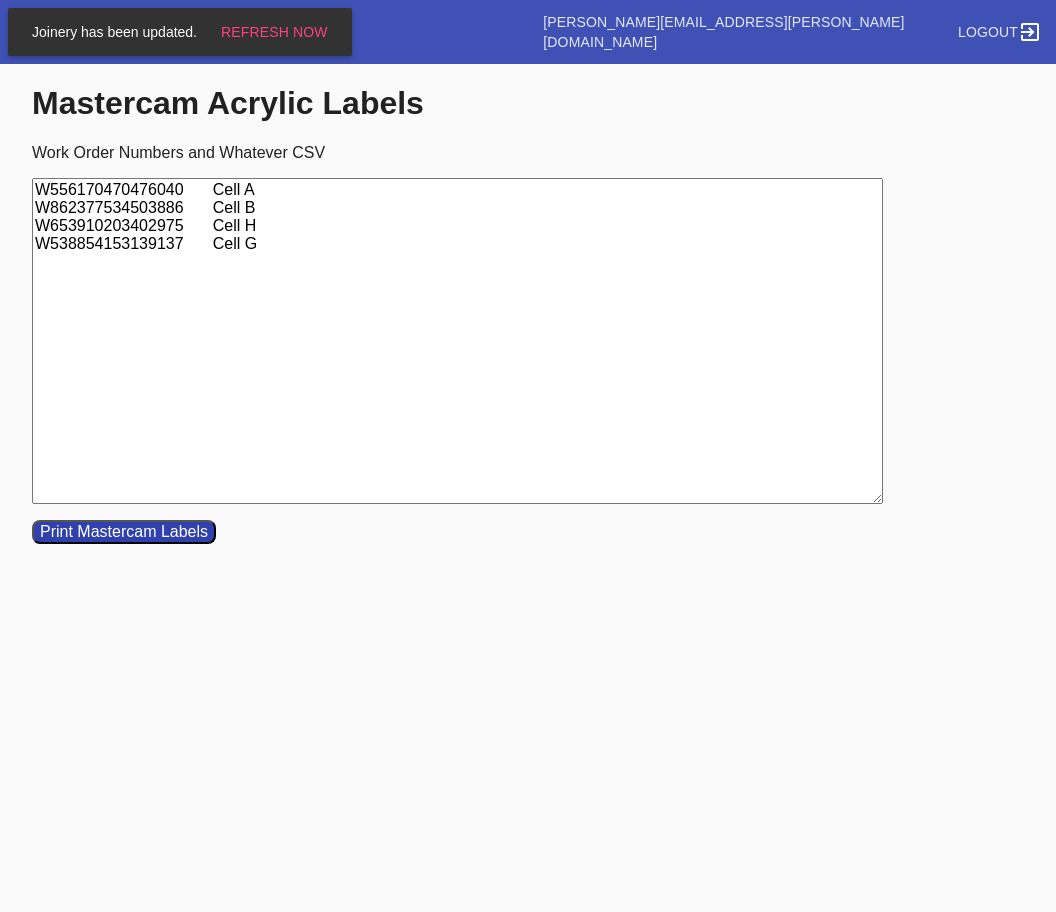 click on "W556170470476040	Cell A
W862377534503886	Cell B
W653910203402975	Cell H
W538854153139137	Cell G" at bounding box center (457, 341) 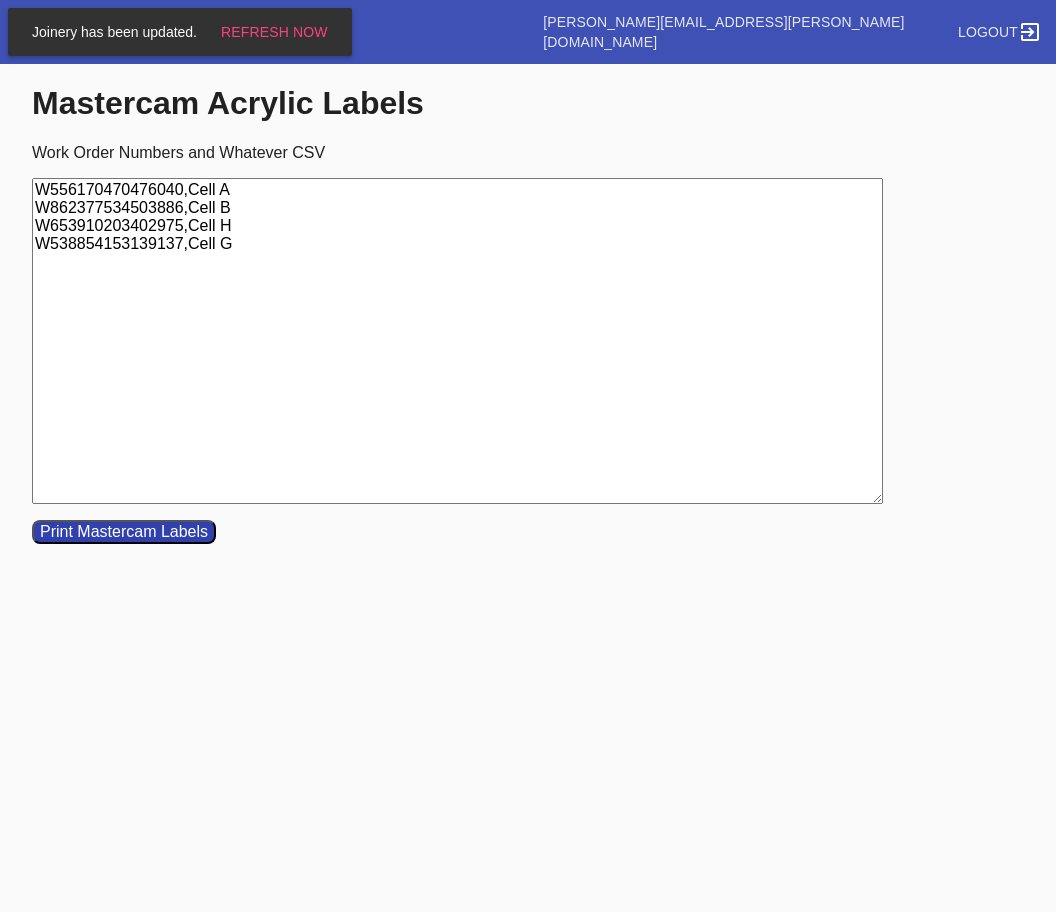 click on "W556170470476040,Cell A
W862377534503886,Cell B
W653910203402975,Cell H
W538854153139137,Cell G" at bounding box center [457, 341] 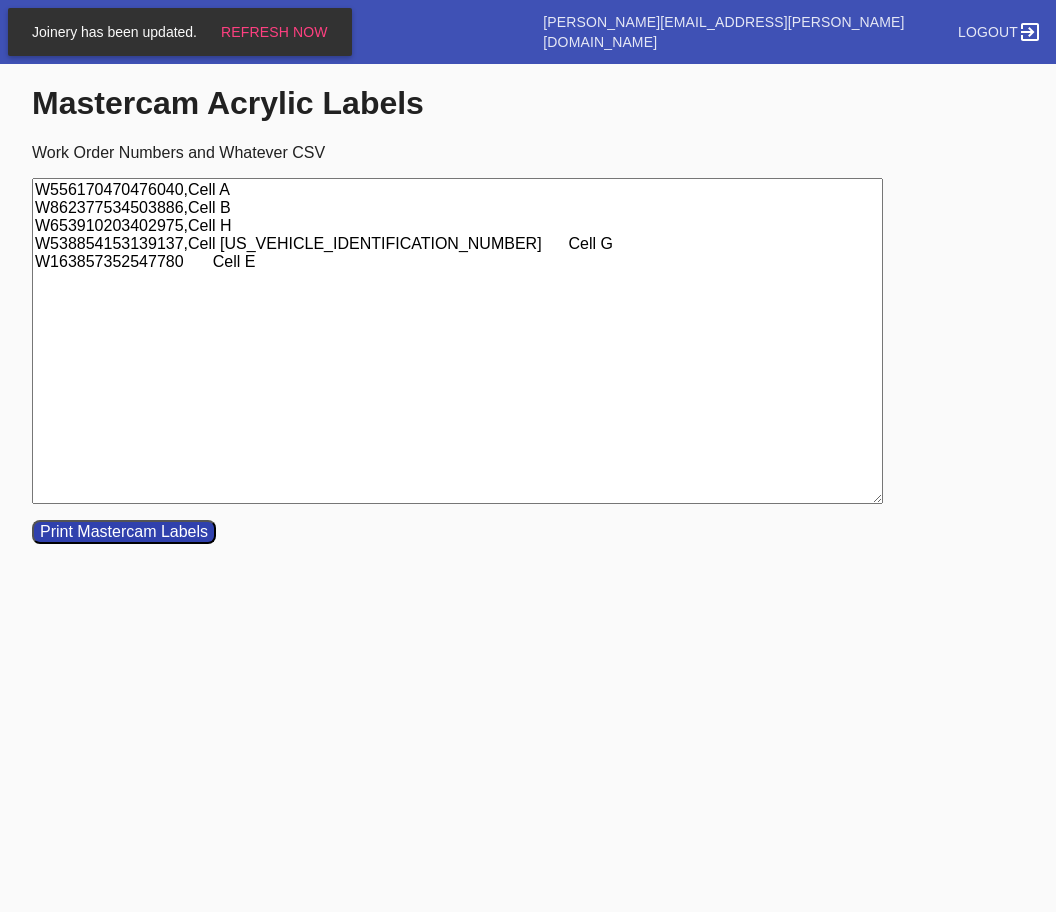 click on "W556170470476040,Cell A
W862377534503886,Cell B
W653910203402975,Cell H
W538854153139137,Cell GW302352525375243	Cell G
W163857352547780	Cell E" at bounding box center (457, 341) 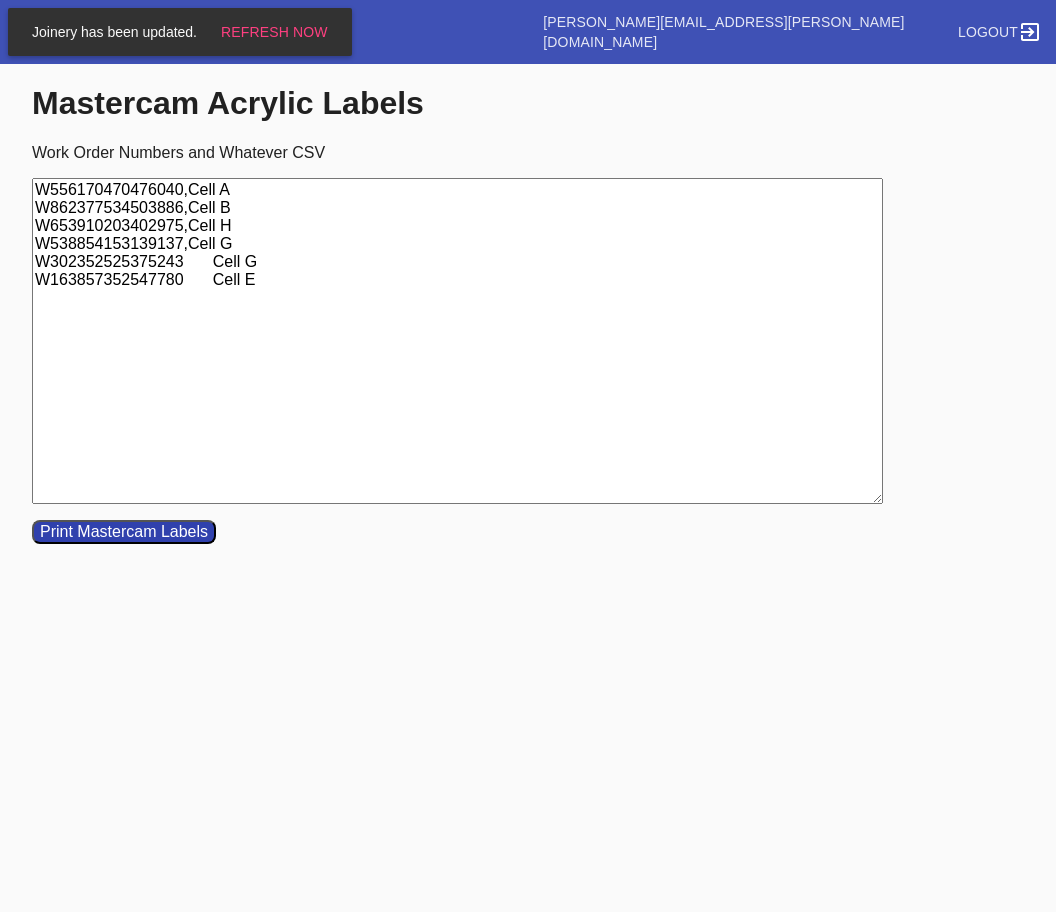 click on "W556170470476040,Cell A
W862377534503886,Cell B
W653910203402975,Cell H
W538854153139137,Cell G
W302352525375243	Cell G
W163857352547780	Cell E" at bounding box center [457, 341] 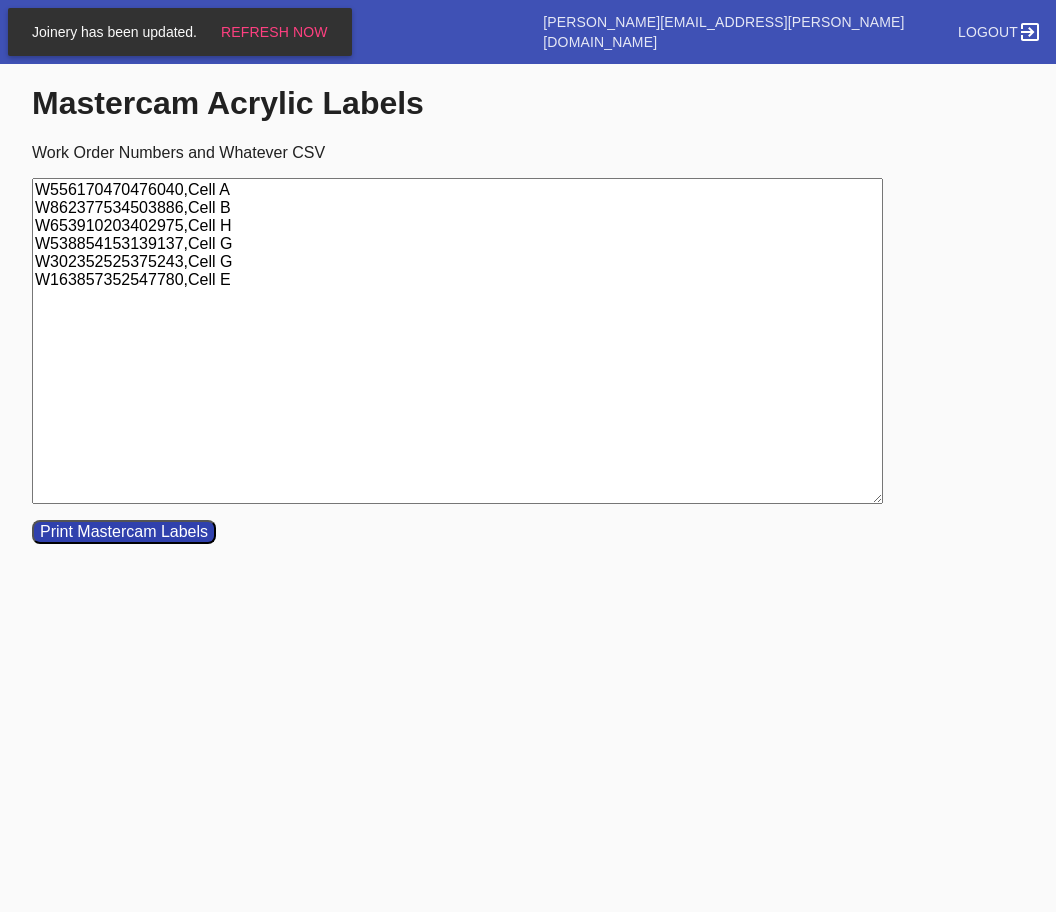 type on "W556170470476040,Cell A
W862377534503886,Cell B
W653910203402975,Cell H
W538854153139137,Cell G
W302352525375243,Cell G
W163857352547780,Cell E" 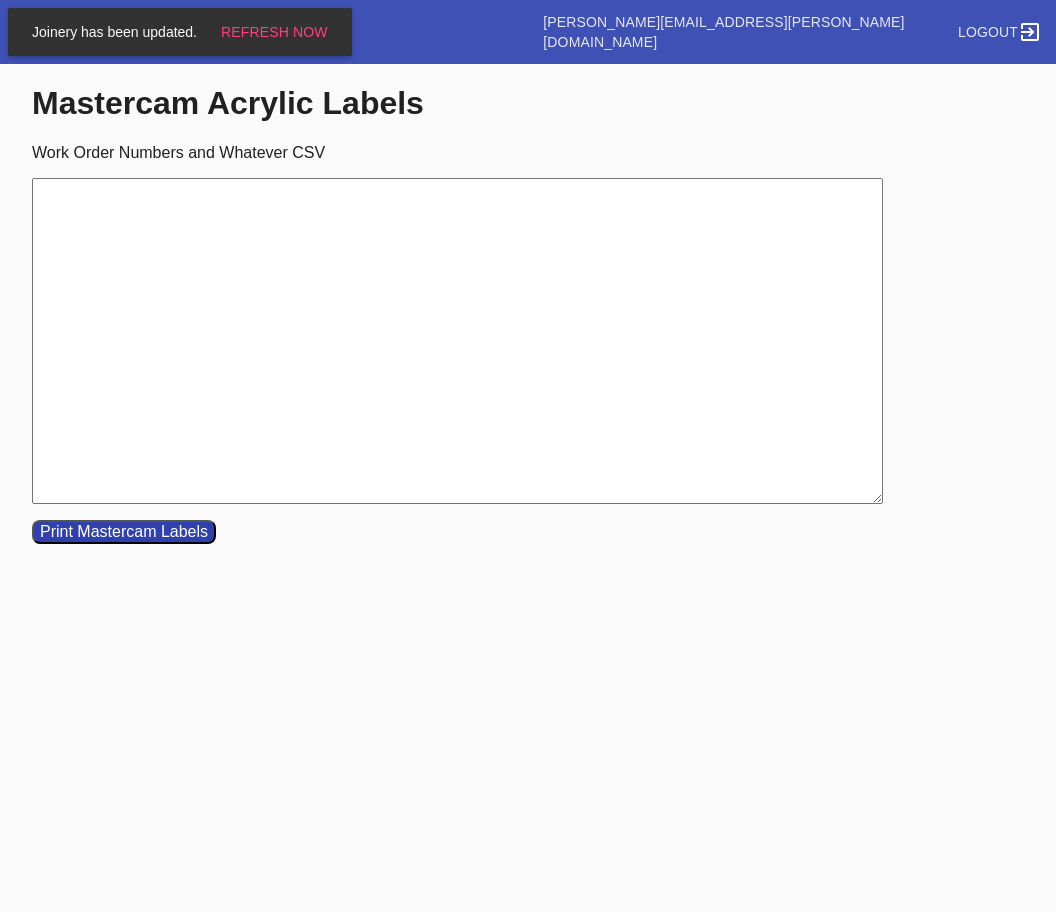 click on "Work Order Numbers and Whatever CSV" at bounding box center [457, 341] 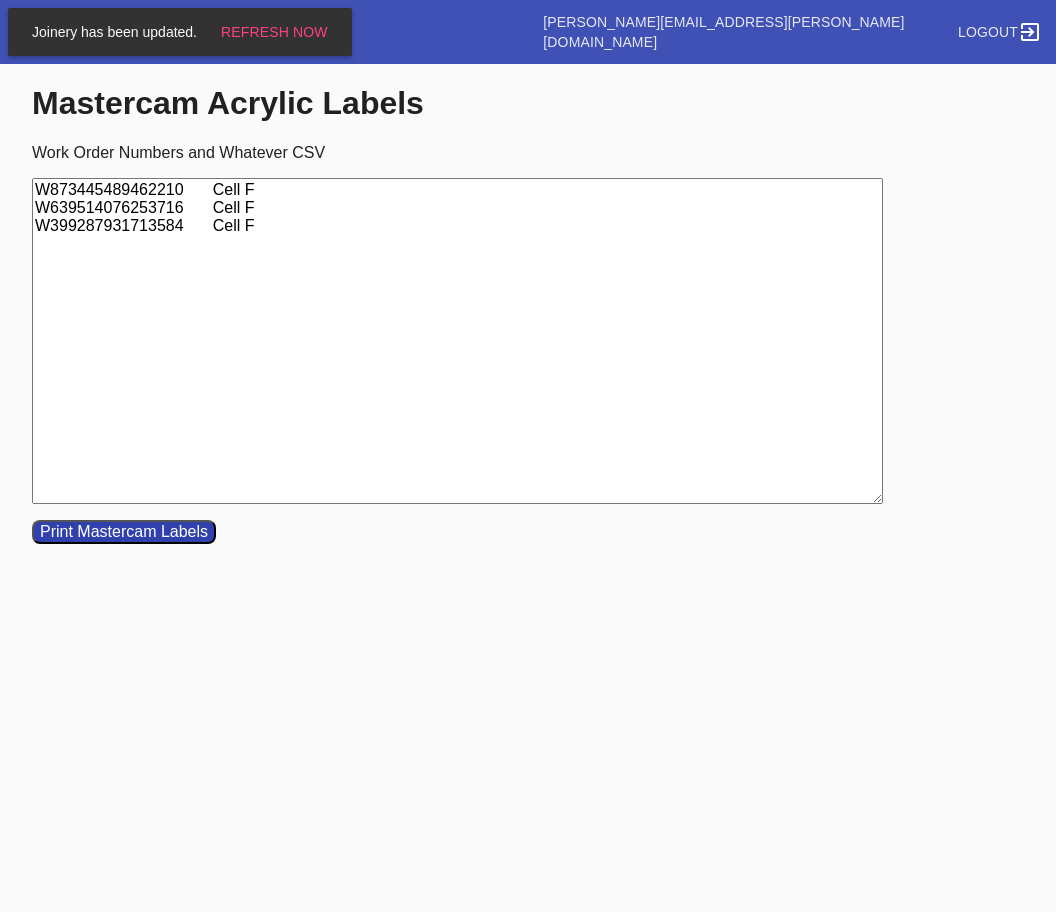 click on "W873445489462210	Cell F
W639514076253716	Cell F
W399287931713584	Cell F" at bounding box center [457, 341] 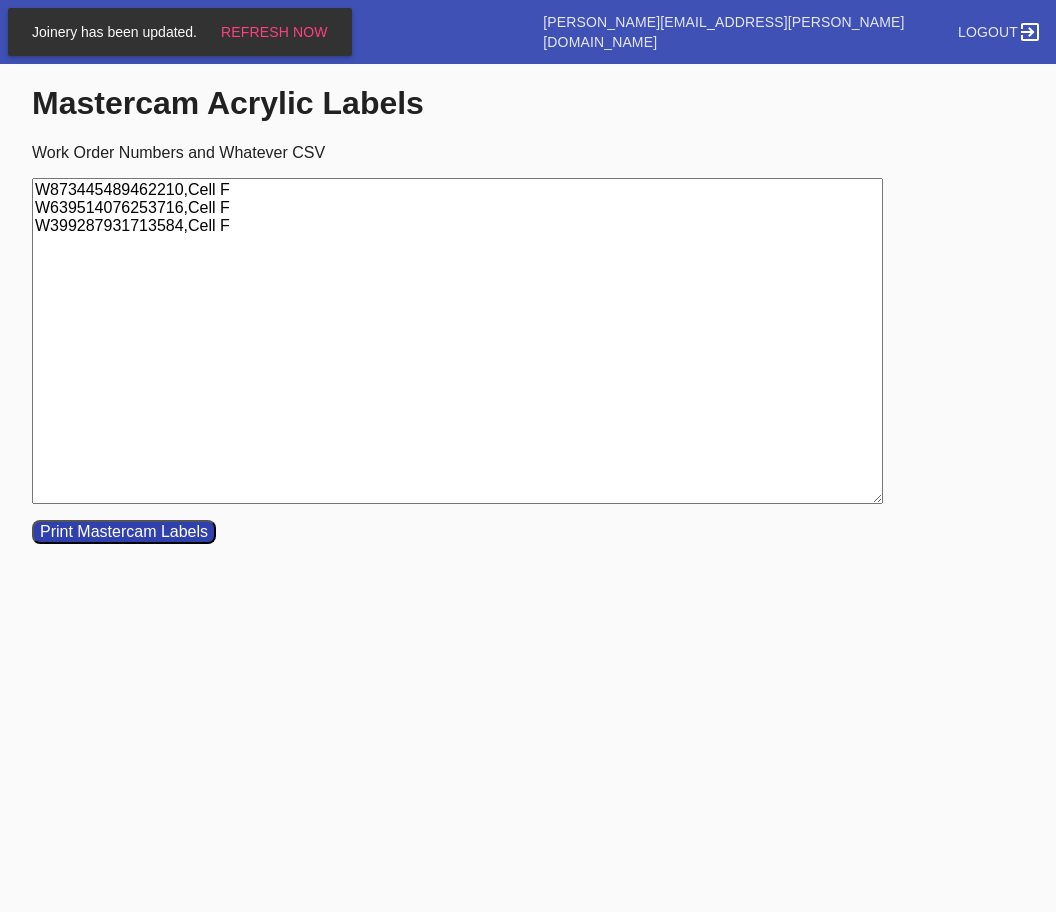 type on "W873445489462210,Cell F
W639514076253716,Cell F
W399287931713584,Cell F" 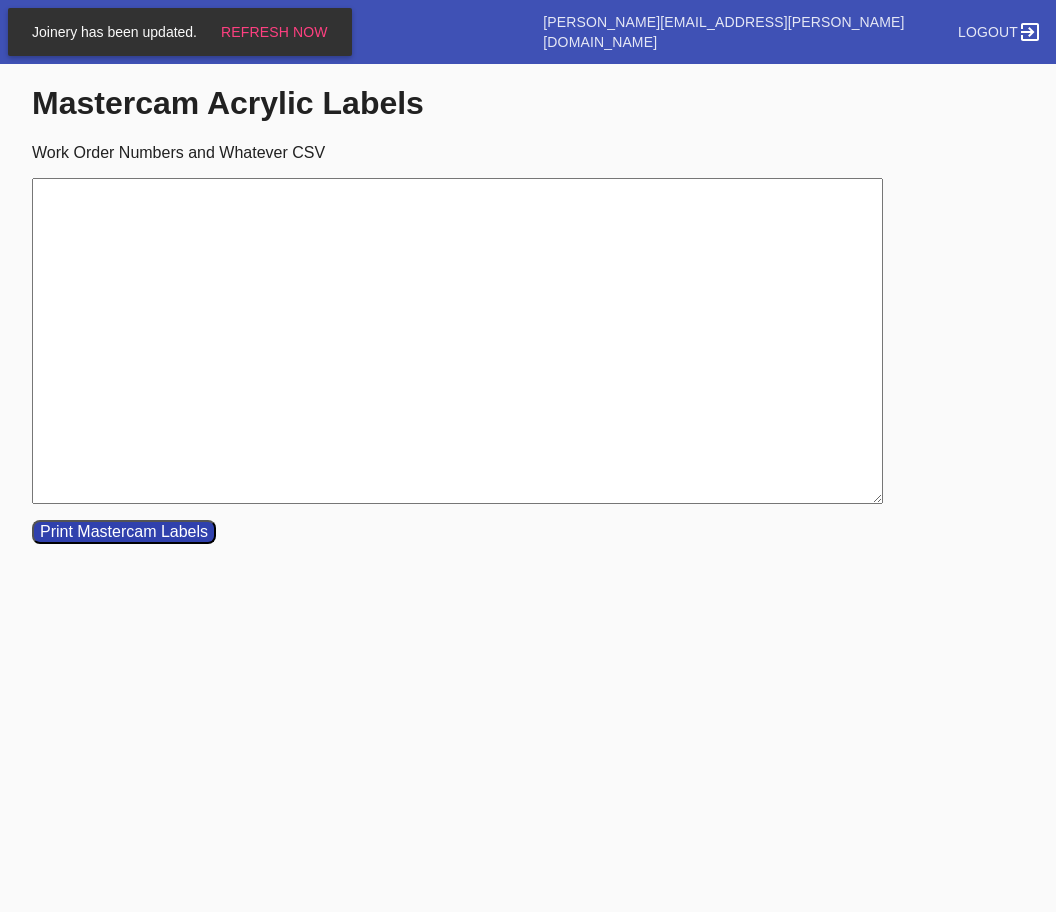 click on "Work Order Numbers and Whatever CSV" at bounding box center (457, 341) 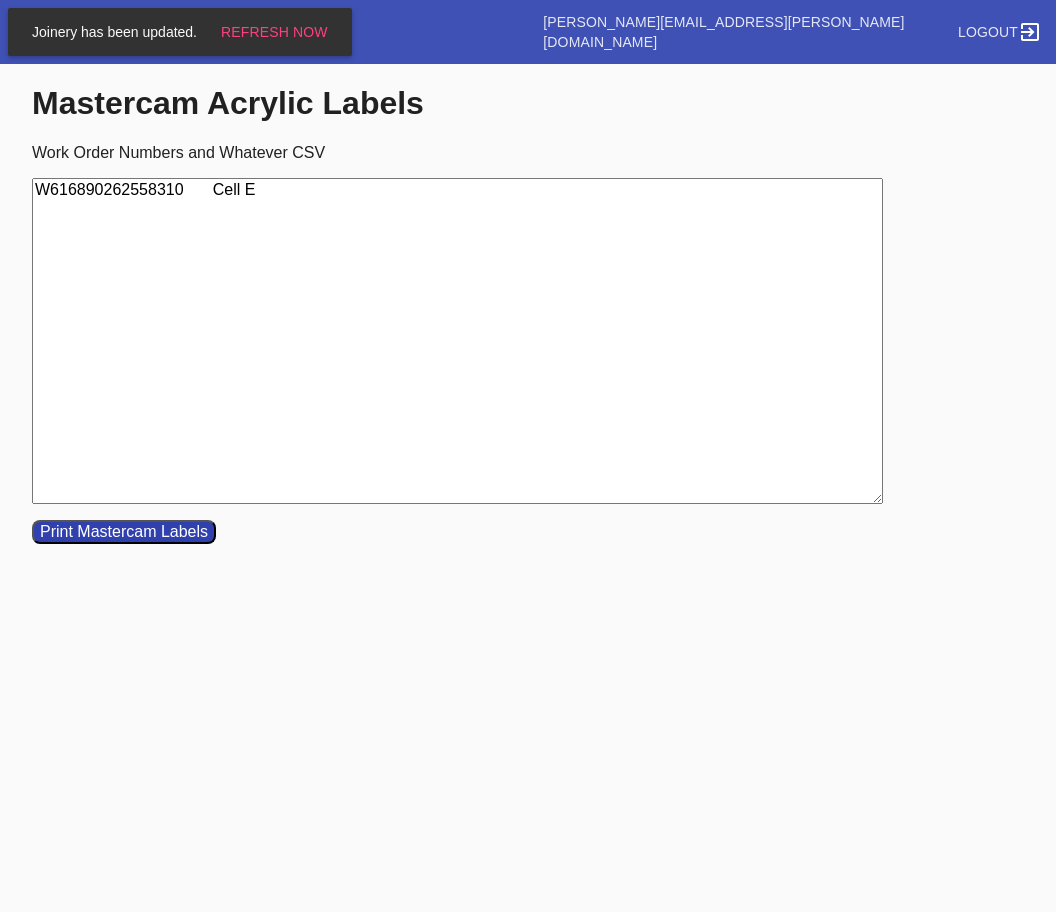 click on "W616890262558310	Cell E" at bounding box center [457, 341] 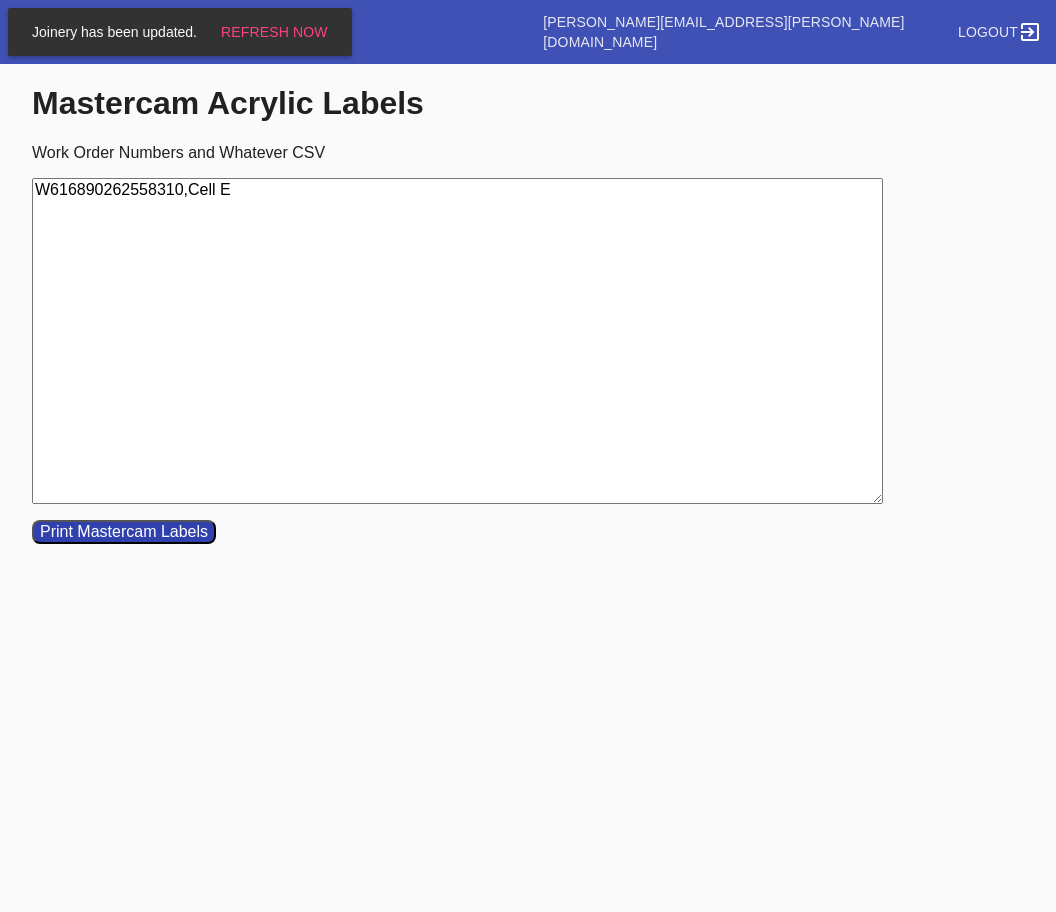 click on "W616890262558310,Cell E" at bounding box center [457, 341] 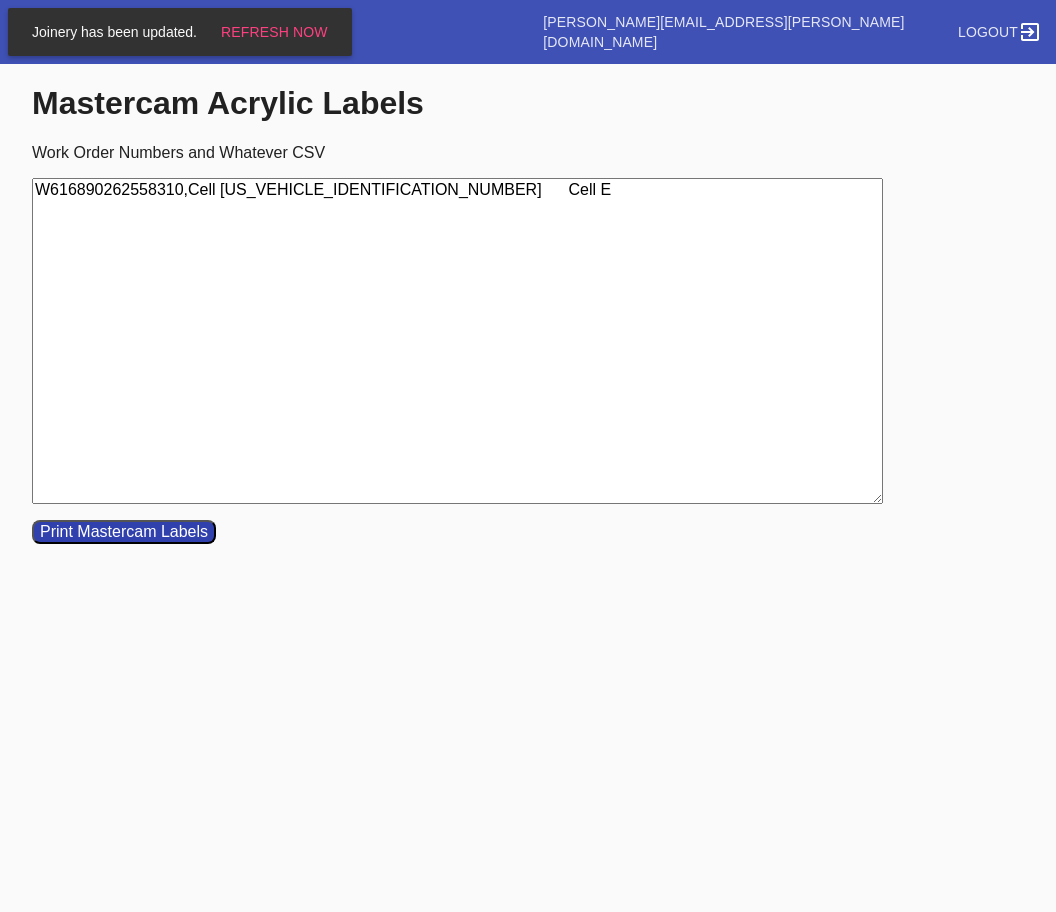 click on "W616890262558310,Cell EW598754817936885	Cell E" at bounding box center [457, 341] 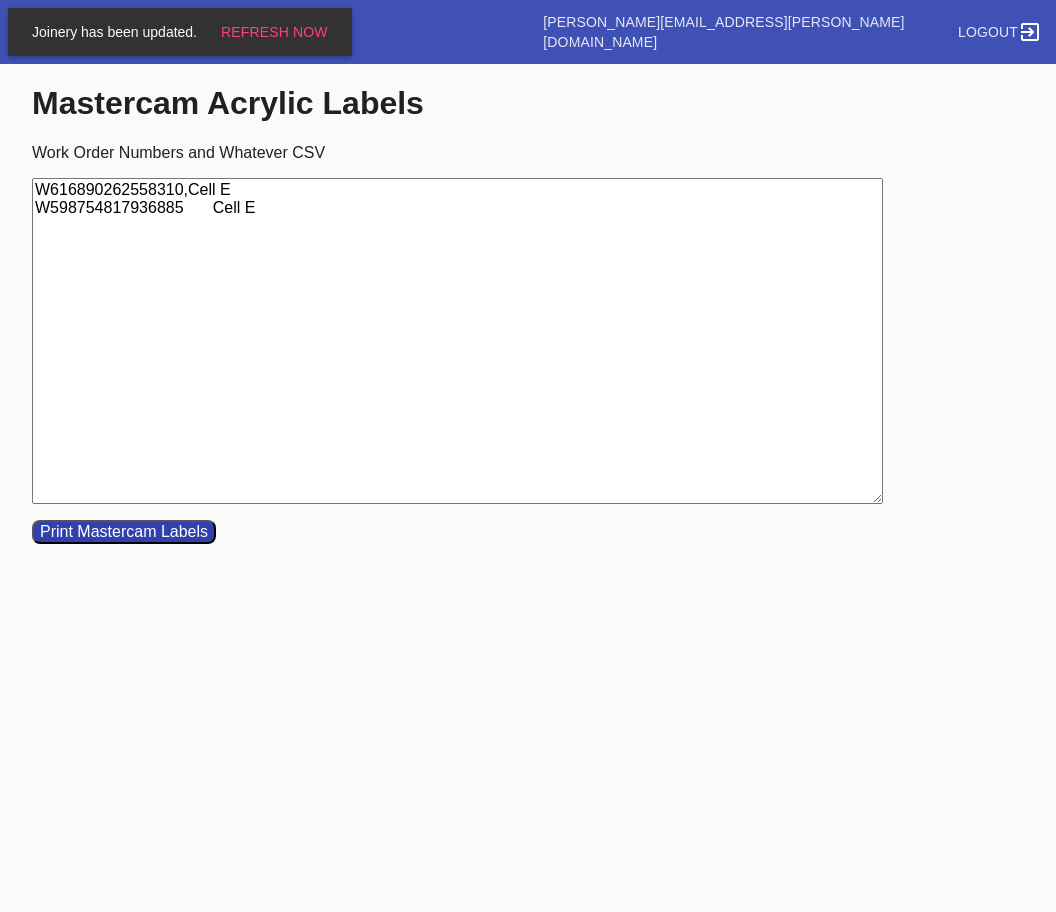 click on "W616890262558310,Cell E
W598754817936885	Cell E" at bounding box center [457, 341] 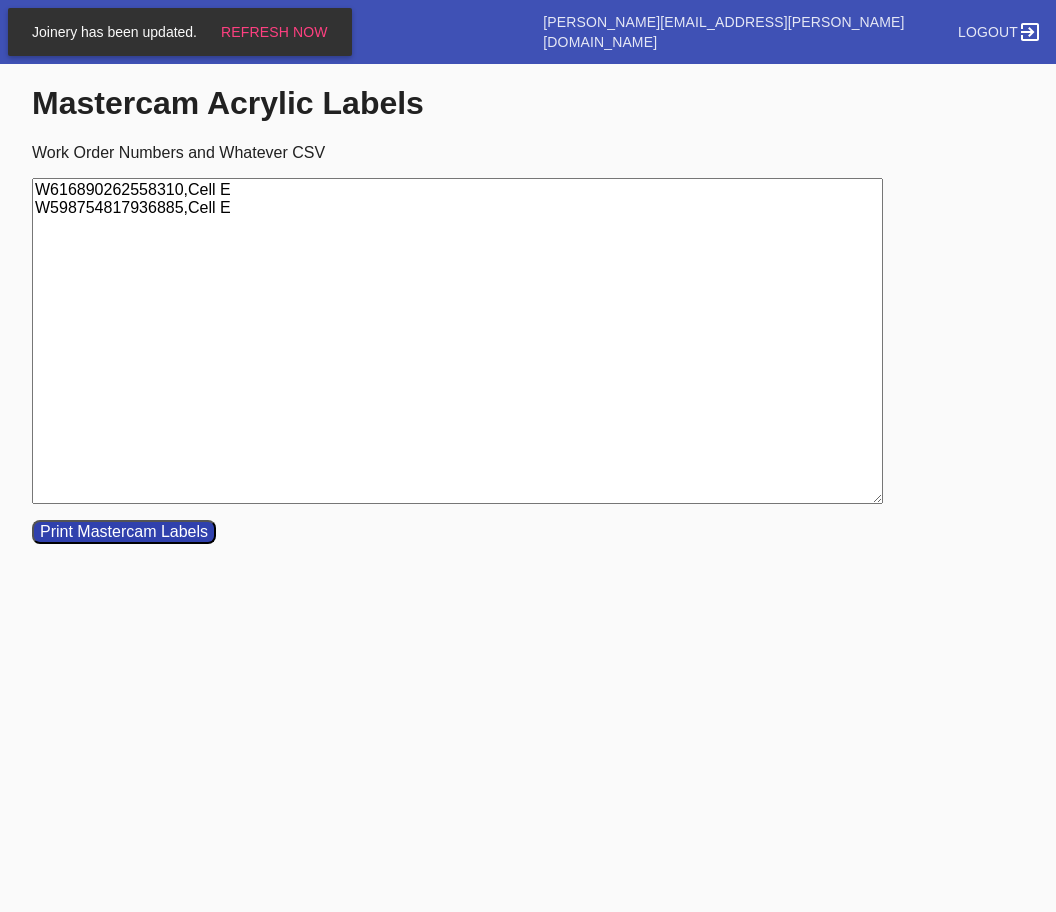click on "Print Mastercam Labels" at bounding box center [124, 532] 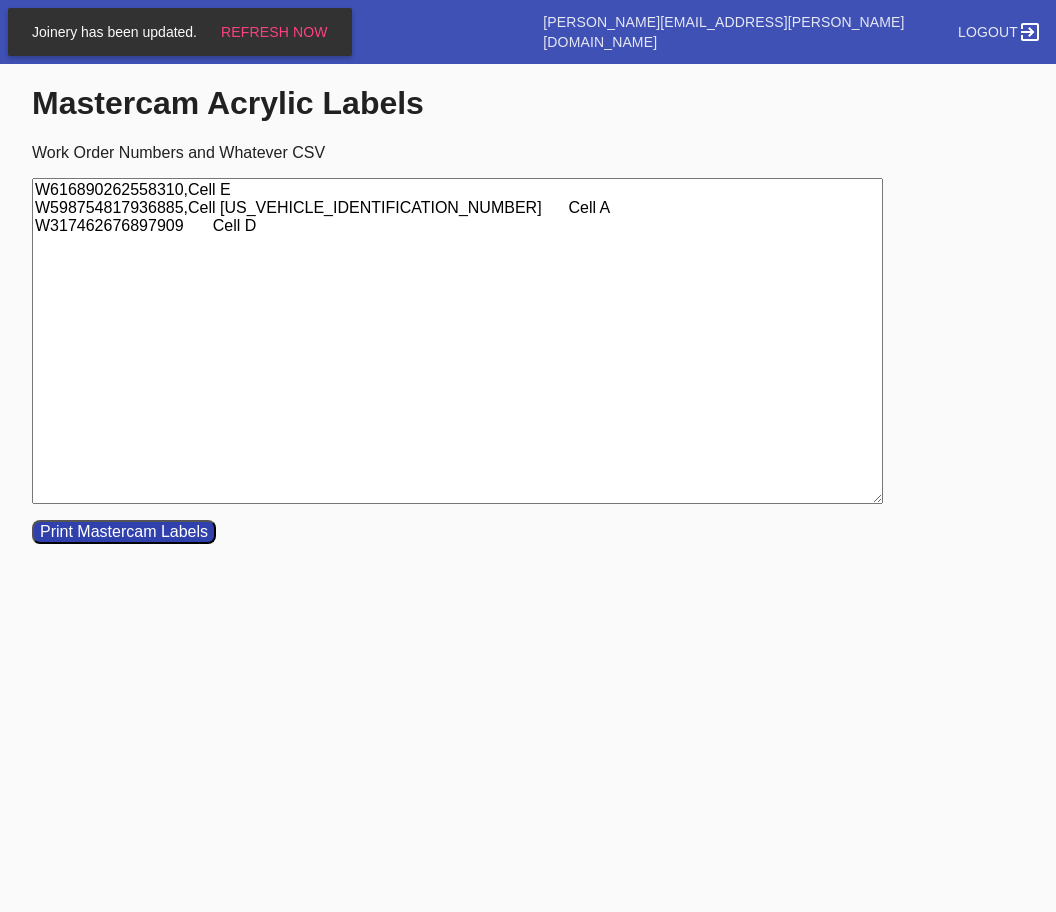 click on "W616890262558310,Cell E
W598754817936885,Cell EW108005775806464	Cell A
W317462676897909	Cell D" at bounding box center [457, 341] 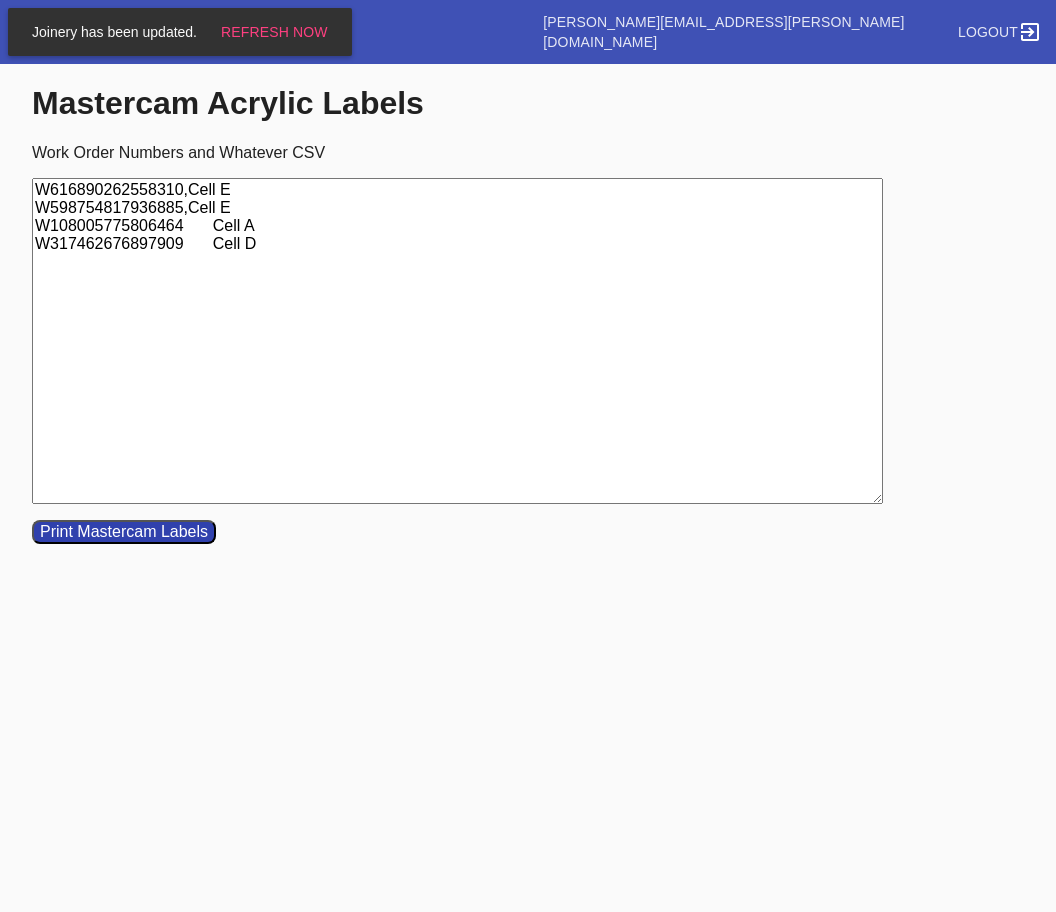 click on "W616890262558310,Cell E
W598754817936885,Cell E
W108005775806464	Cell A
W317462676897909	Cell D" at bounding box center [457, 341] 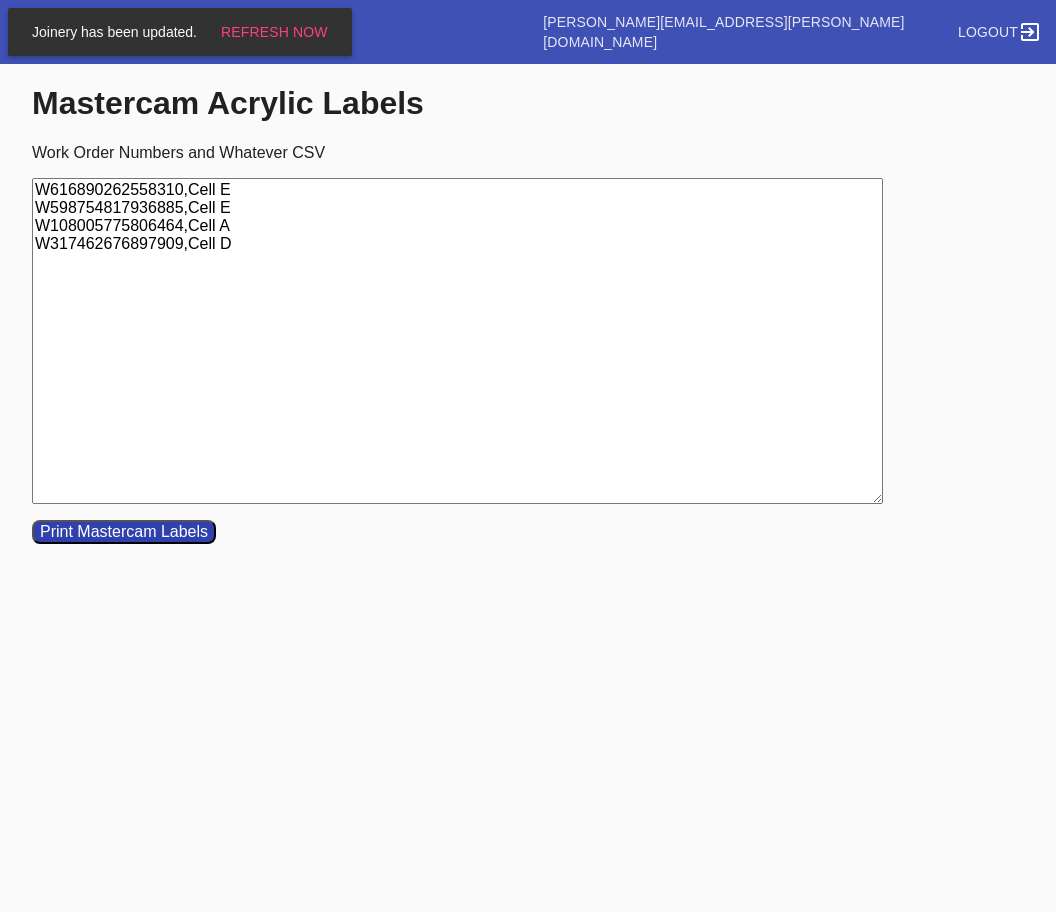 click on "Print Mastercam Labels" at bounding box center [124, 532] 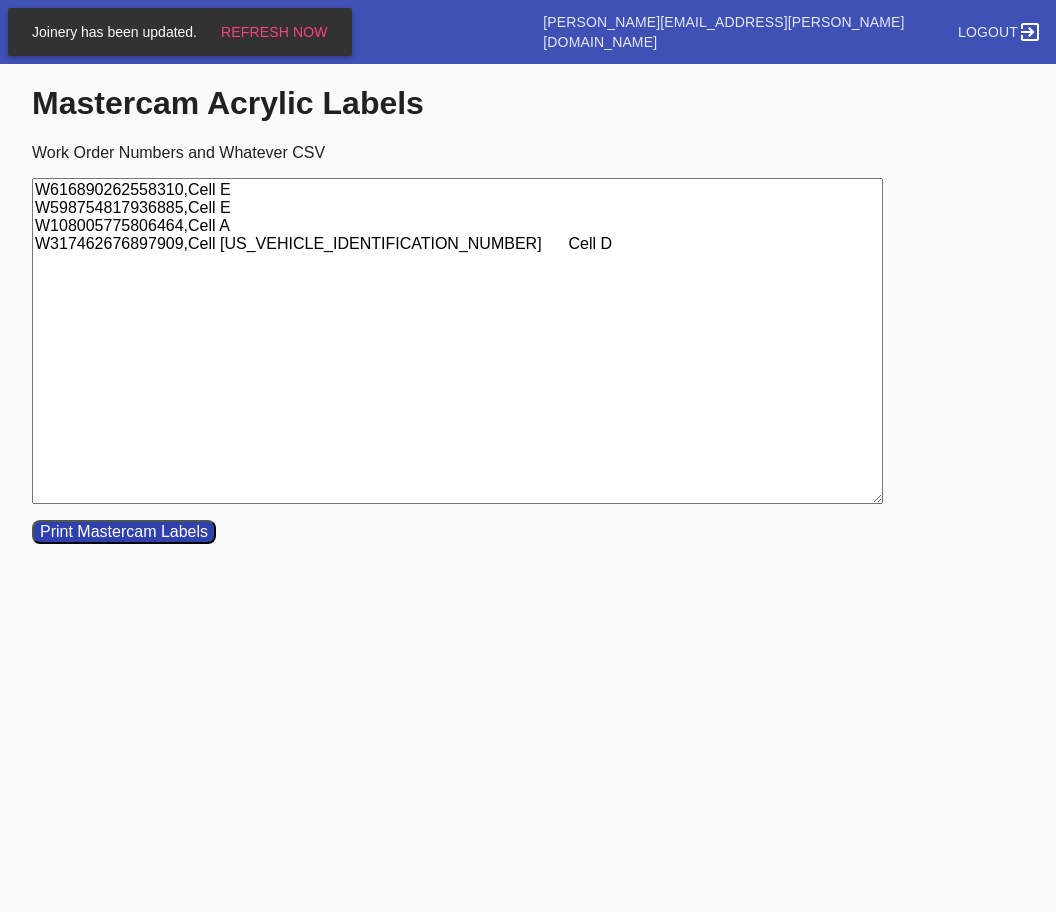 click on "W616890262558310,Cell E
W598754817936885,Cell E
W108005775806464,Cell A
W317462676897909,Cell DW296795712926425	Cell D" at bounding box center (457, 341) 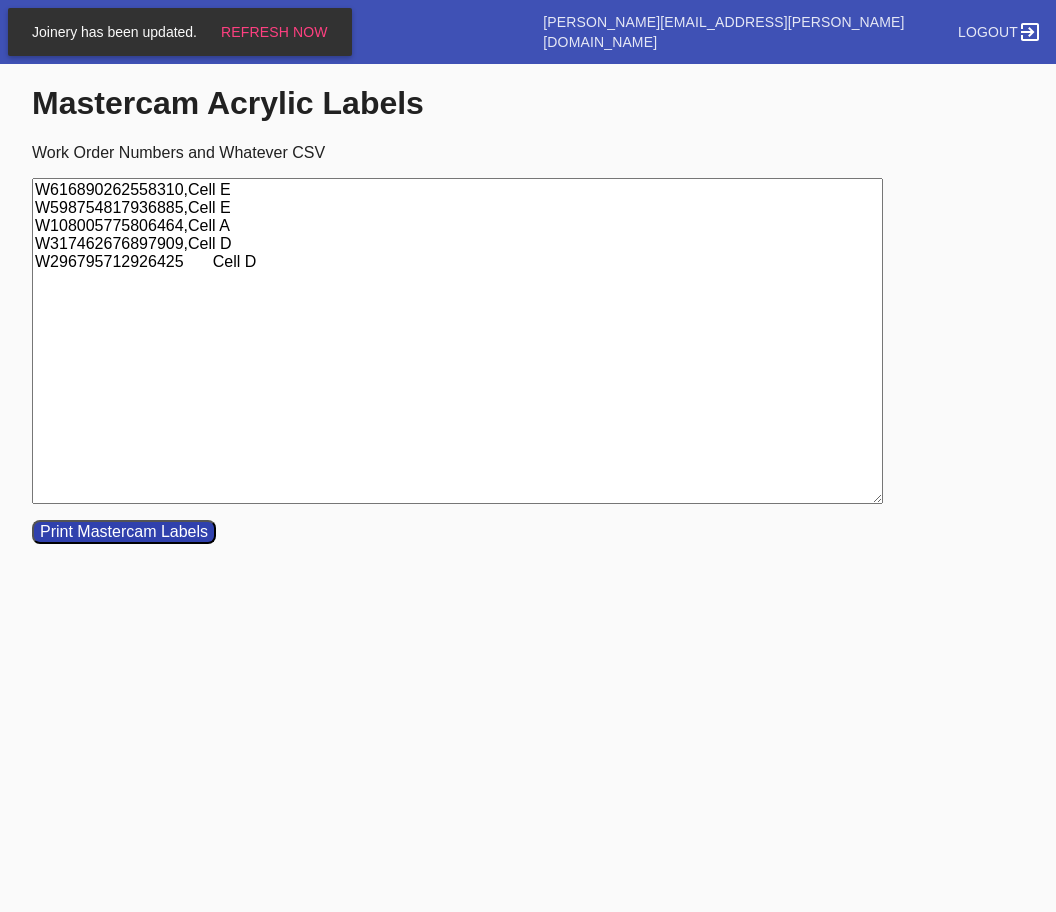 click on "W616890262558310,Cell E
W598754817936885,Cell E
W108005775806464,Cell A
W317462676897909,Cell D
W296795712926425	Cell D" at bounding box center (457, 341) 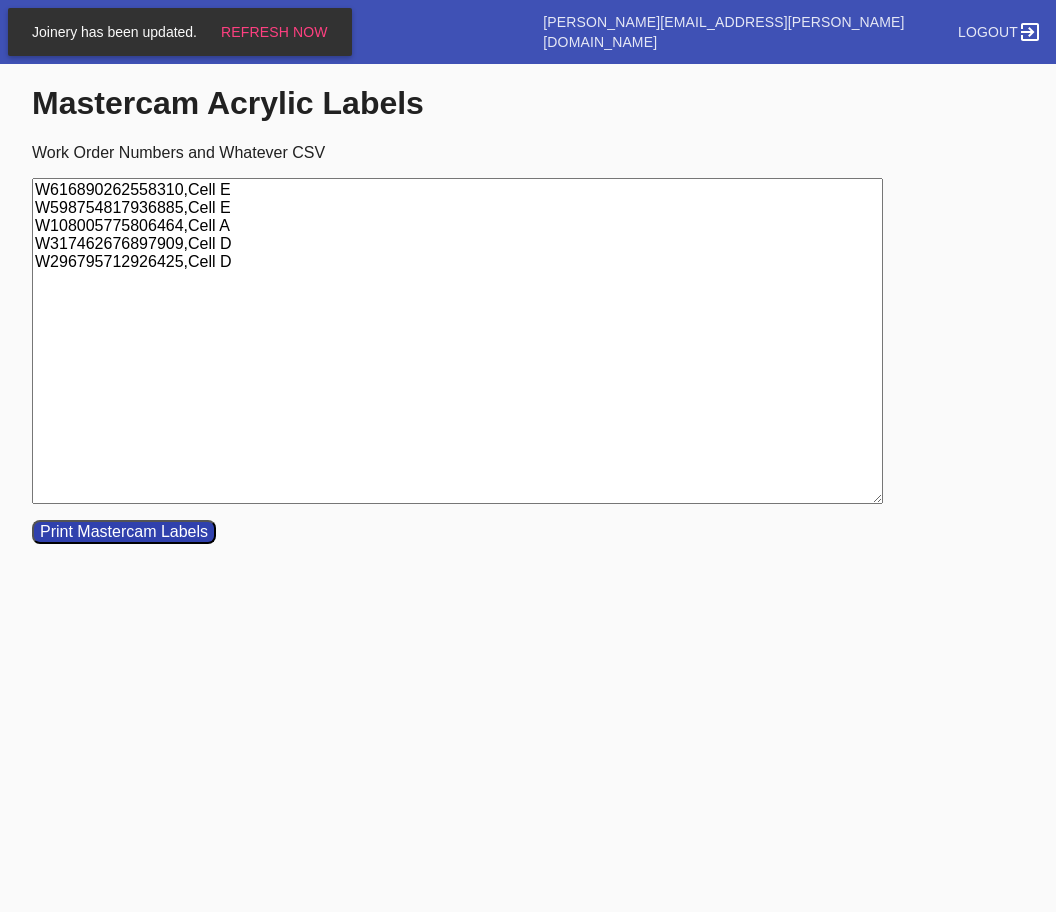 type on "W616890262558310,Cell E
W598754817936885,Cell E
W108005775806464,Cell A
W317462676897909,Cell D
W296795712926425,Cell D" 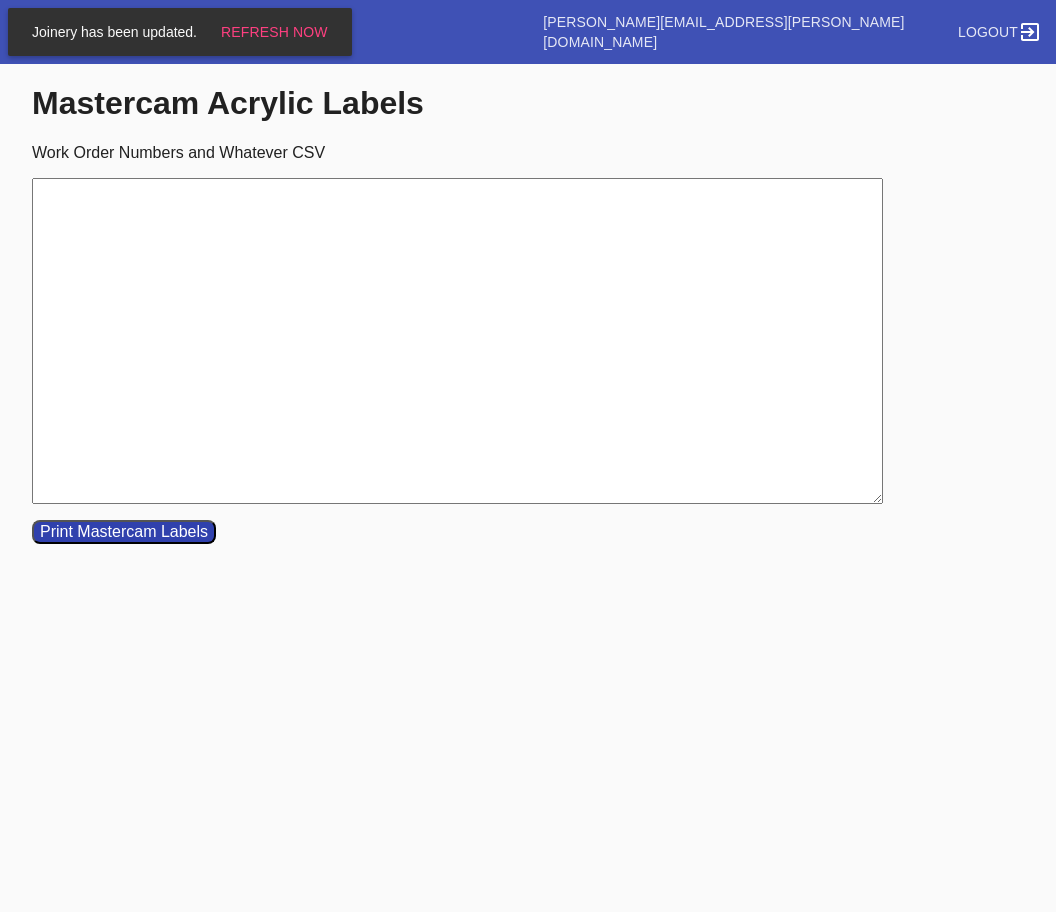 click on "Work Order Numbers and Whatever CSV" at bounding box center [457, 341] 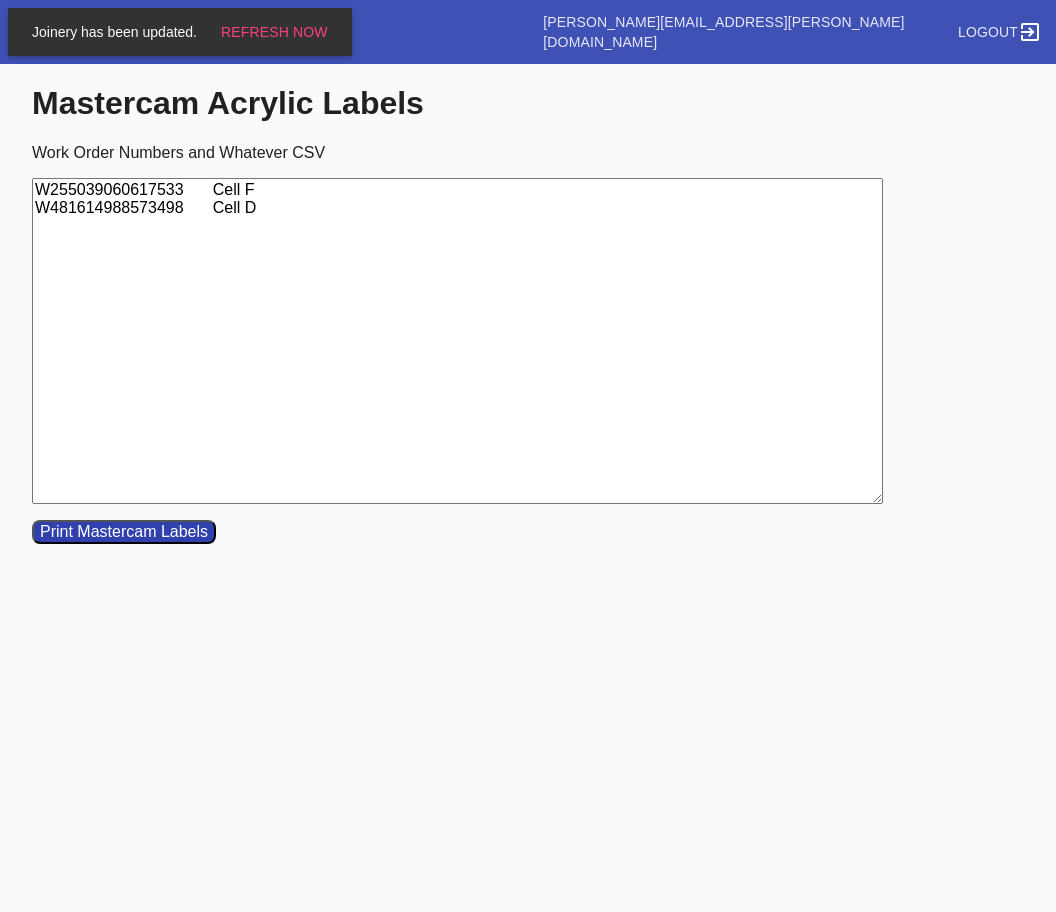 click on "W255039060617533	Cell F
W481614988573498	Cell D" at bounding box center [457, 341] 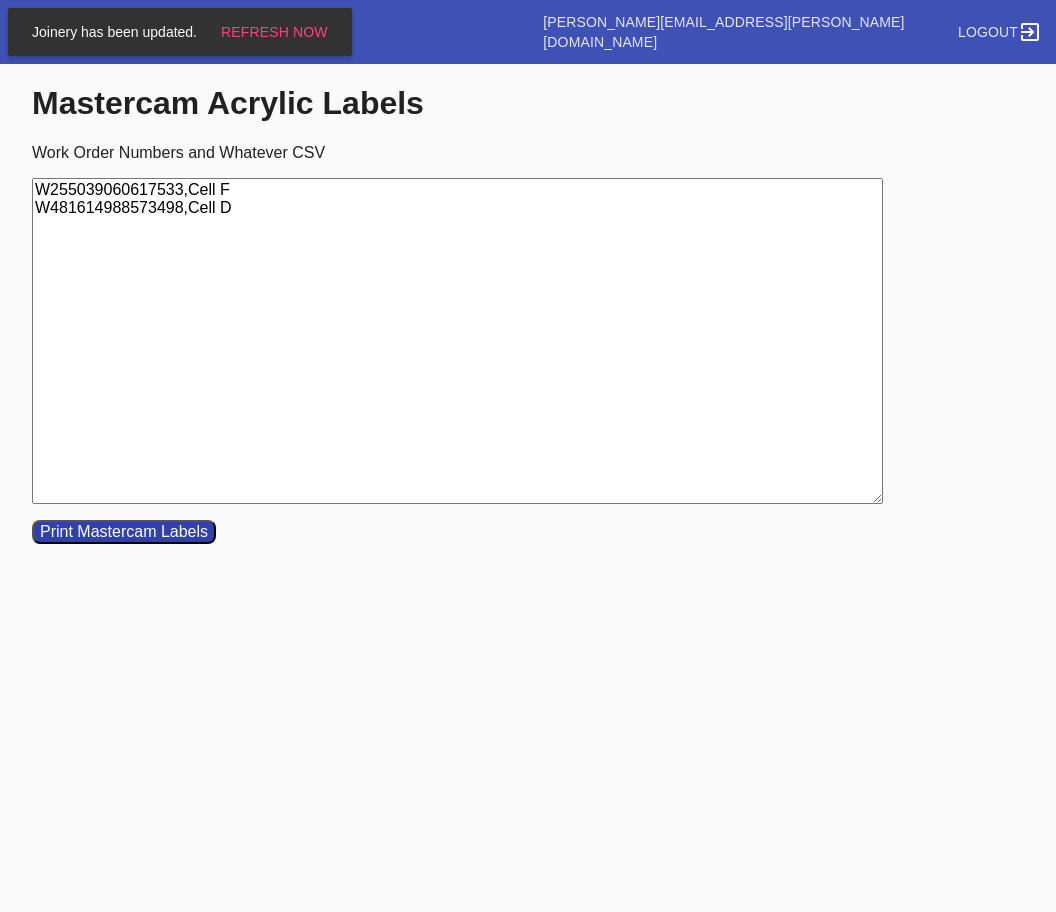 type on "W255039060617533,Cell F
W481614988573498,Cell D" 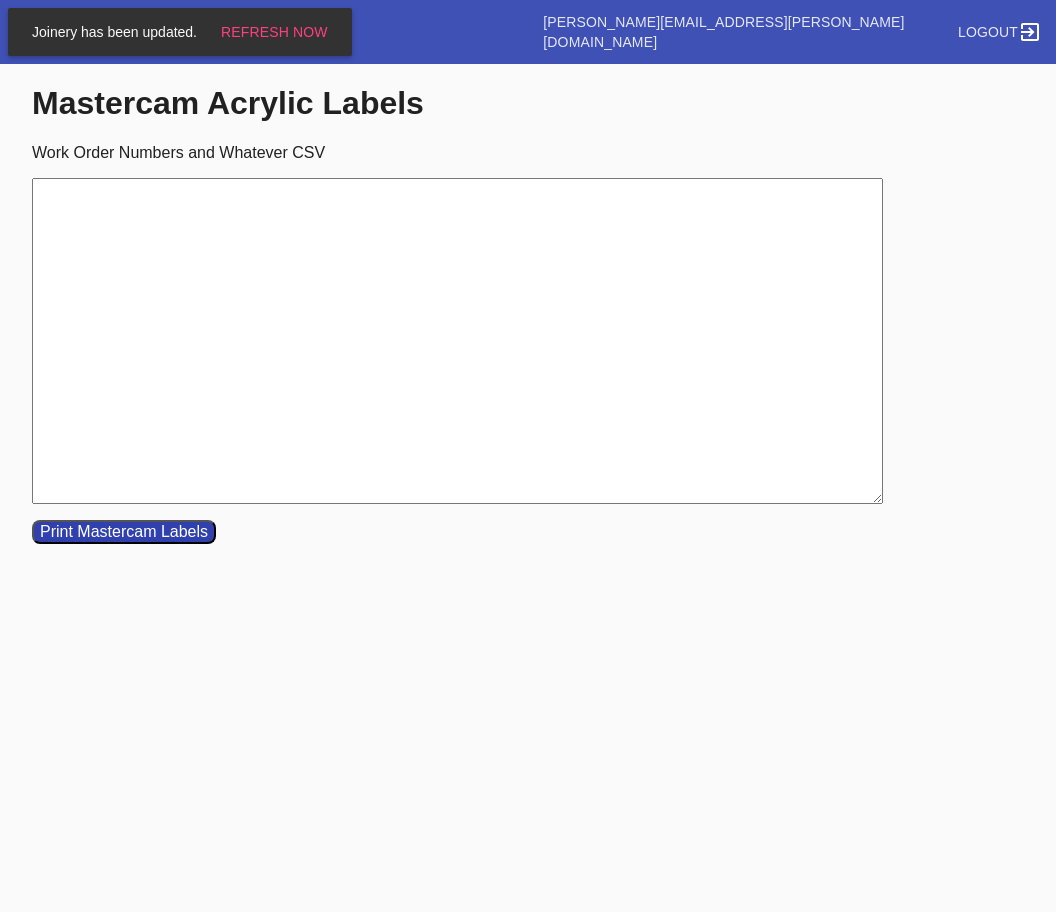 click on "Work Order Numbers and Whatever CSV" at bounding box center (457, 341) 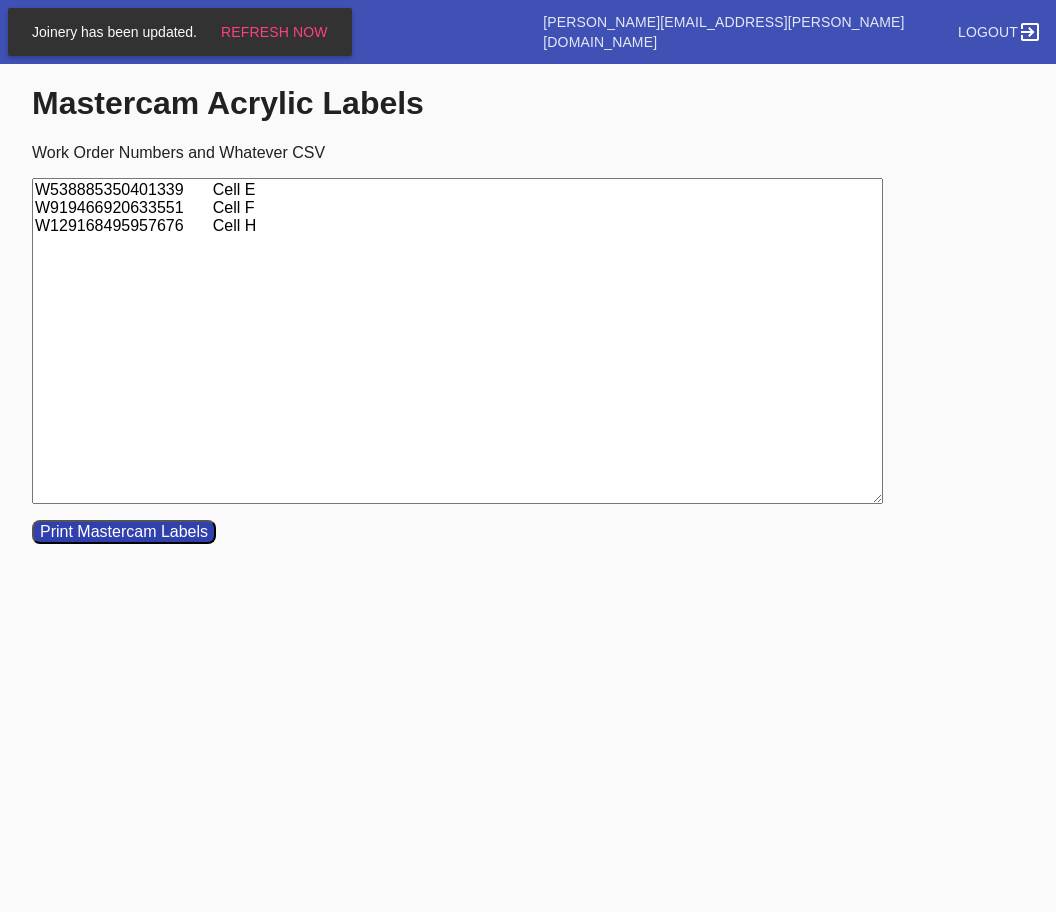 click on "W538885350401339	Cell E
W919466920633551	Cell F
W129168495957676	Cell H" at bounding box center (457, 341) 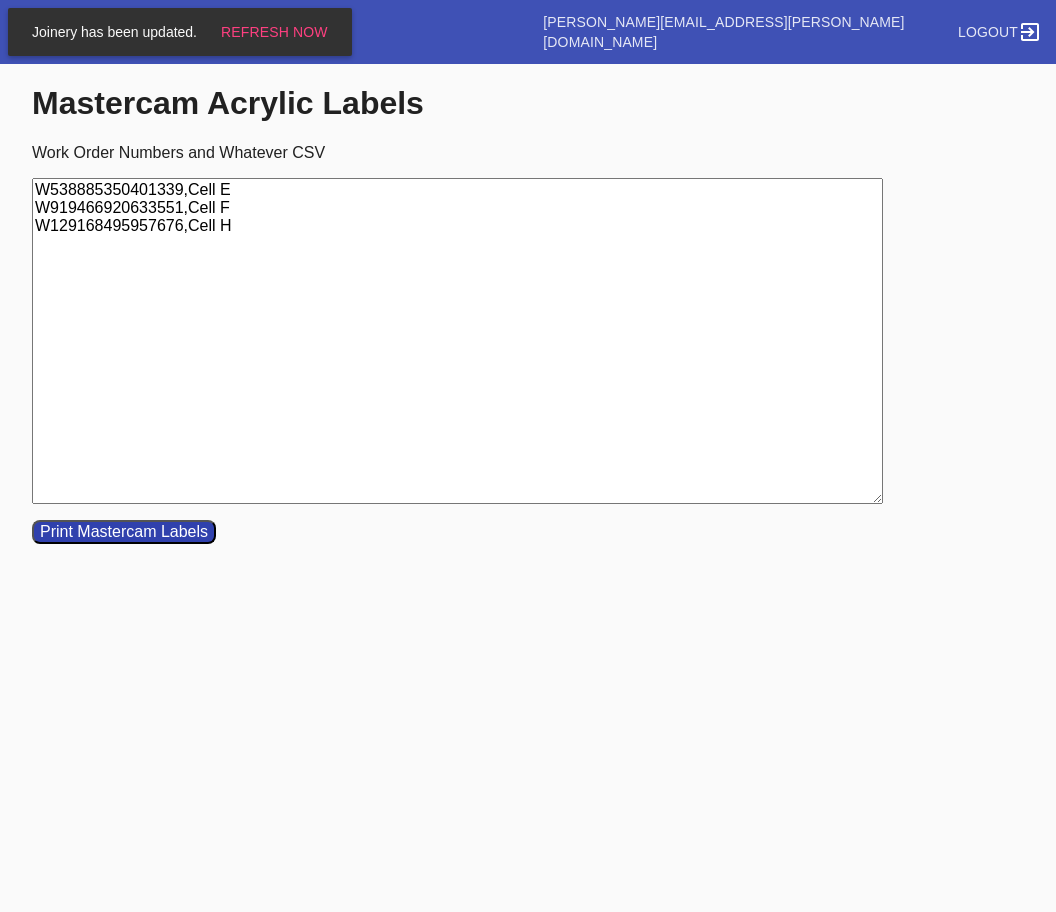 click on "Print Mastercam Labels" at bounding box center (124, 532) 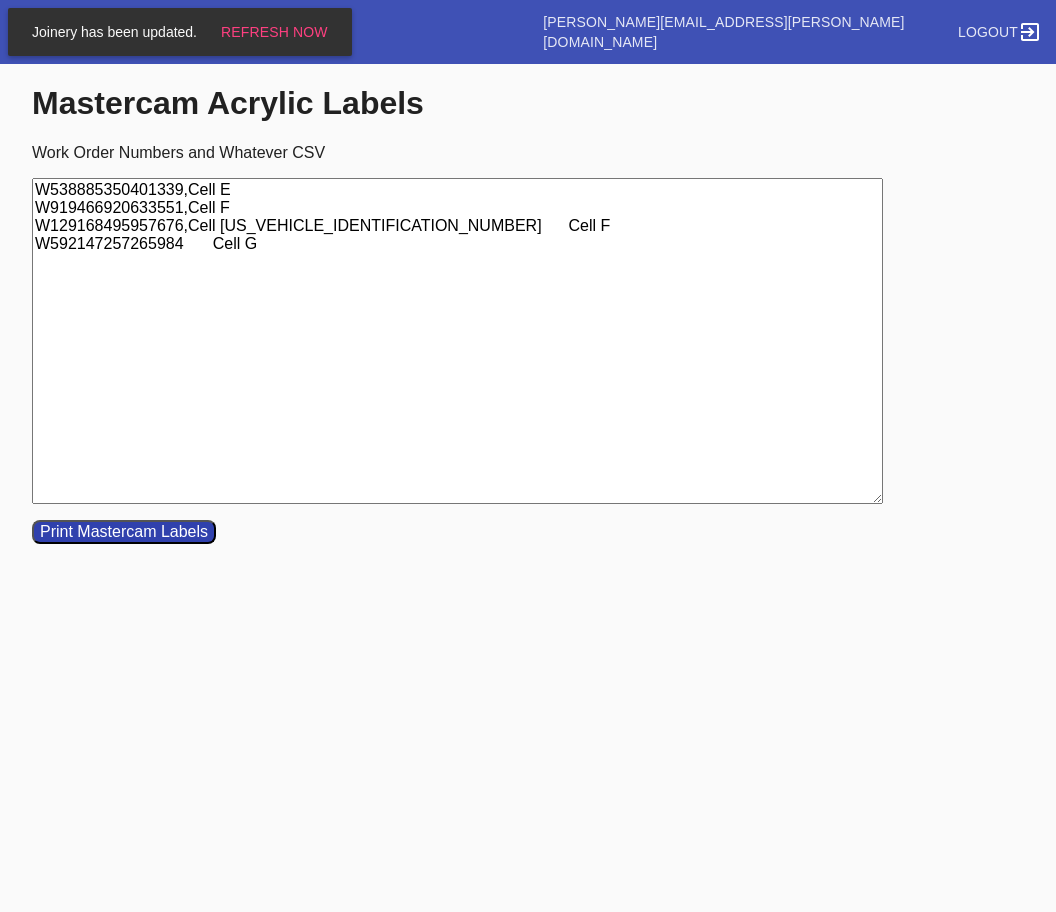 click on "W538885350401339,Cell E
W919466920633551,Cell F
W129168495957676,Cell HW950546286887135	Cell F
W592147257265984	Cell G" at bounding box center (457, 341) 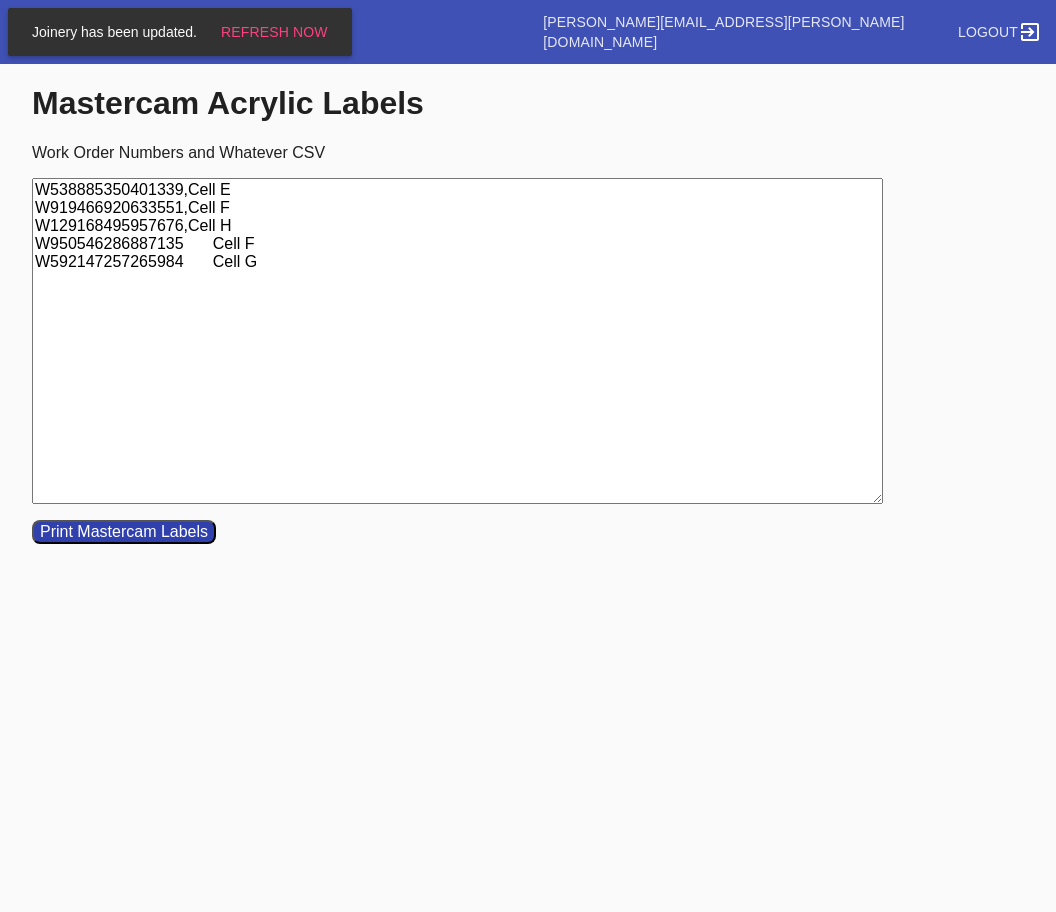 click on "W538885350401339,Cell E
W919466920633551,Cell F
W129168495957676,Cell H
W950546286887135	Cell F
W592147257265984	Cell G" at bounding box center [457, 341] 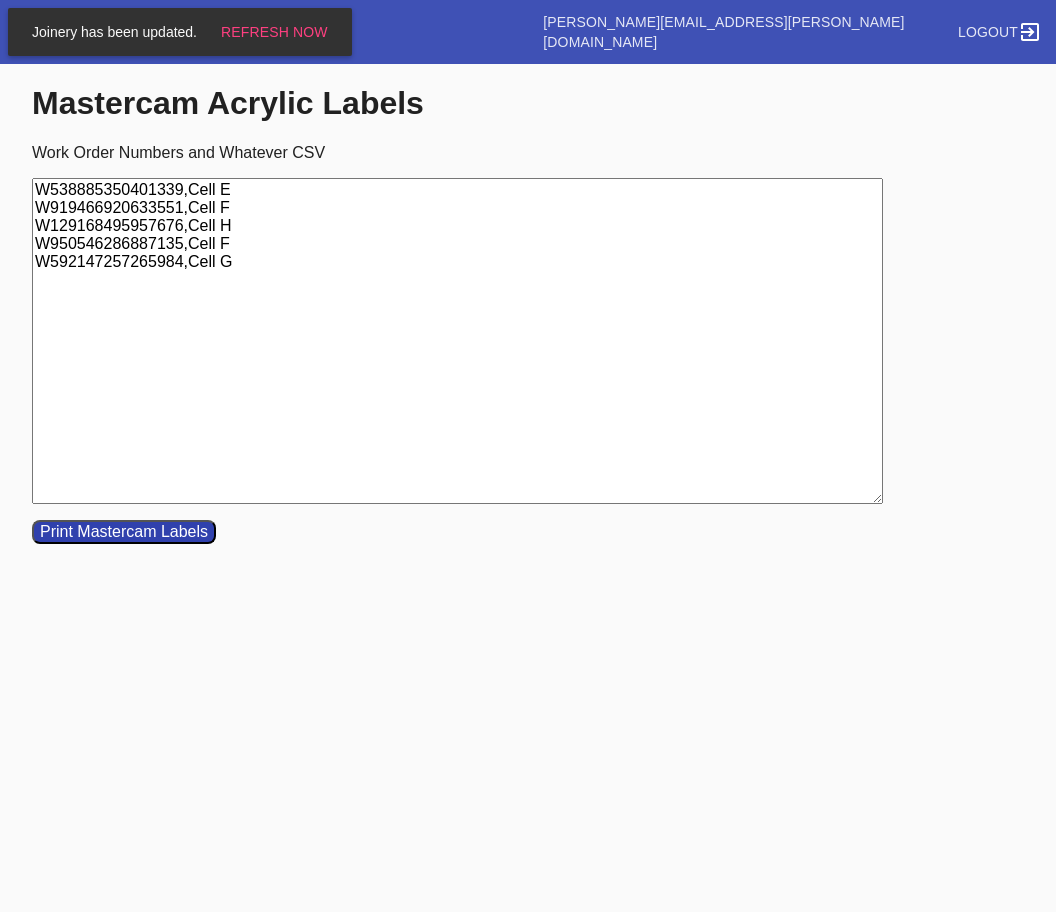click on "W538885350401339,Cell E
W919466920633551,Cell F
W129168495957676,Cell H
W950546286887135,Cell F
W592147257265984,Cell G" at bounding box center [457, 341] 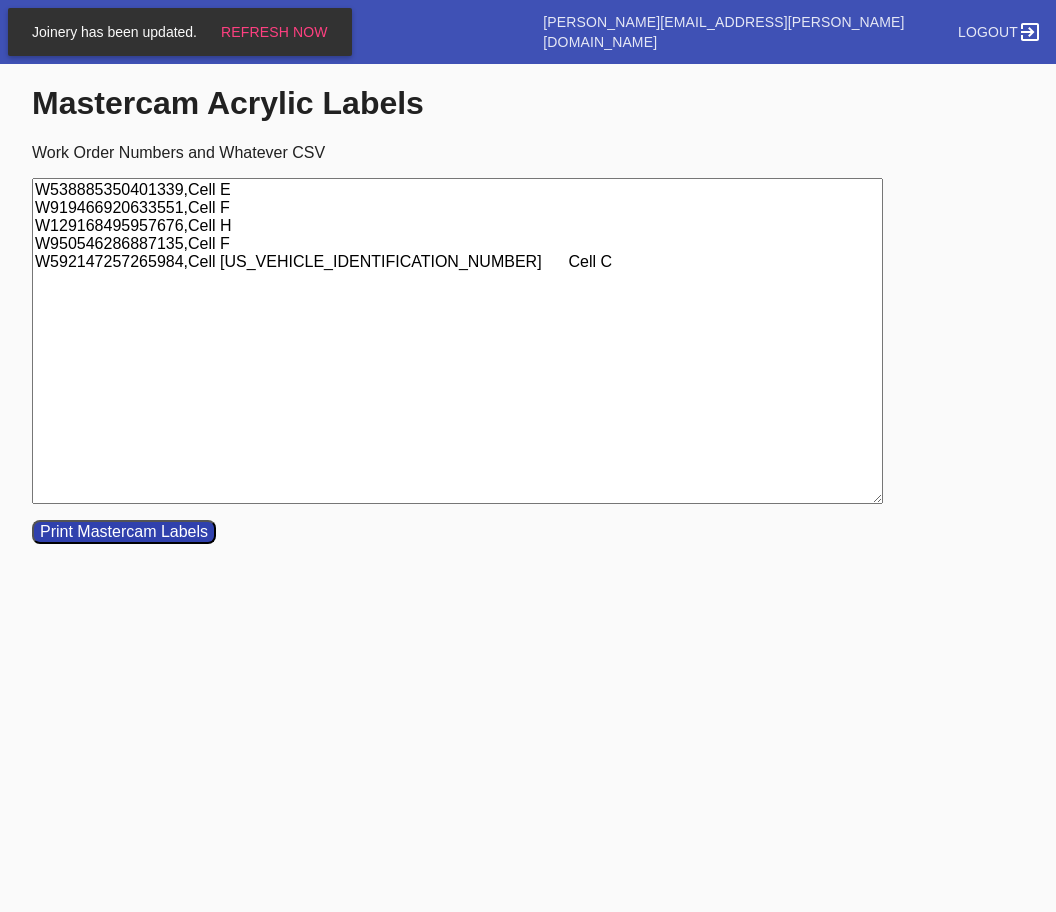 click on "W538885350401339,Cell E
W919466920633551,Cell F
W129168495957676,Cell H
W950546286887135,Cell F
W592147257265984,Cell GW223612670588359	Cell C" at bounding box center [457, 341] 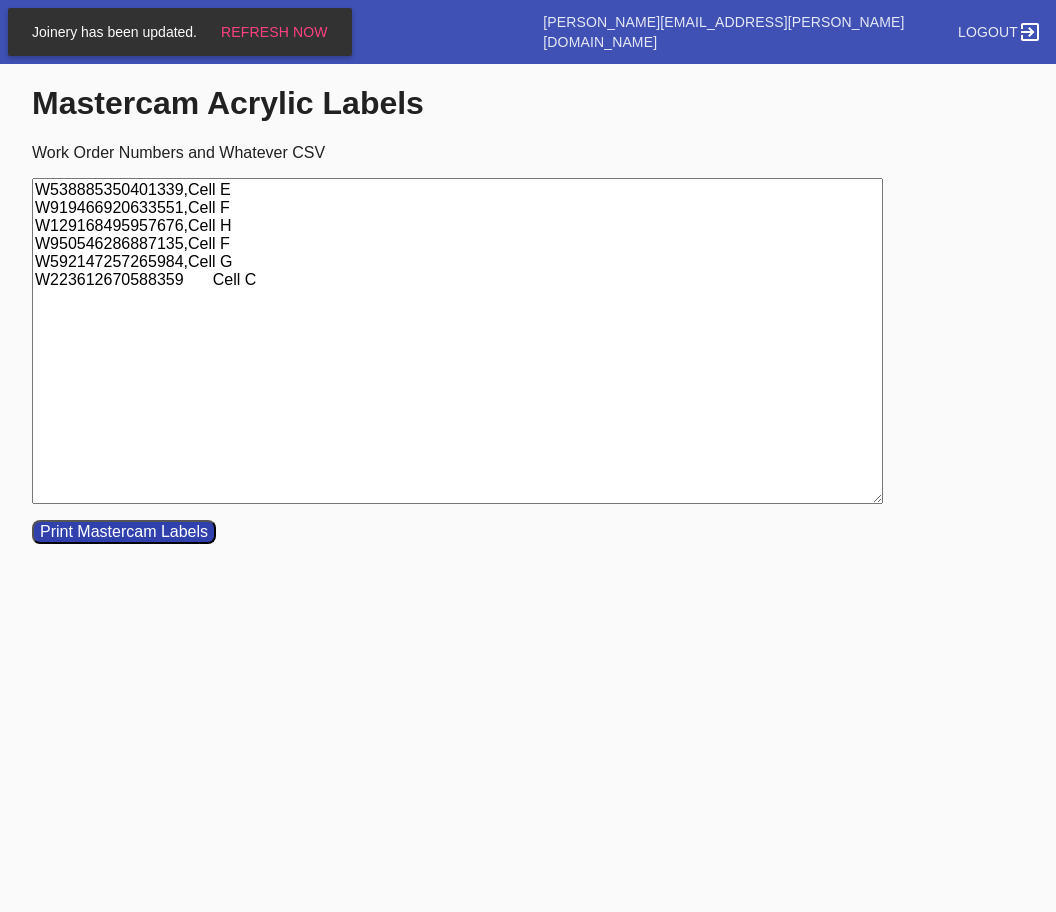 click on "W538885350401339,Cell E
W919466920633551,Cell F
W129168495957676,Cell H
W950546286887135,Cell F
W592147257265984,Cell G
W223612670588359	Cell C" at bounding box center [457, 341] 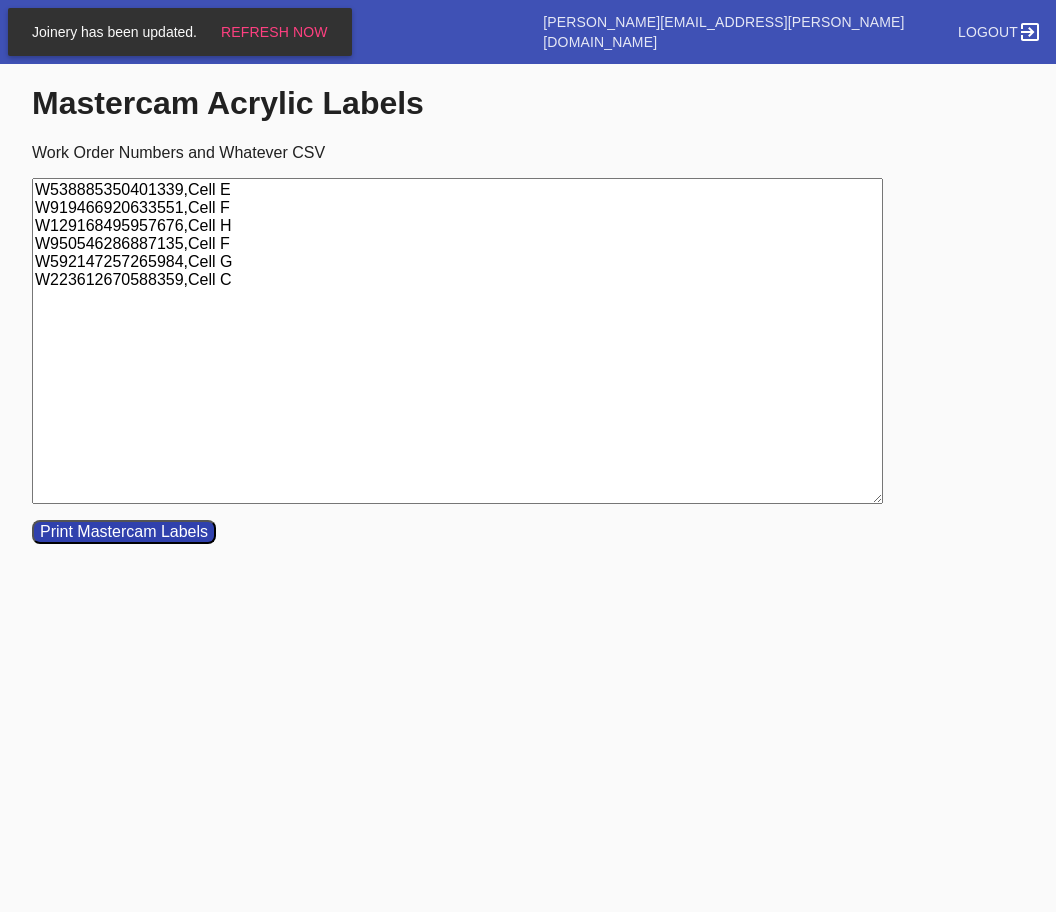 click on "Print Mastercam Labels" at bounding box center [124, 532] 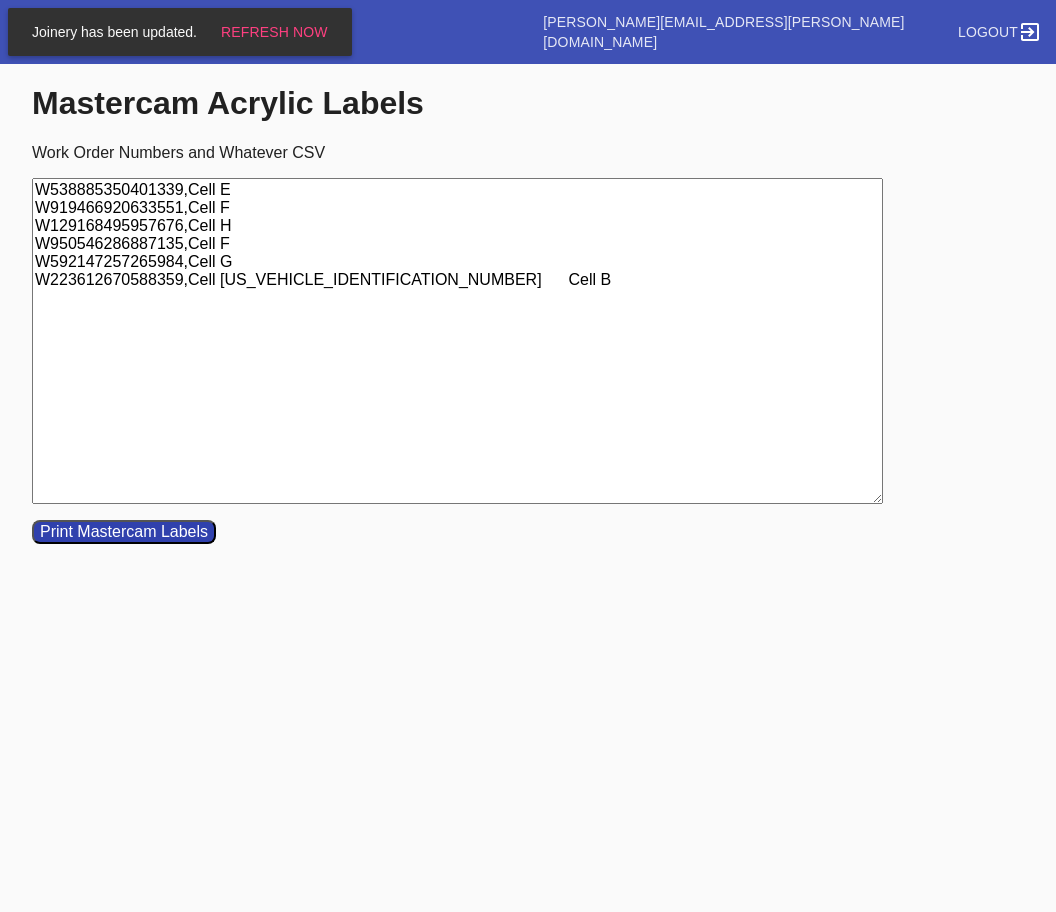 click on "W538885350401339,Cell E
W919466920633551,Cell F
W129168495957676,Cell H
W950546286887135,Cell F
W592147257265984,Cell G
W223612670588359,Cell CW521298170158397	Cell B" at bounding box center [457, 341] 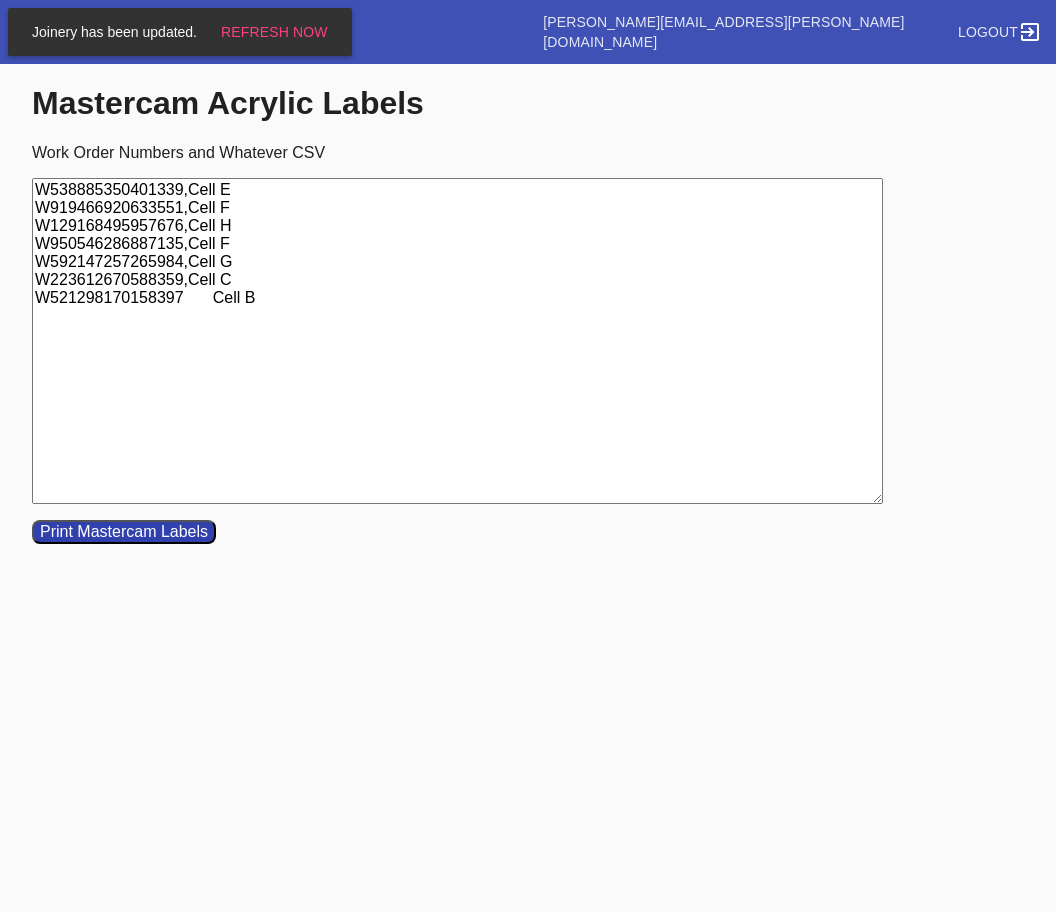 click on "W538885350401339,Cell E
W919466920633551,Cell F
W129168495957676,Cell H
W950546286887135,Cell F
W592147257265984,Cell G
W223612670588359,Cell C
W521298170158397	Cell B" at bounding box center (457, 341) 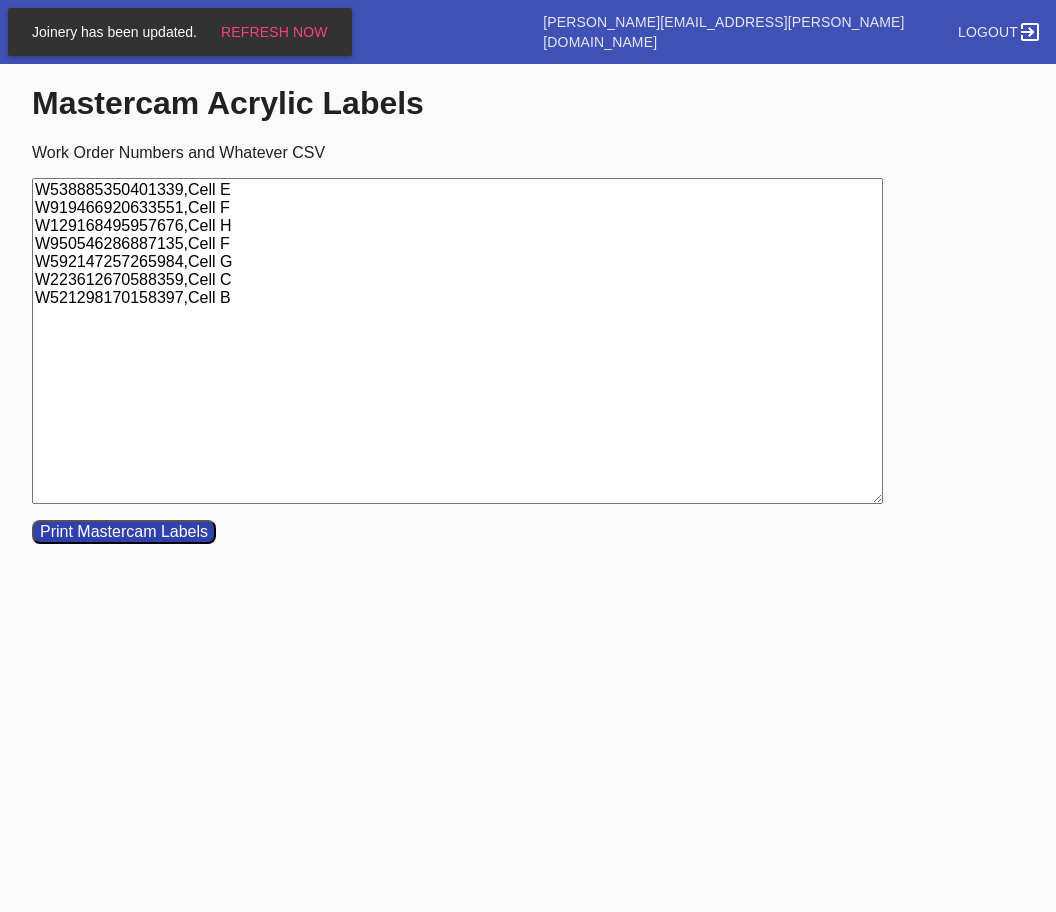 click on "W538885350401339,Cell E
W919466920633551,Cell F
W129168495957676,Cell H
W950546286887135,Cell F
W592147257265984,Cell G
W223612670588359,Cell C
W521298170158397,Cell B" at bounding box center [457, 341] 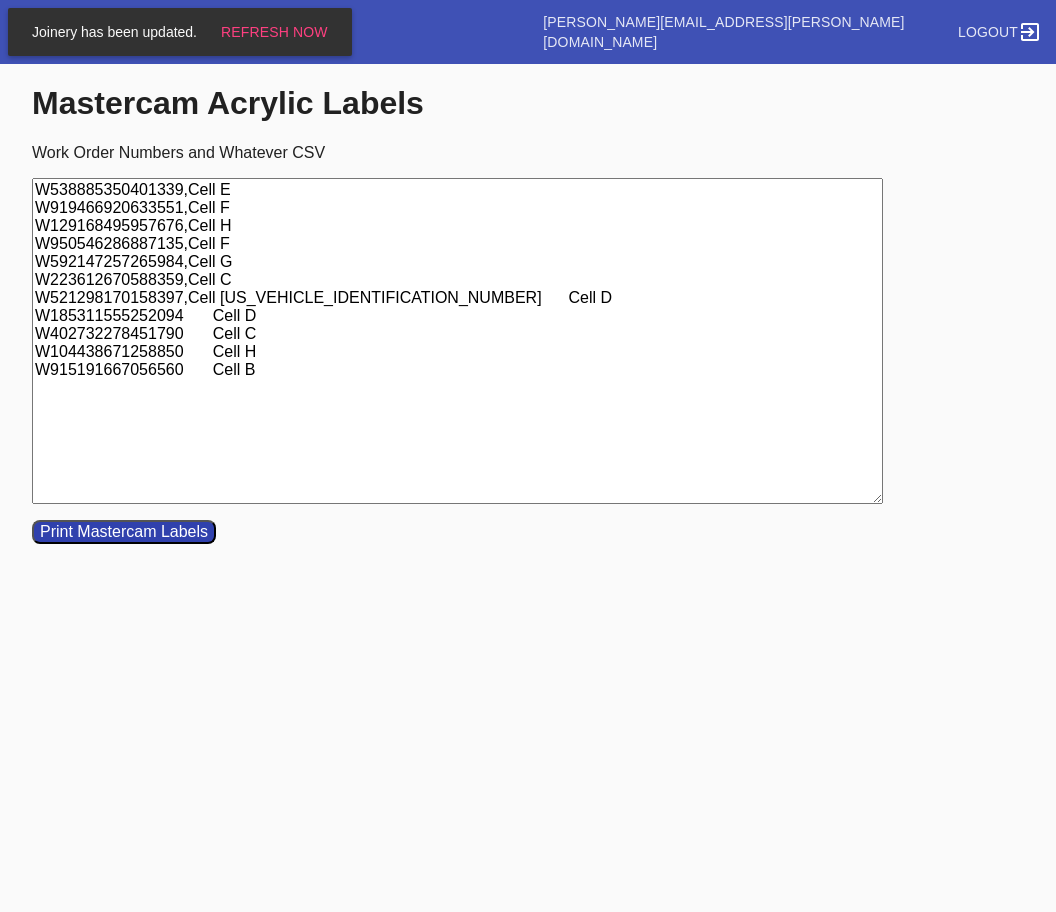 click on "W538885350401339,Cell E
W919466920633551,Cell F
W129168495957676,Cell H
W950546286887135,Cell F
W592147257265984,Cell G
W223612670588359,Cell C
W521298170158397,Cell BW800732277528062	Cell D
W185311555252094	Cell D
W402732278451790	Cell C
W104438671258850	Cell H
W915191667056560	Cell B" at bounding box center (457, 341) 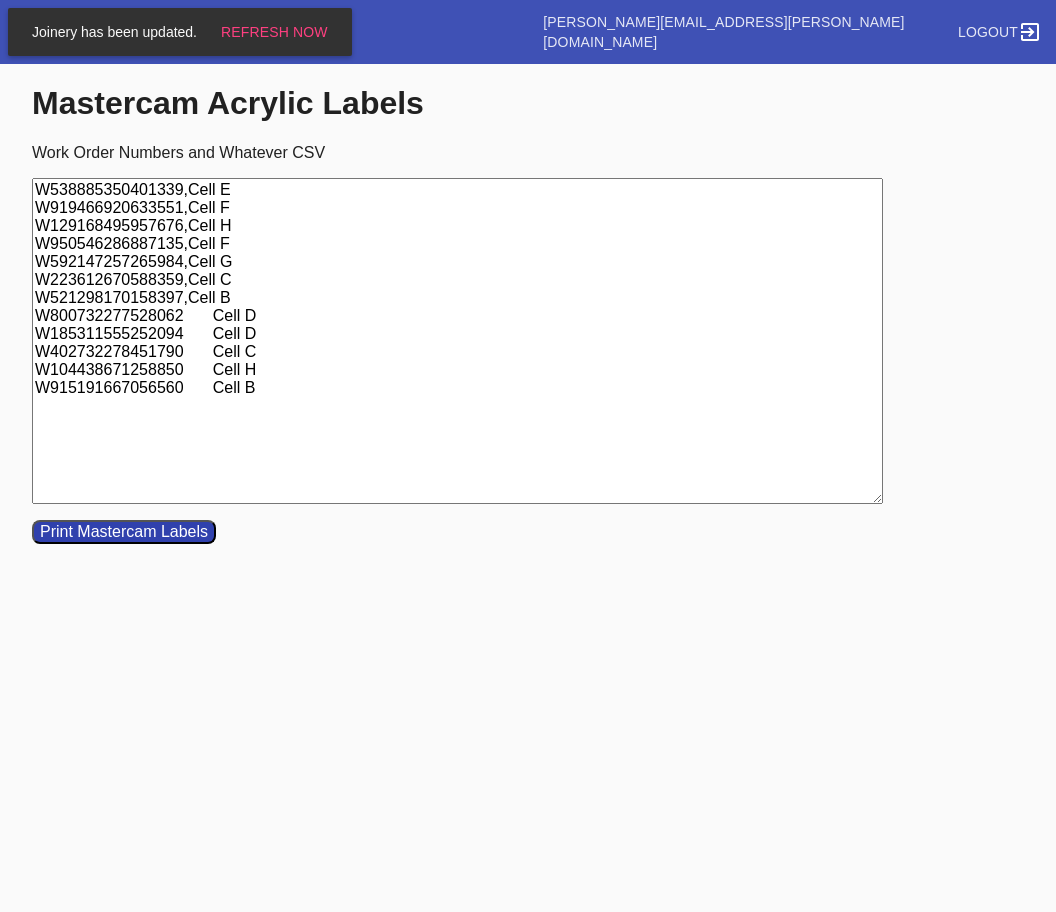 click on "W538885350401339,Cell E
W919466920633551,Cell F
W129168495957676,Cell H
W950546286887135,Cell F
W592147257265984,Cell G
W223612670588359,Cell C
W521298170158397,Cell B
W800732277528062	Cell D
W185311555252094	Cell D
W402732278451790	Cell C
W104438671258850	Cell H
W915191667056560	Cell B" at bounding box center [457, 341] 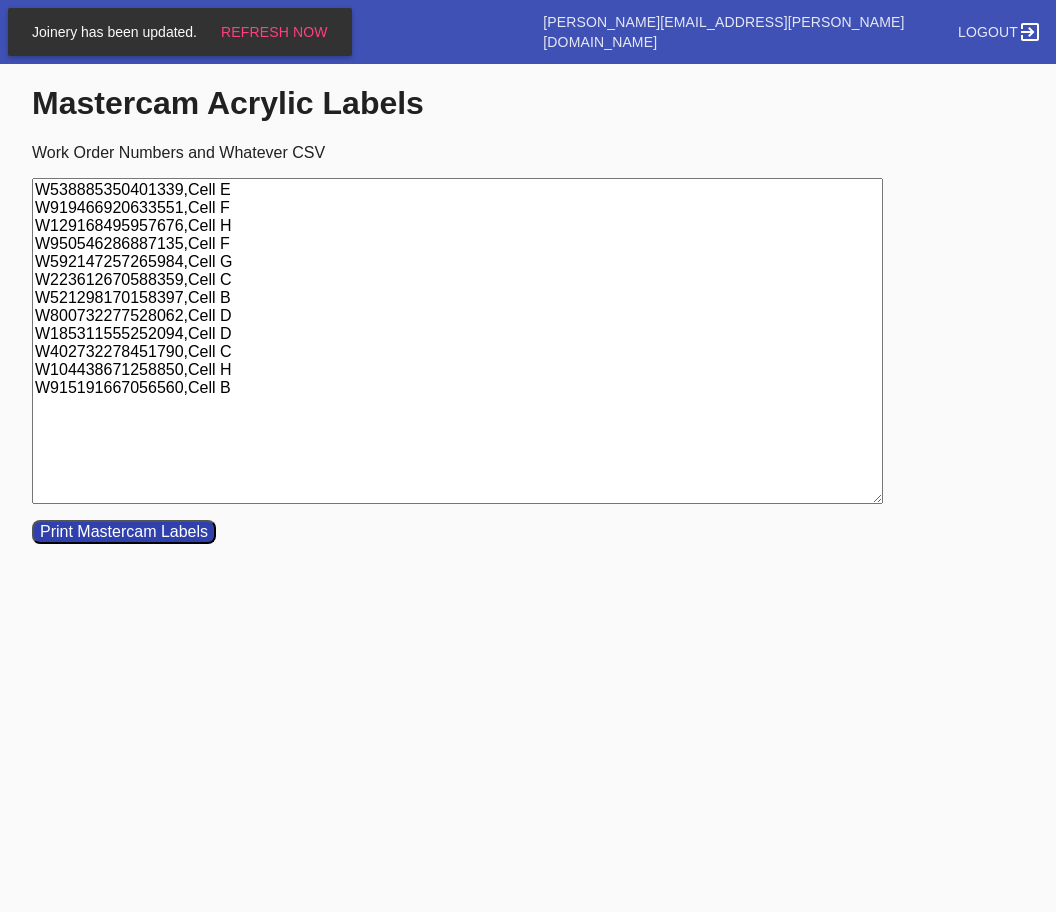 type on "W538885350401339,Cell E
W919466920633551,Cell F
W129168495957676,Cell H
W950546286887135,Cell F
W592147257265984,Cell G
W223612670588359,Cell C
W521298170158397,Cell B
W800732277528062,Cell D
W185311555252094,Cell D
W402732278451790,Cell C
W104438671258850,Cell H
W915191667056560,Cell B" 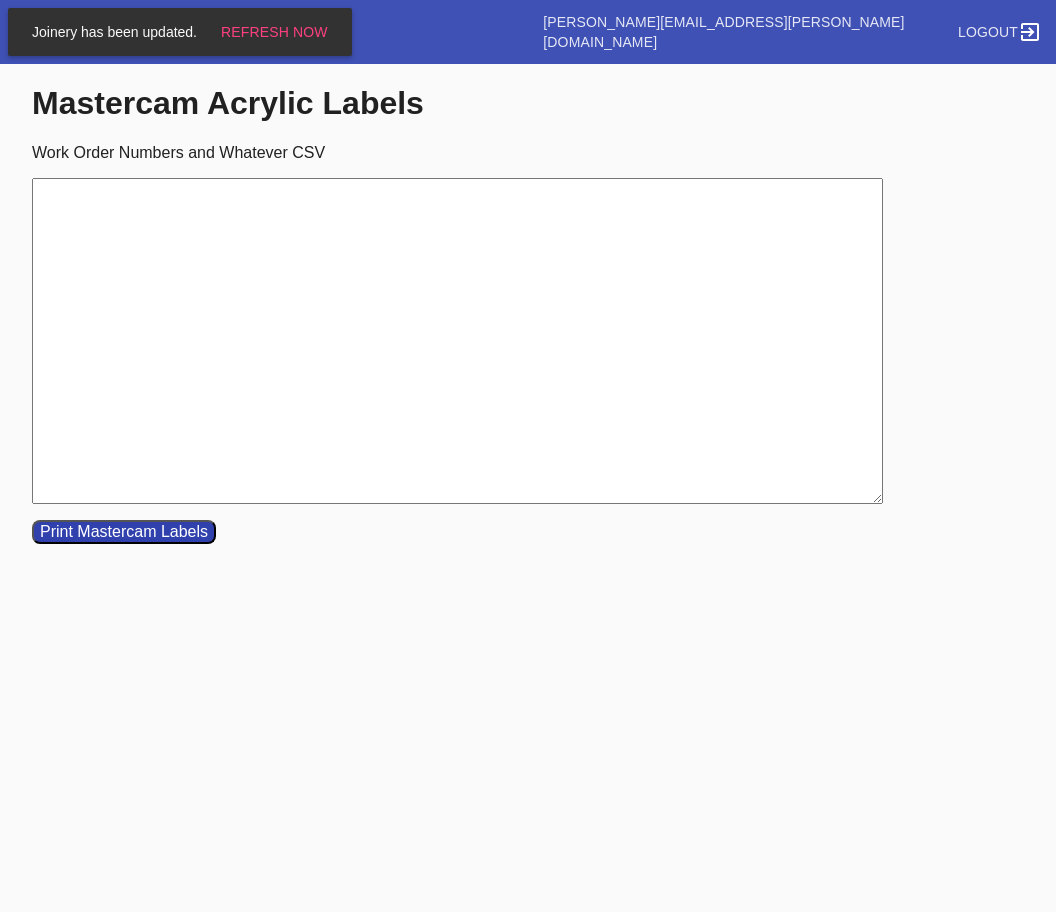 click on "Work Order Numbers and Whatever CSV" at bounding box center (457, 341) 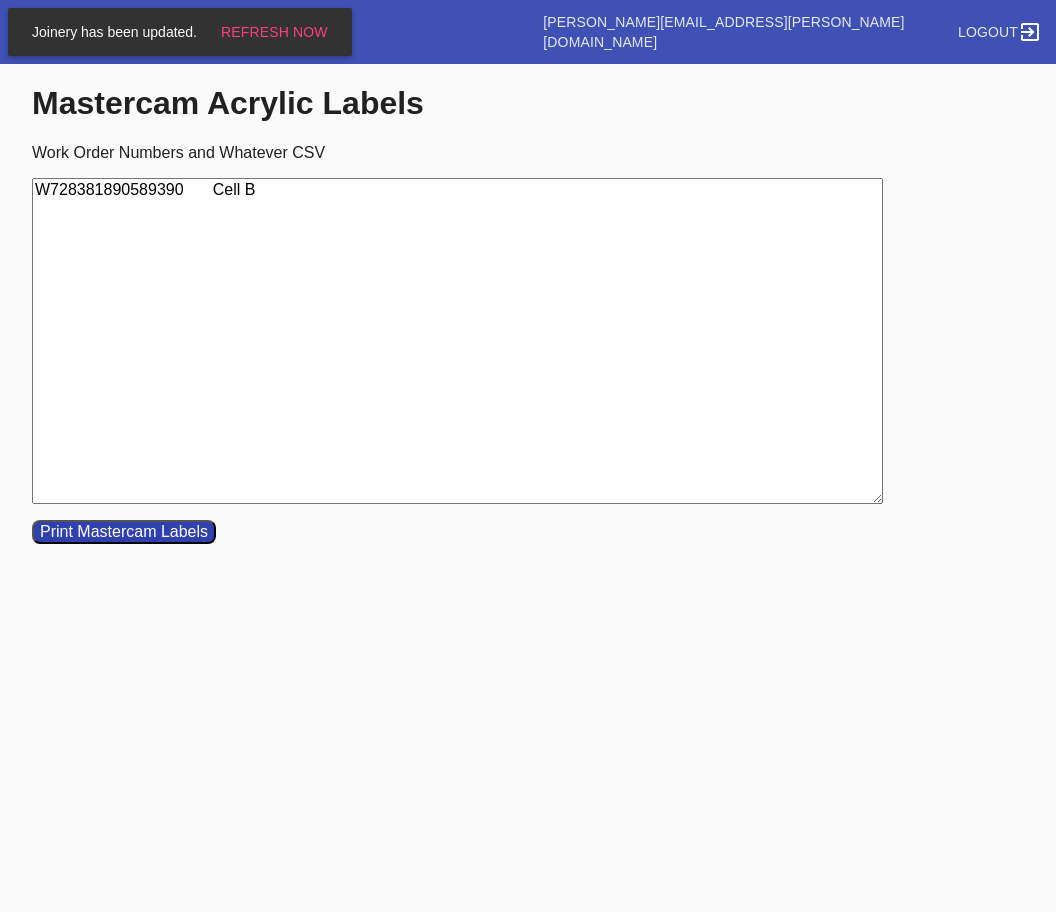 click on "W728381890589390	Cell B" at bounding box center (457, 341) 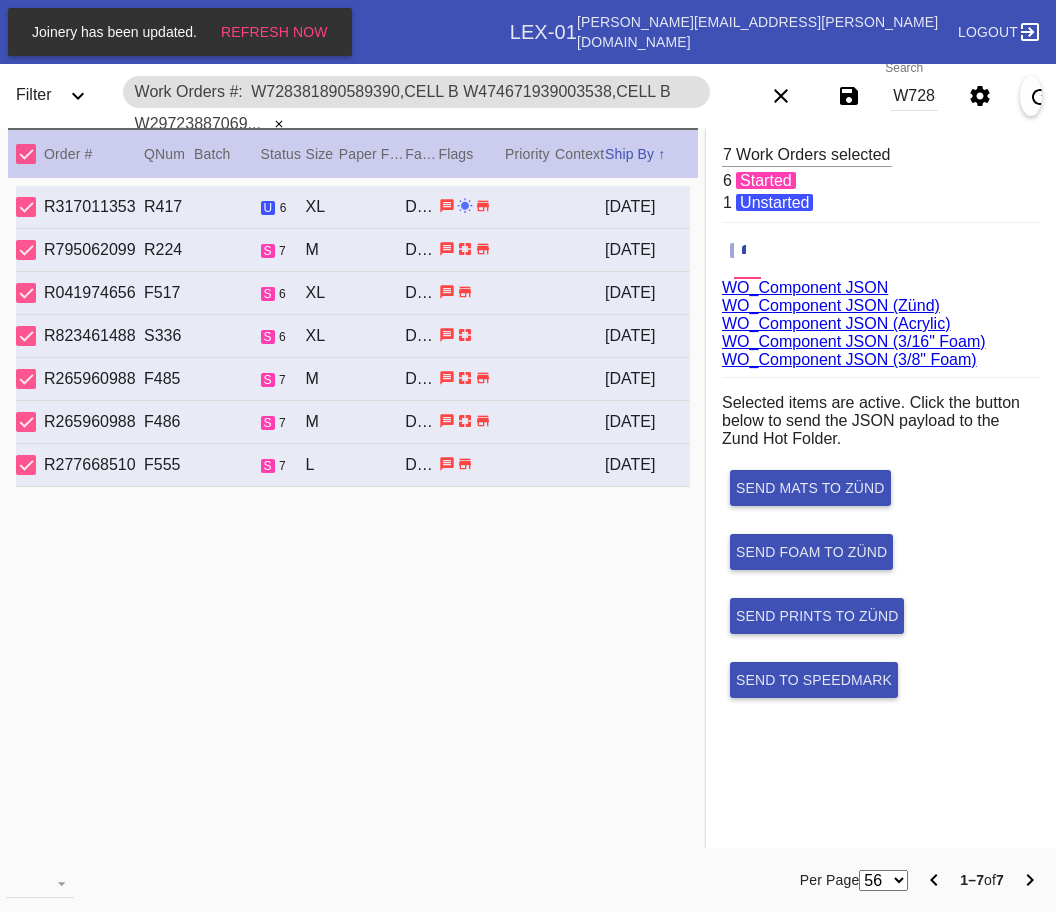click on "W728381890589390,Cell B W474671939003538,Cell B W297238870694103,Cell G W946078818252772,Cell H W755735467618864,Cell B W605636293536252,Cell B W321436464651956,Cell C" at bounding box center [914, 96] 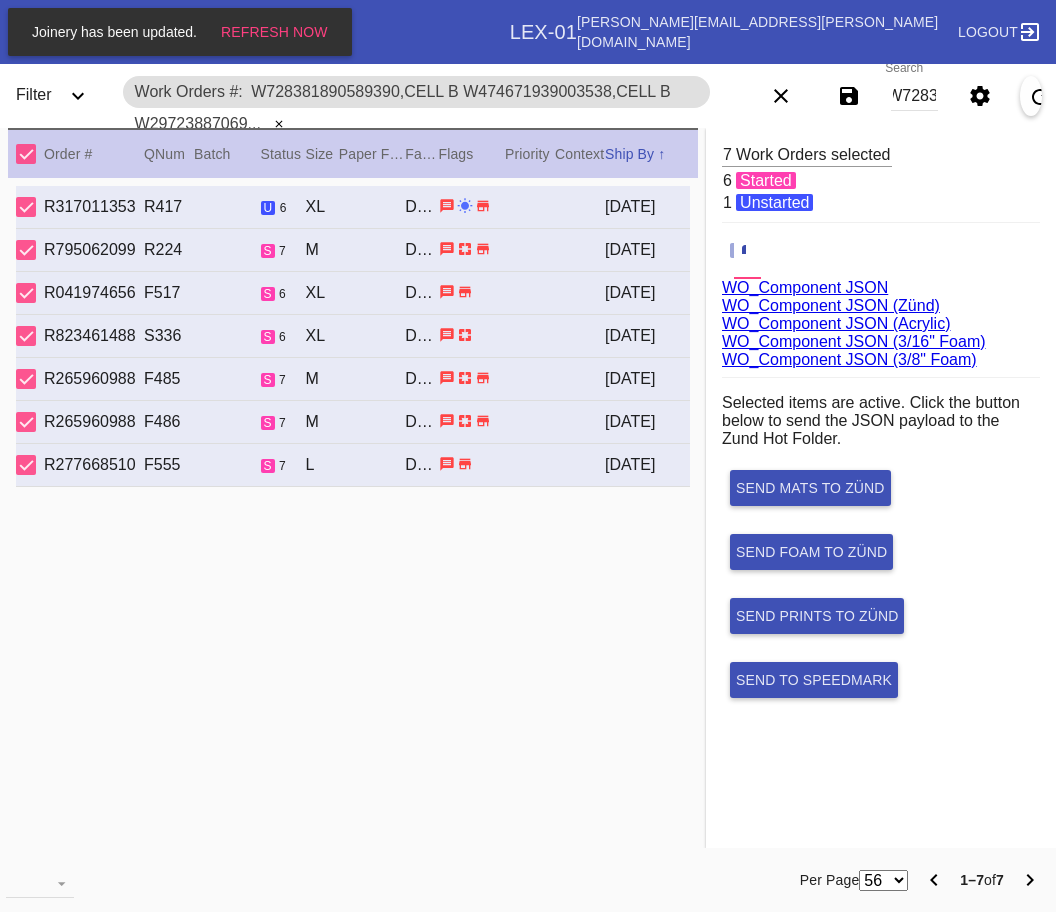 click on "W728381890589390,Cell B W474671939003538,Cell B W297238870694103,Cell G W946078818252772,Cell H W755735467618864,Cell B W605636293536252,Cell B W321436464651956,Cell C" at bounding box center (914, 96) 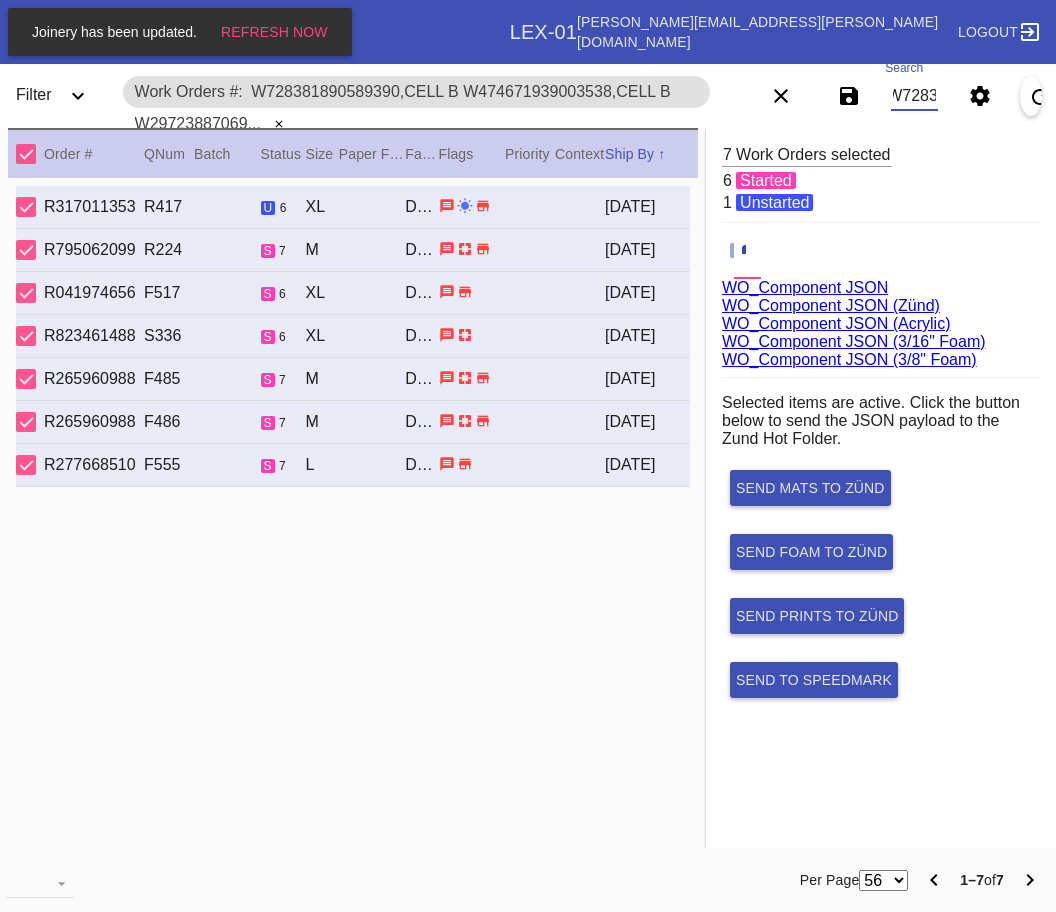 click on "W728381890589390,Cell B W474671939003538,Cell B W297238870694103,Cell G W946078818252772,Cell H W755735467618864,Cell B W605636293536252,Cell B W321436464651956,Cell C" at bounding box center [914, 96] 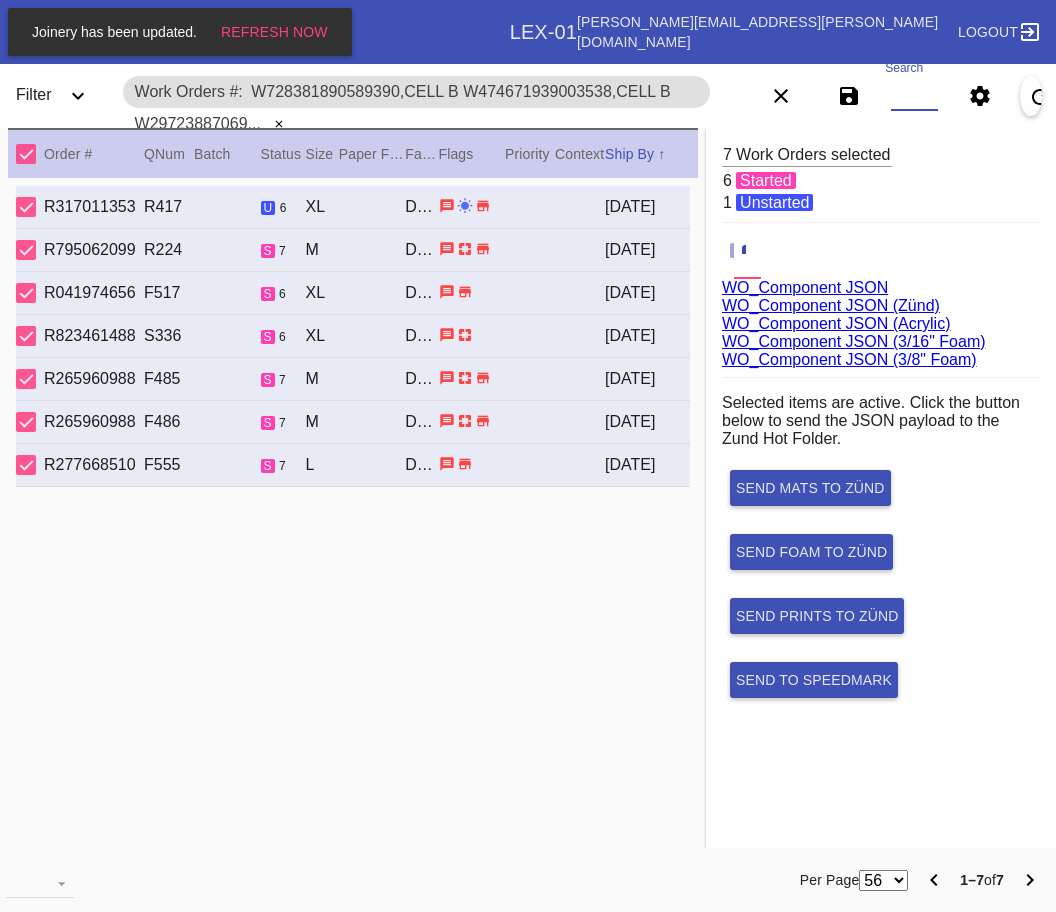 scroll, scrollTop: 0, scrollLeft: 1360, axis: horizontal 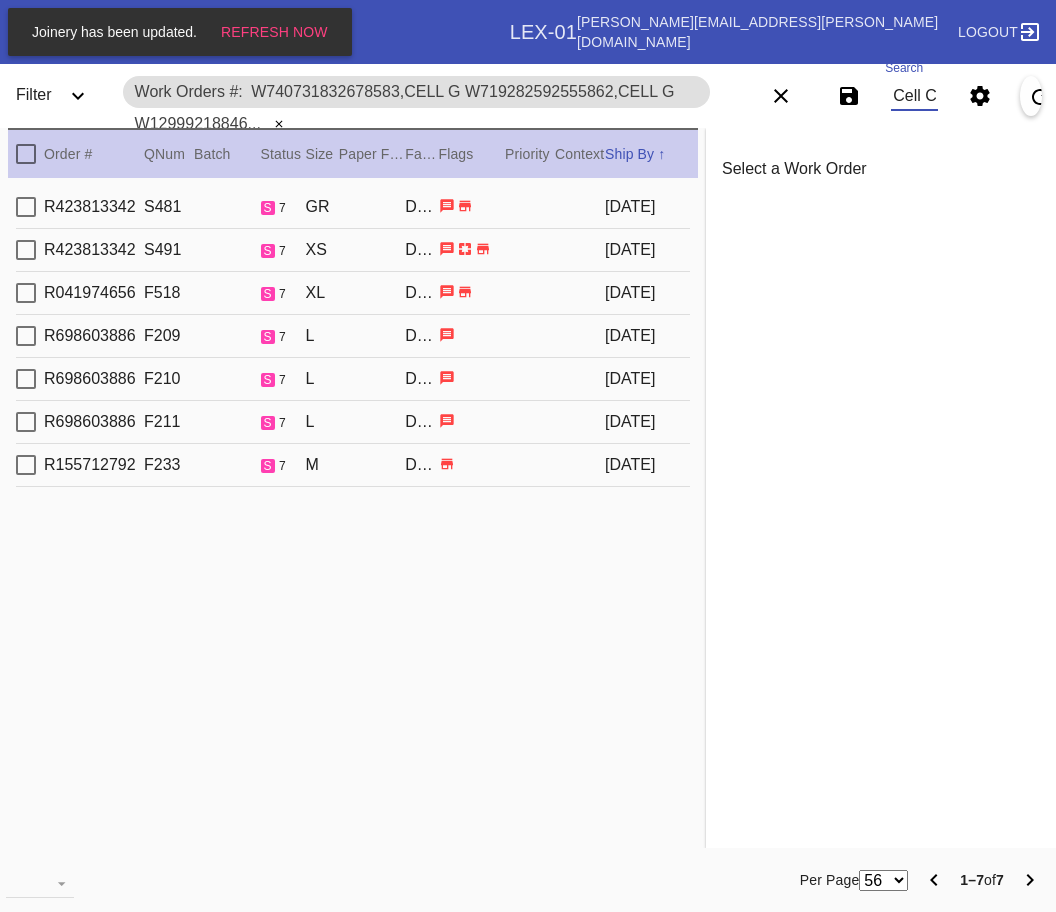 type on "W740731832678583,Cell G W719282592555862,Cell G W129992188462613,Cell G W639404560208817,Cell A W240726946606922,Cell G W101015211638717,Cell D W487819202028167,Cell C" 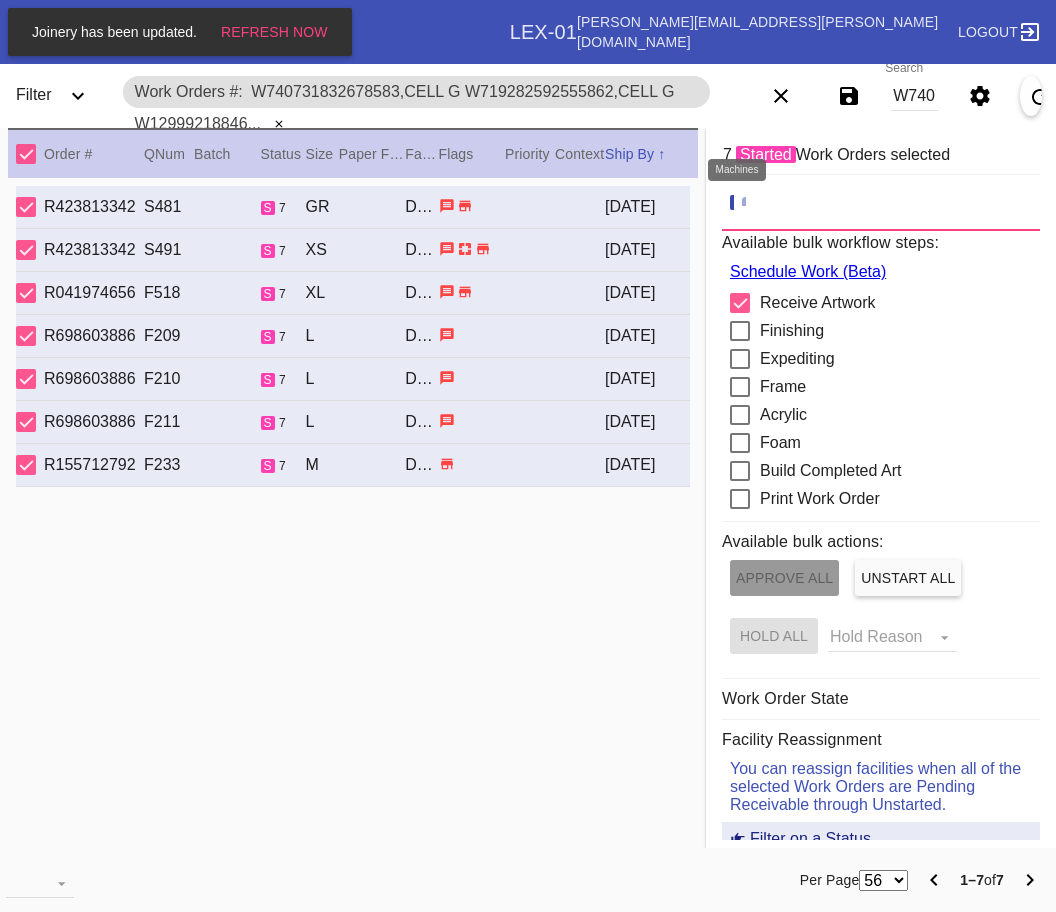 click 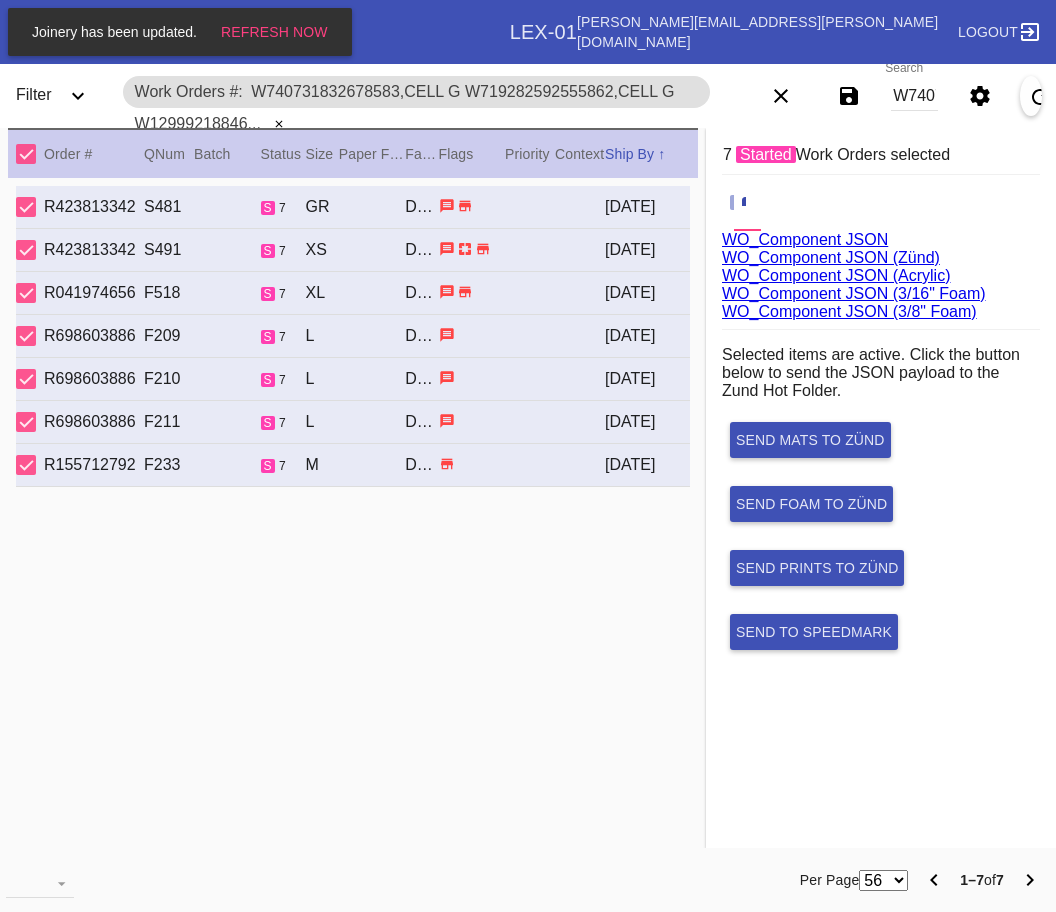 click on "WO_Component JSON (Acrylic)" at bounding box center (836, 275) 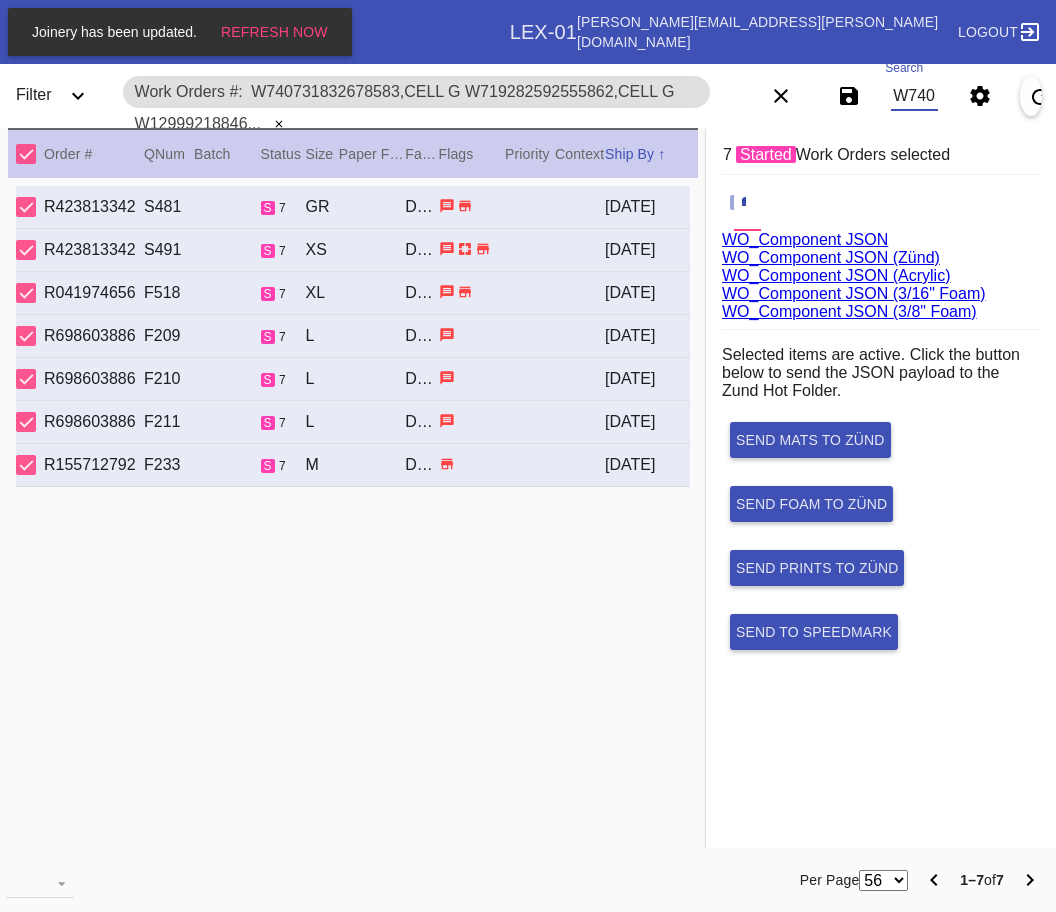 click on "W740731832678583,Cell G W719282592555862,Cell G W129992188462613,Cell G W639404560208817,Cell A W240726946606922,Cell G W101015211638717,Cell D W487819202028167,Cell C" at bounding box center (914, 96) 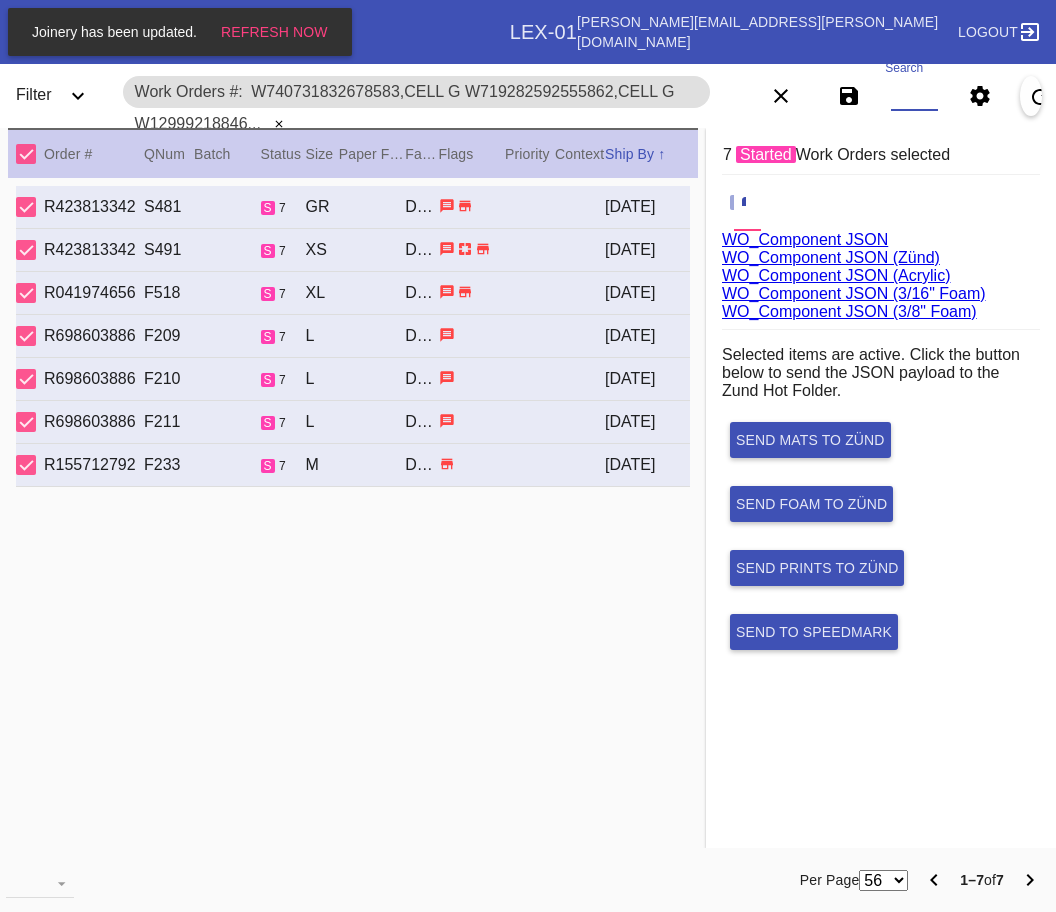 paste on "W958452303139737,Cell F" 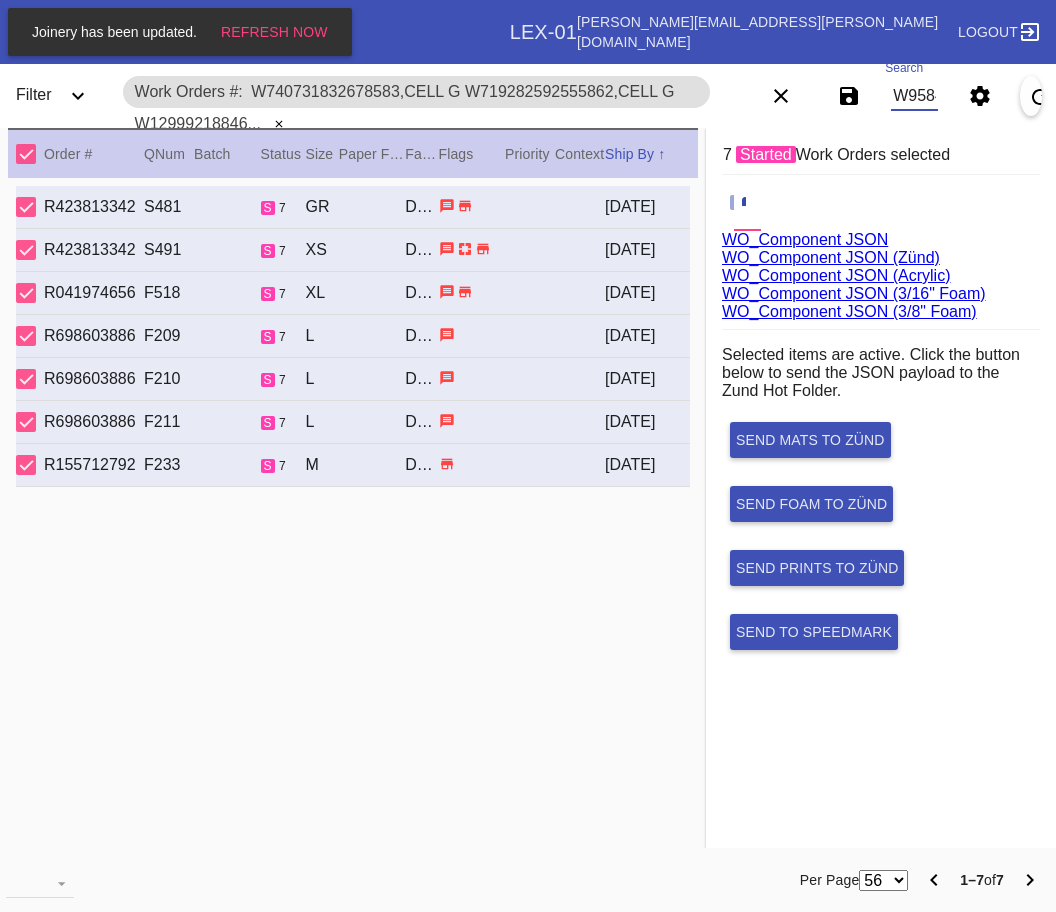 scroll, scrollTop: 0, scrollLeft: 152, axis: horizontal 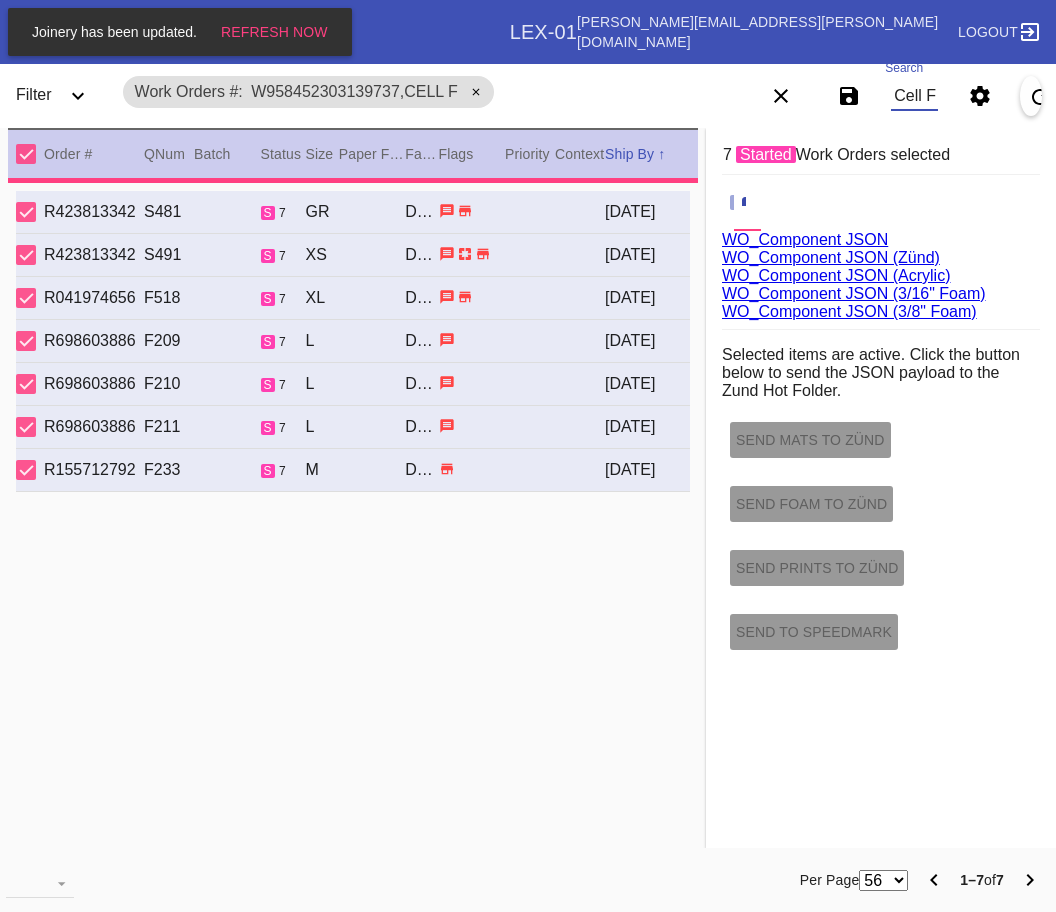 type on "EXTRA QC REQUIRED - IV 7/8" 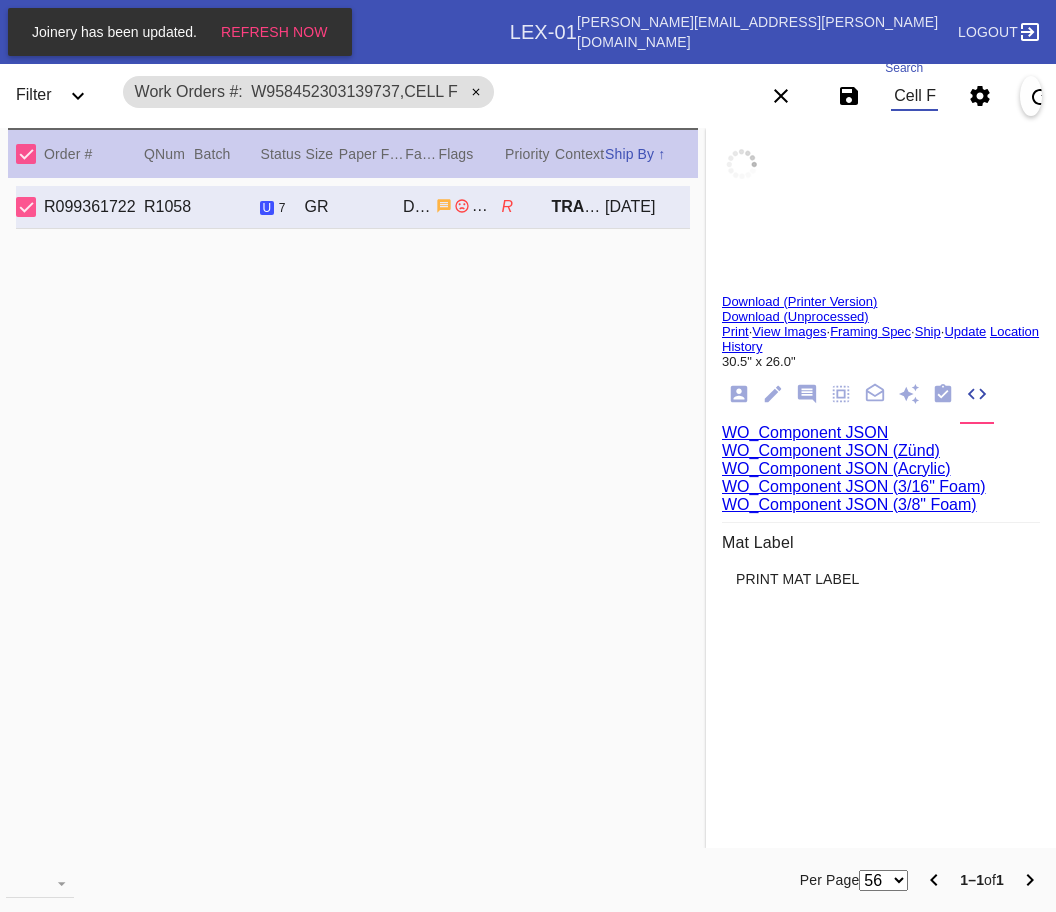 type on "W958452303139737,Cell F" 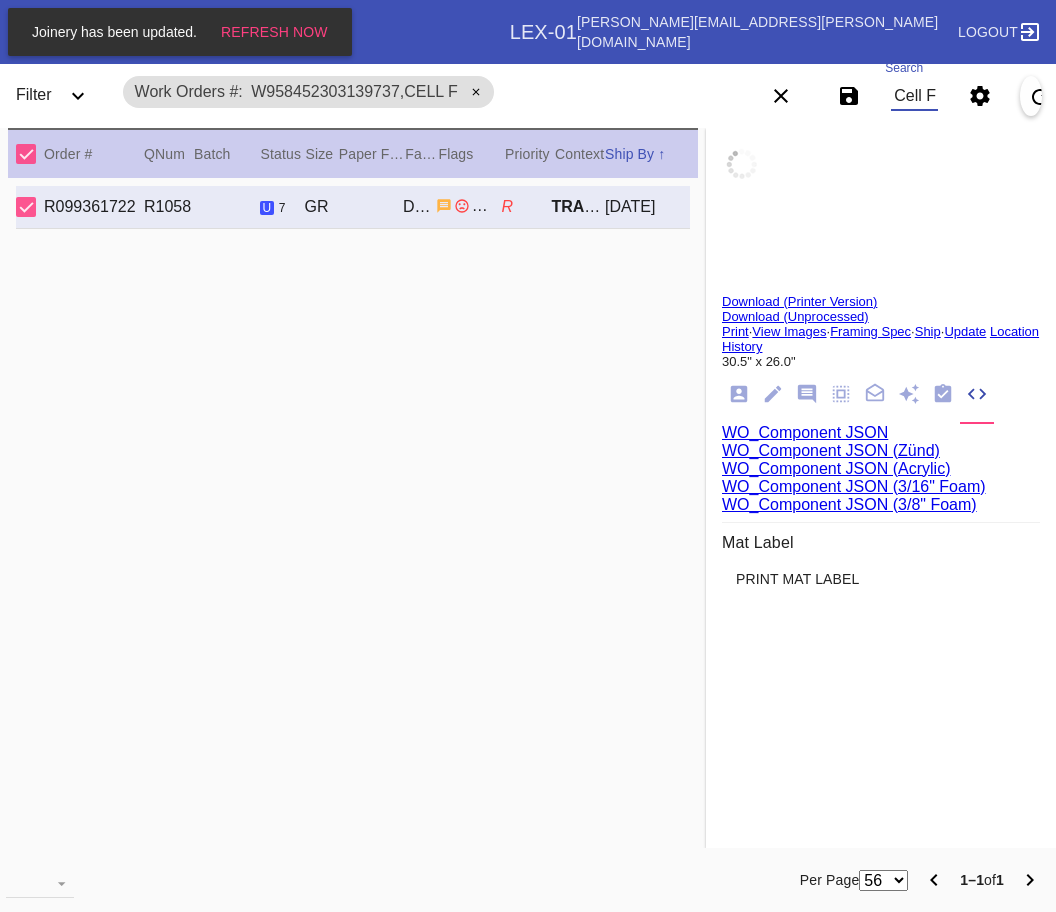click at bounding box center (26, 154) 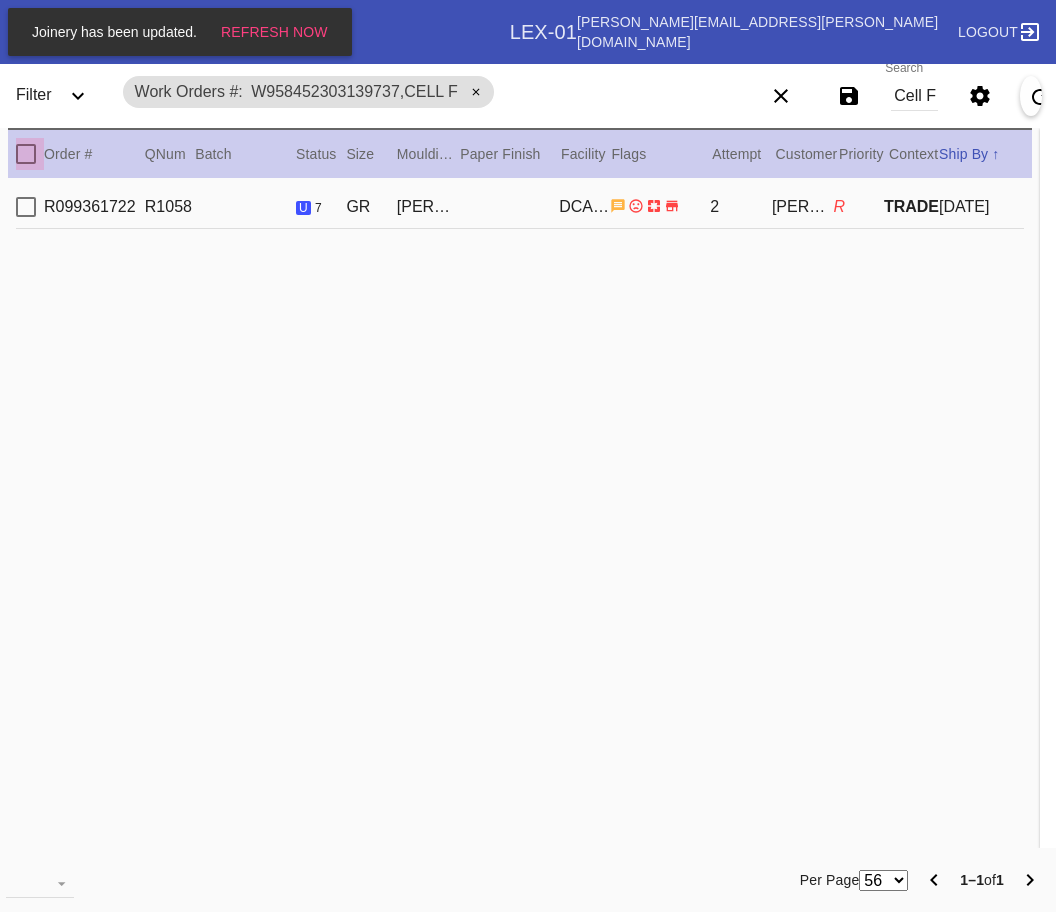 type 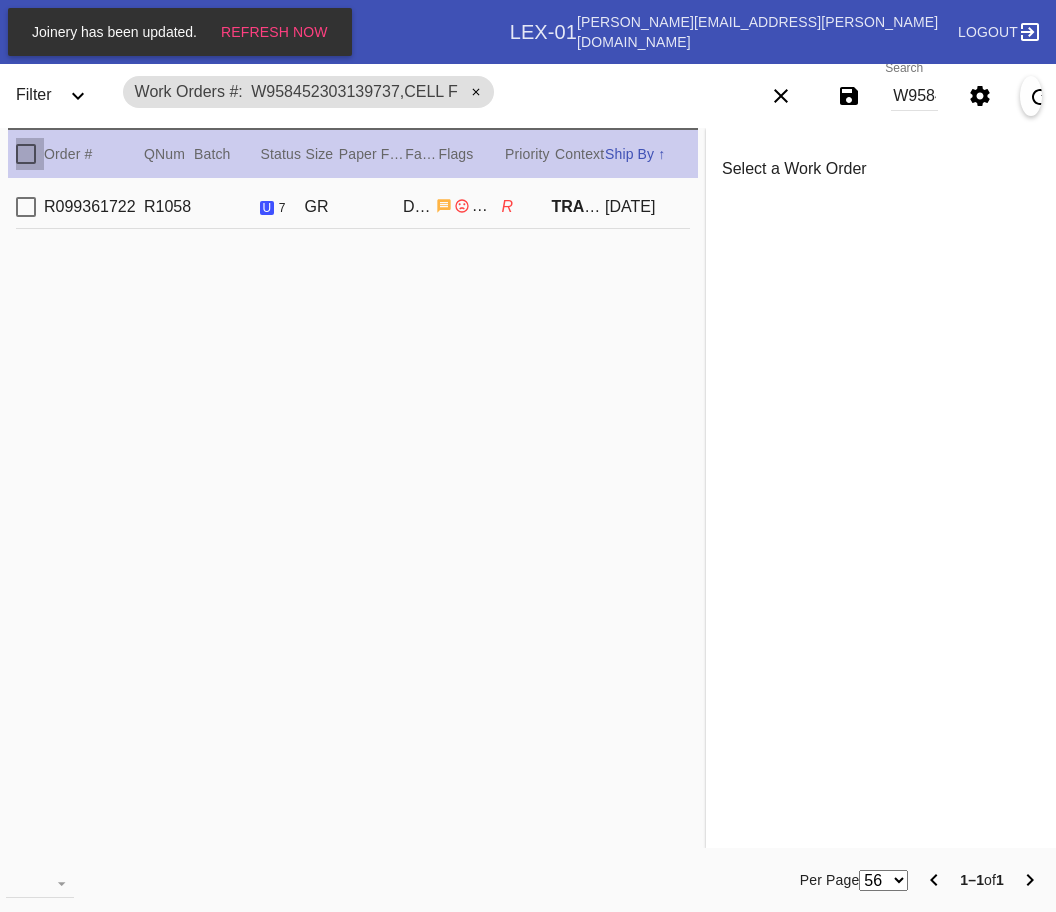 click at bounding box center [26, 154] 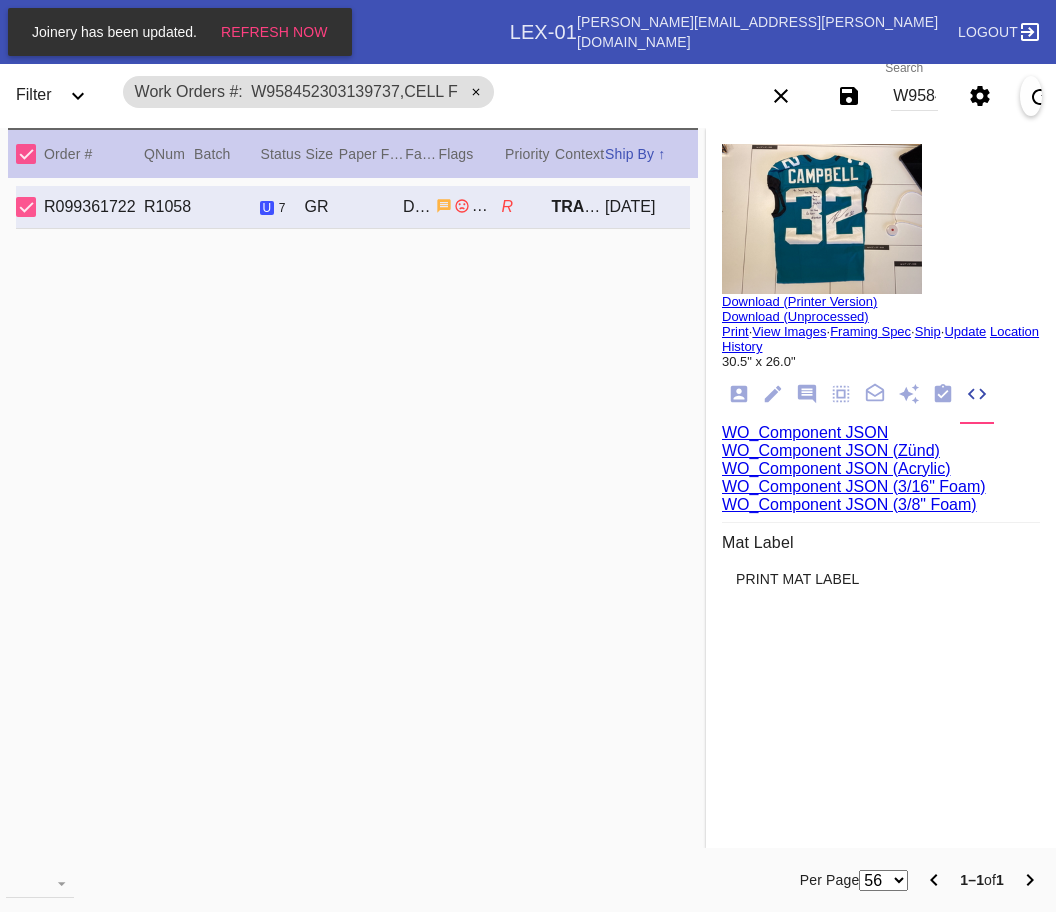 click on "W958452303139737,Cell F" at bounding box center [914, 96] 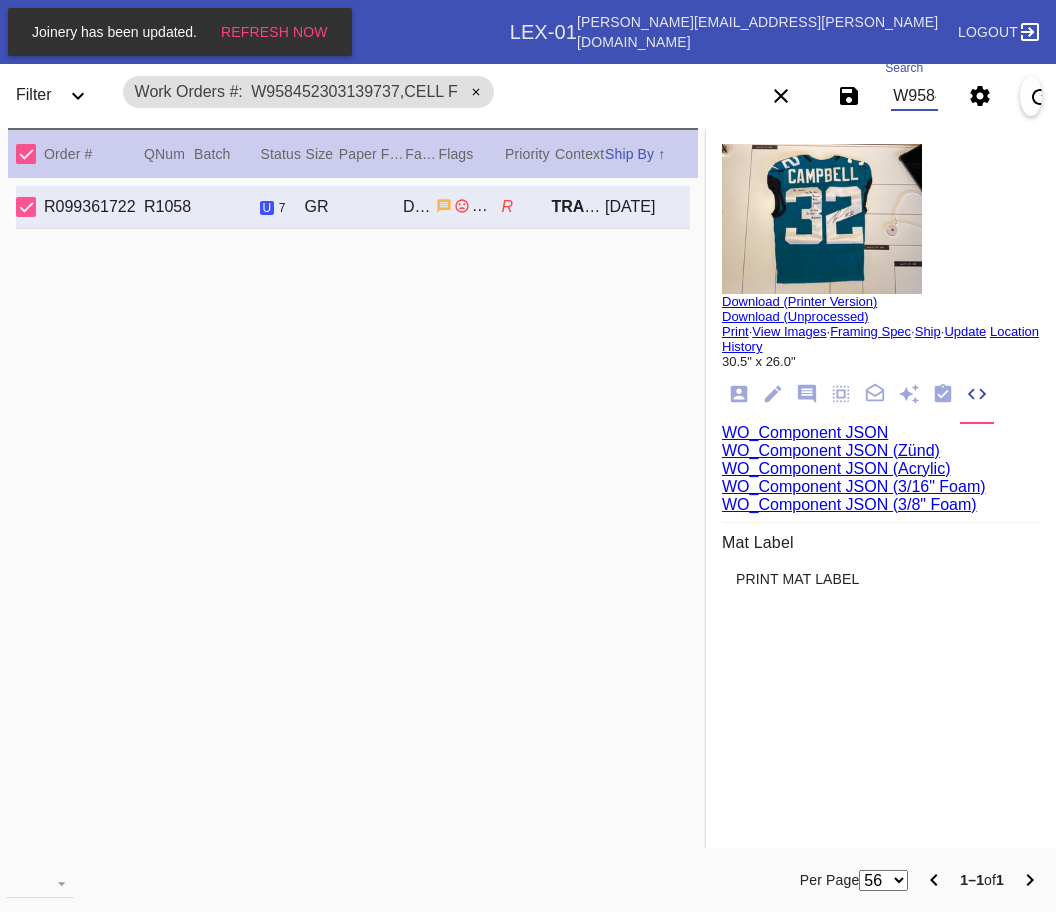 click on "W958452303139737,Cell F" at bounding box center (914, 96) 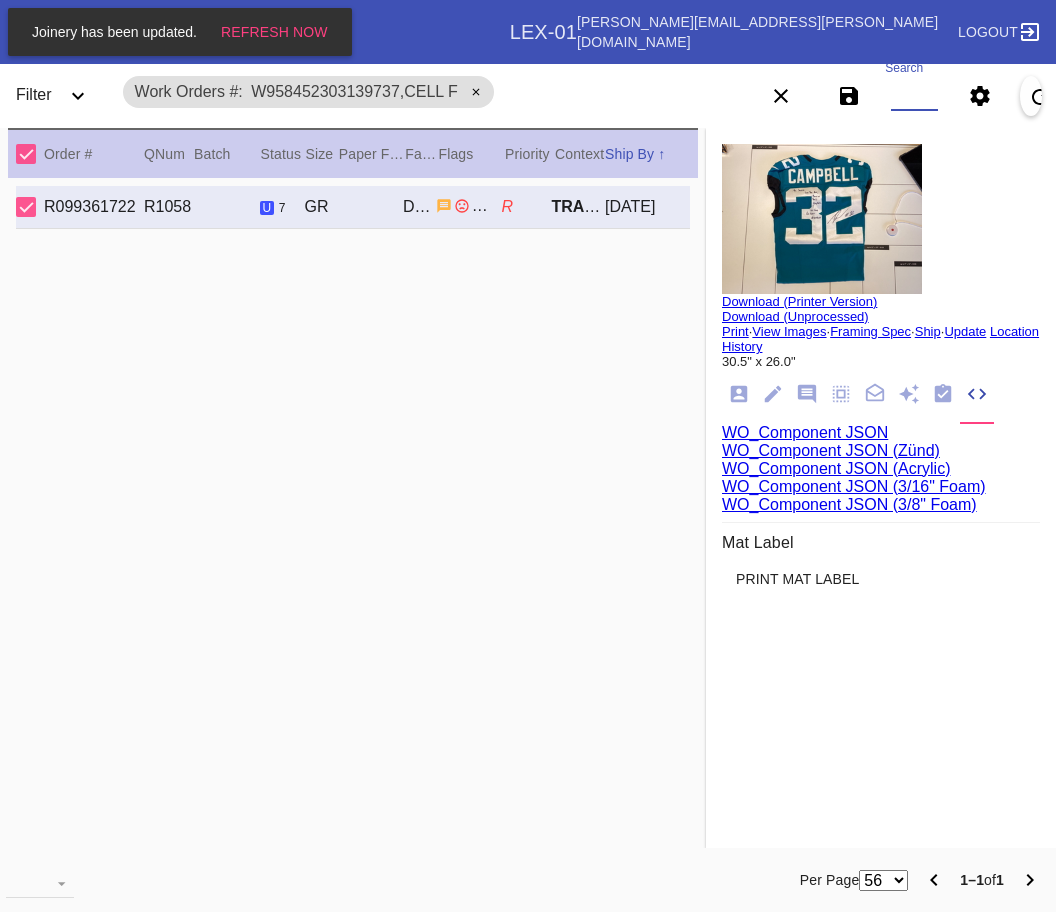 paste on "W888135547787129,Cell A W729307159036972,Cell A W338048553867592,Cell F W833793899496534,Cell C W392540397037067,Cell A W674279118899669,Cell G W837022359327196,Cell C W276129519418336,Cell C W167598570620061,Cell A W567600092781728,Cell G" 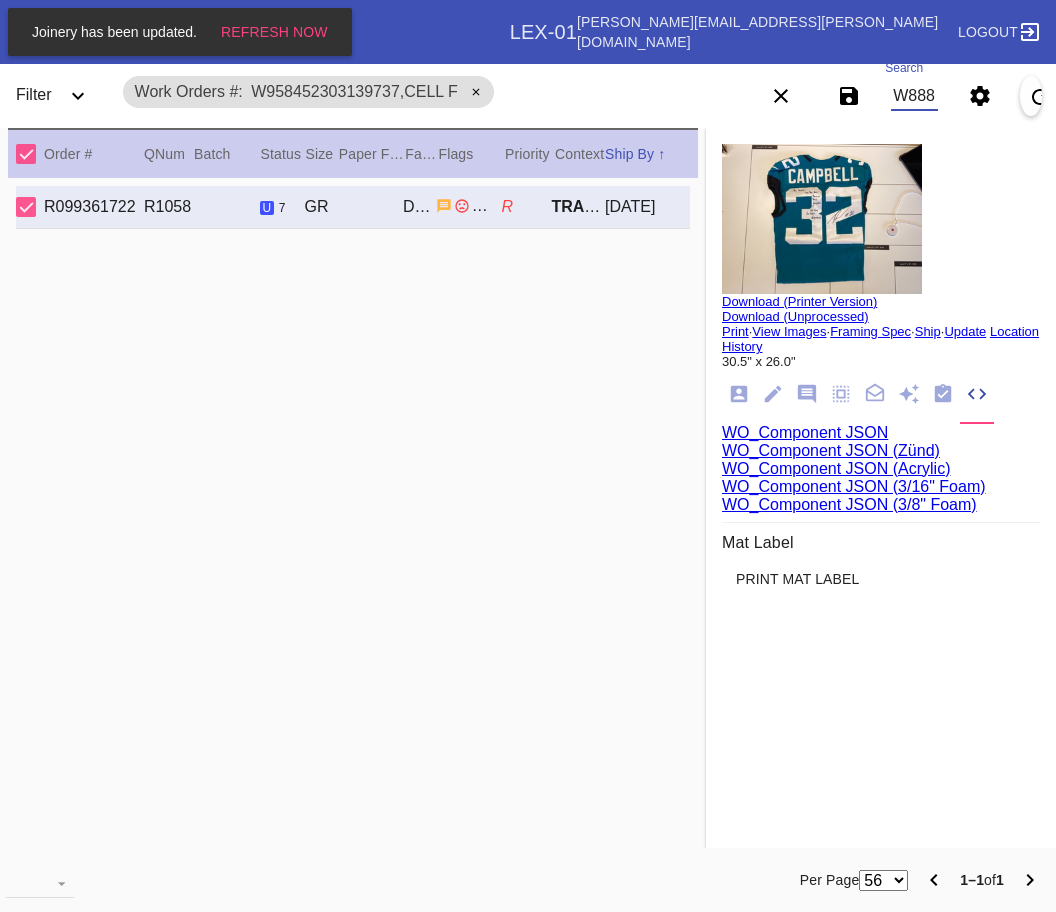 scroll, scrollTop: 0, scrollLeft: 1951, axis: horizontal 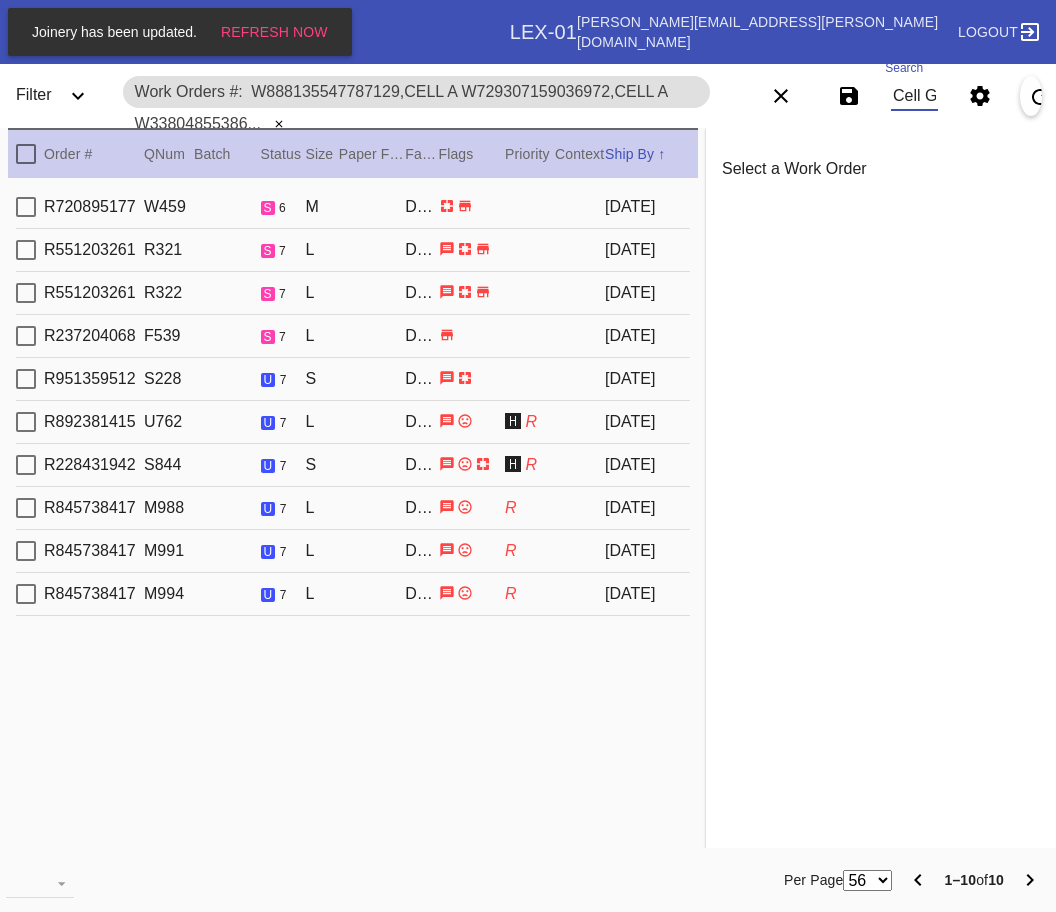 type on "W888135547787129,Cell A W729307159036972,Cell A W338048553867592,Cell F W833793899496534,Cell C W392540397037067,Cell A W674279118899669,Cell G W837022359327196,Cell C W276129519418336,Cell C W167598570620061,Cell A W567600092781728,Cell G" 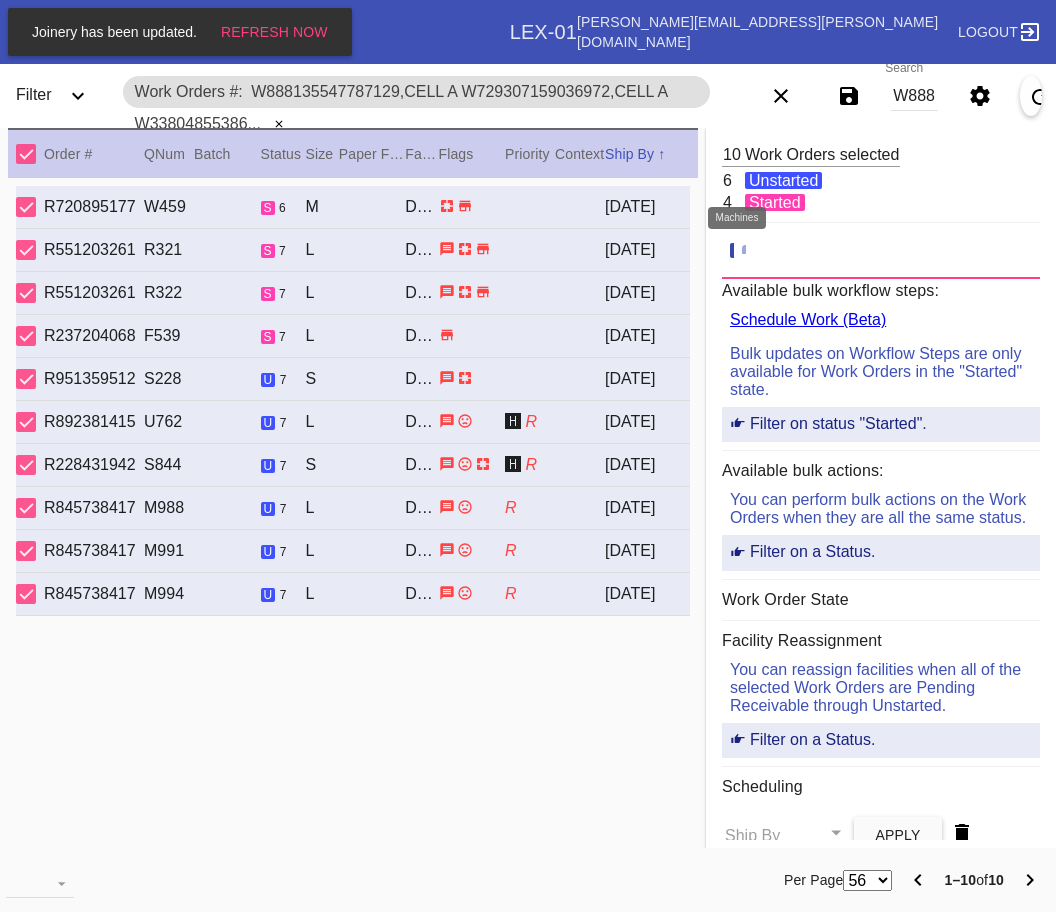 click 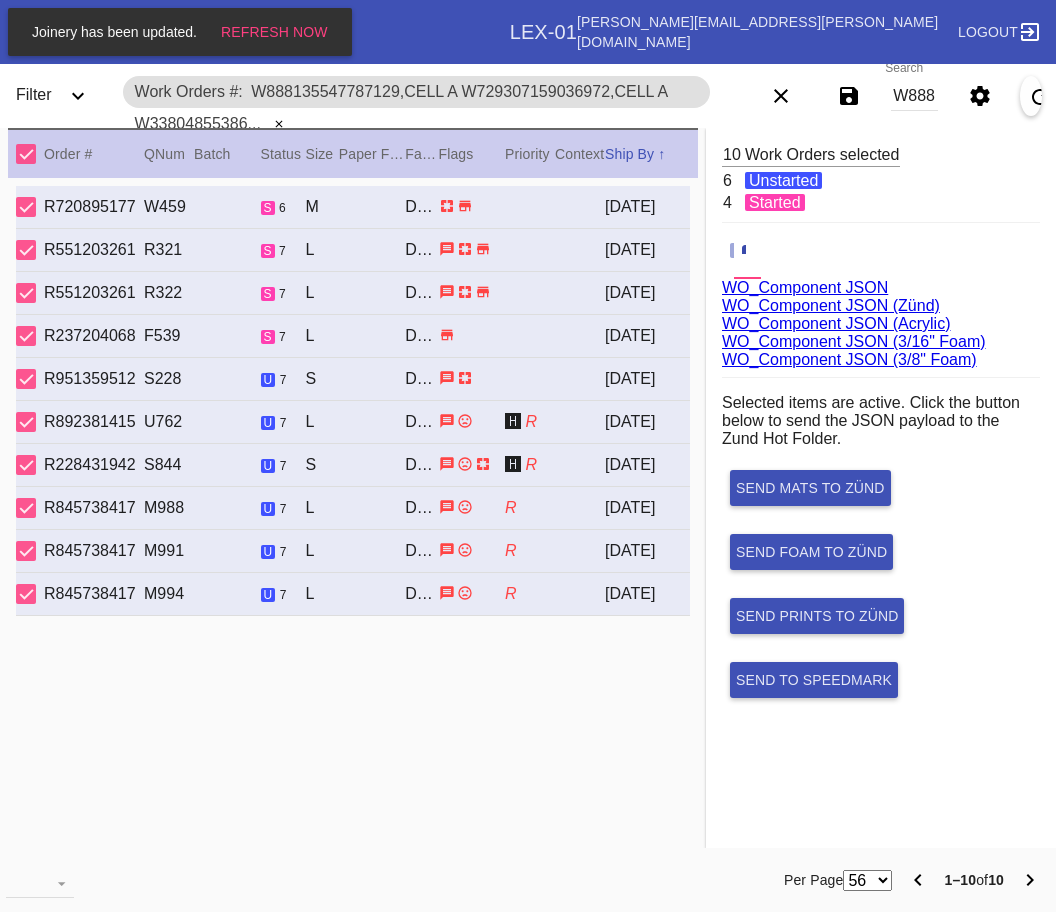 click on "W888135547787129,Cell A W729307159036972,Cell A W338048553867592,Cell F W833793899496534,Cell C W392540397037067,Cell A W674279118899669,Cell G W837022359327196,Cell C W276129519418336,Cell C W167598570620061,Cell A W567600092781728,Cell G" at bounding box center [914, 96] 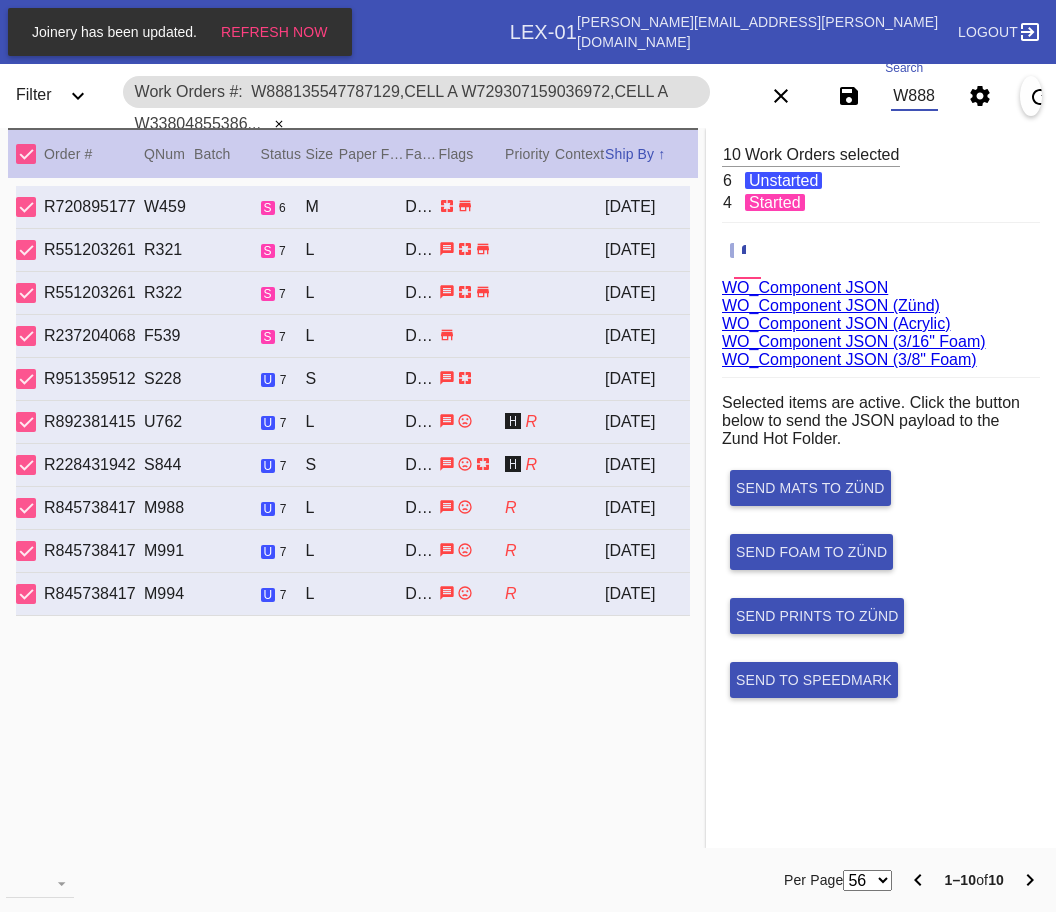 click on "W888135547787129,Cell A W729307159036972,Cell A W338048553867592,Cell F W833793899496534,Cell C W392540397037067,Cell A W674279118899669,Cell G W837022359327196,Cell C W276129519418336,Cell C W167598570620061,Cell A W567600092781728,Cell G" at bounding box center [914, 96] 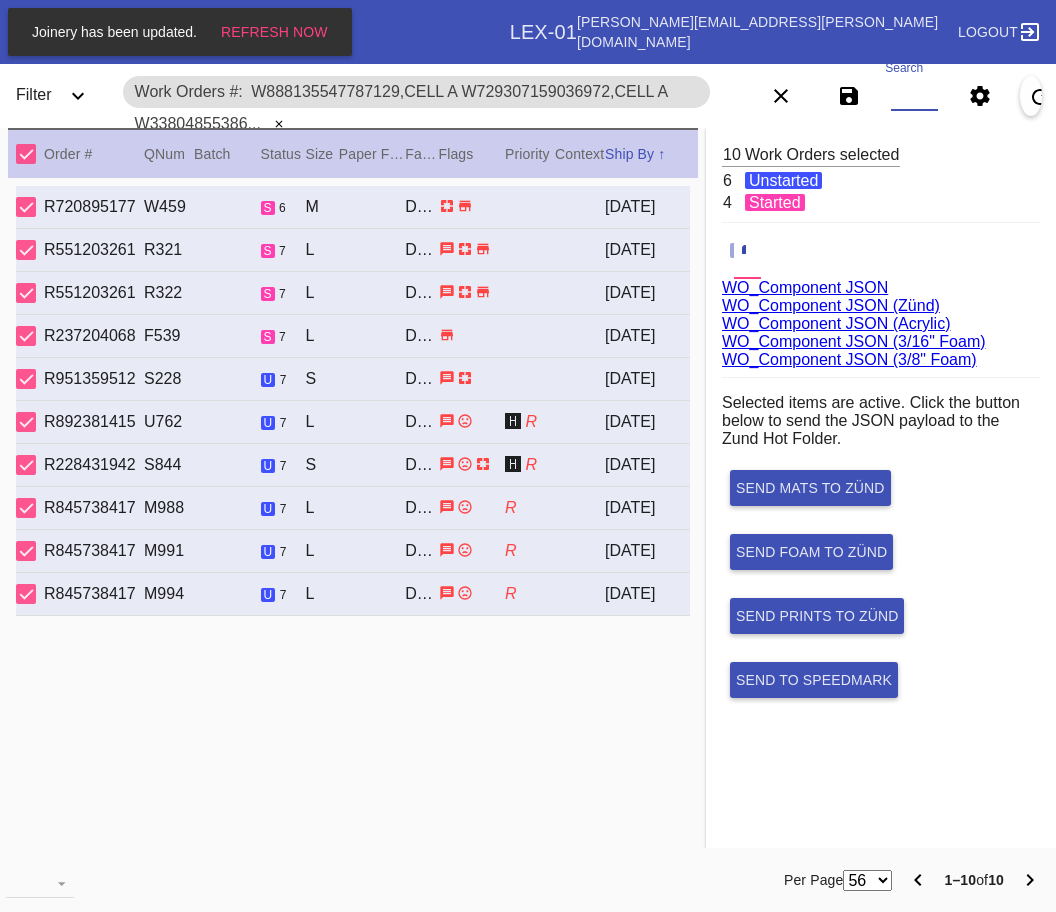 paste on "W822924541044166	Cell F" 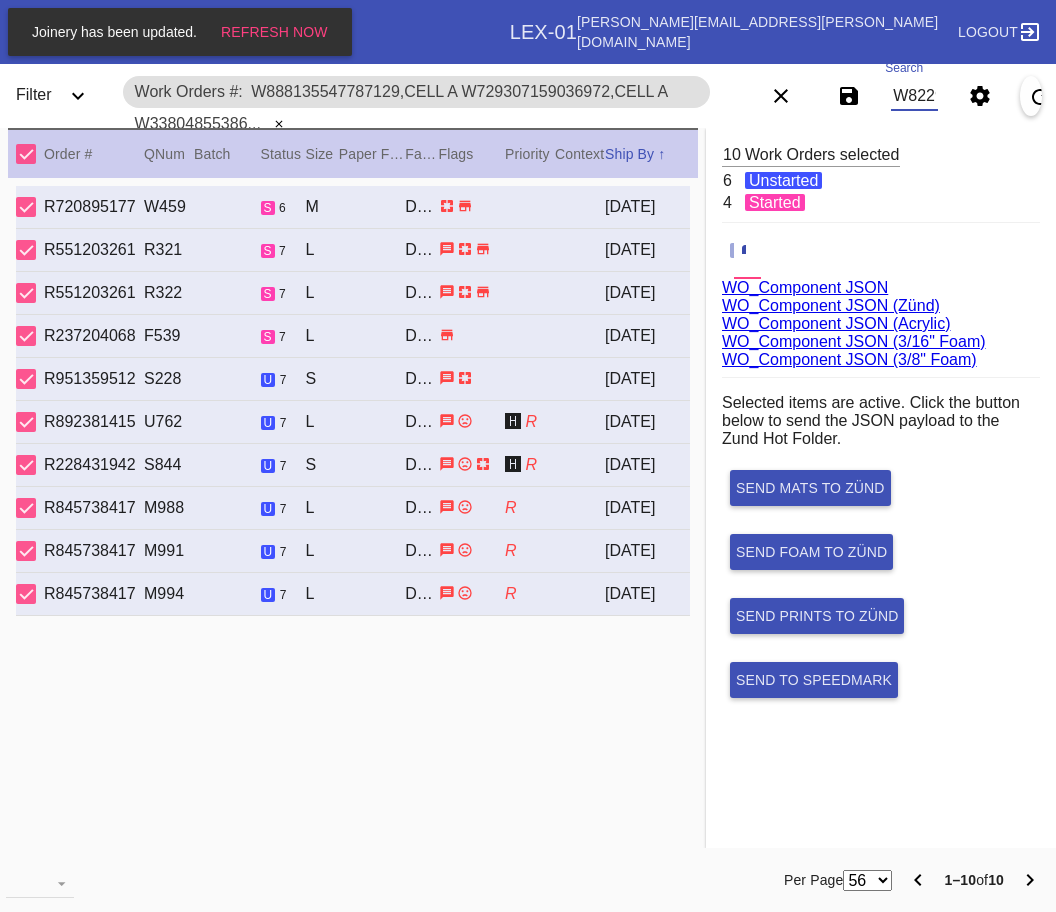 scroll, scrollTop: 0, scrollLeft: 177, axis: horizontal 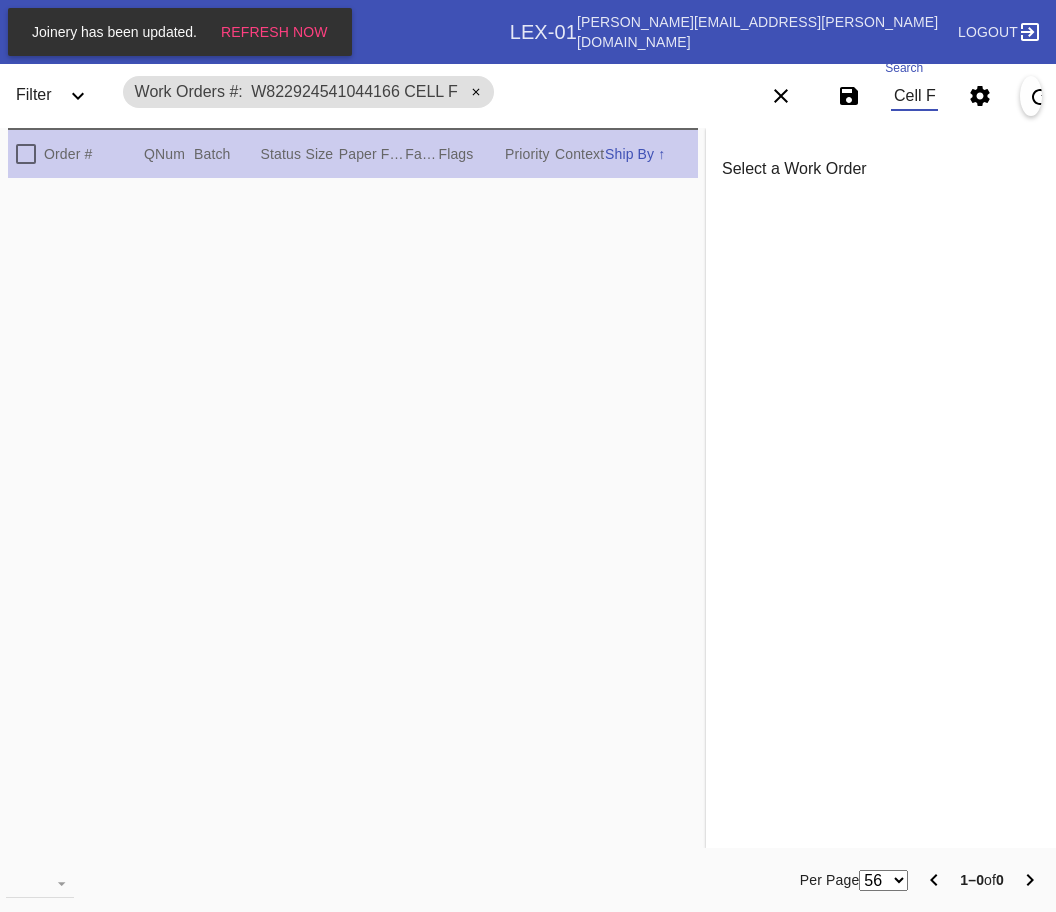 type on "W822924541044166	Cell F" 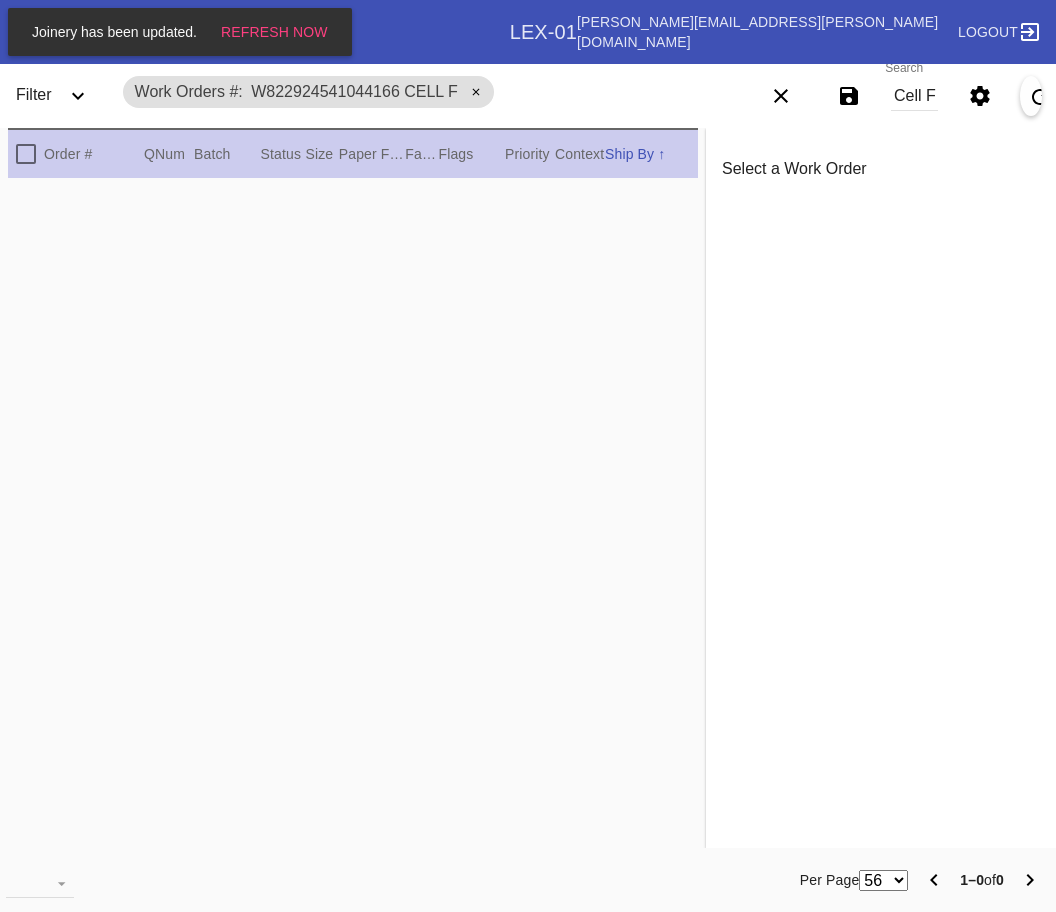 scroll, scrollTop: 0, scrollLeft: 0, axis: both 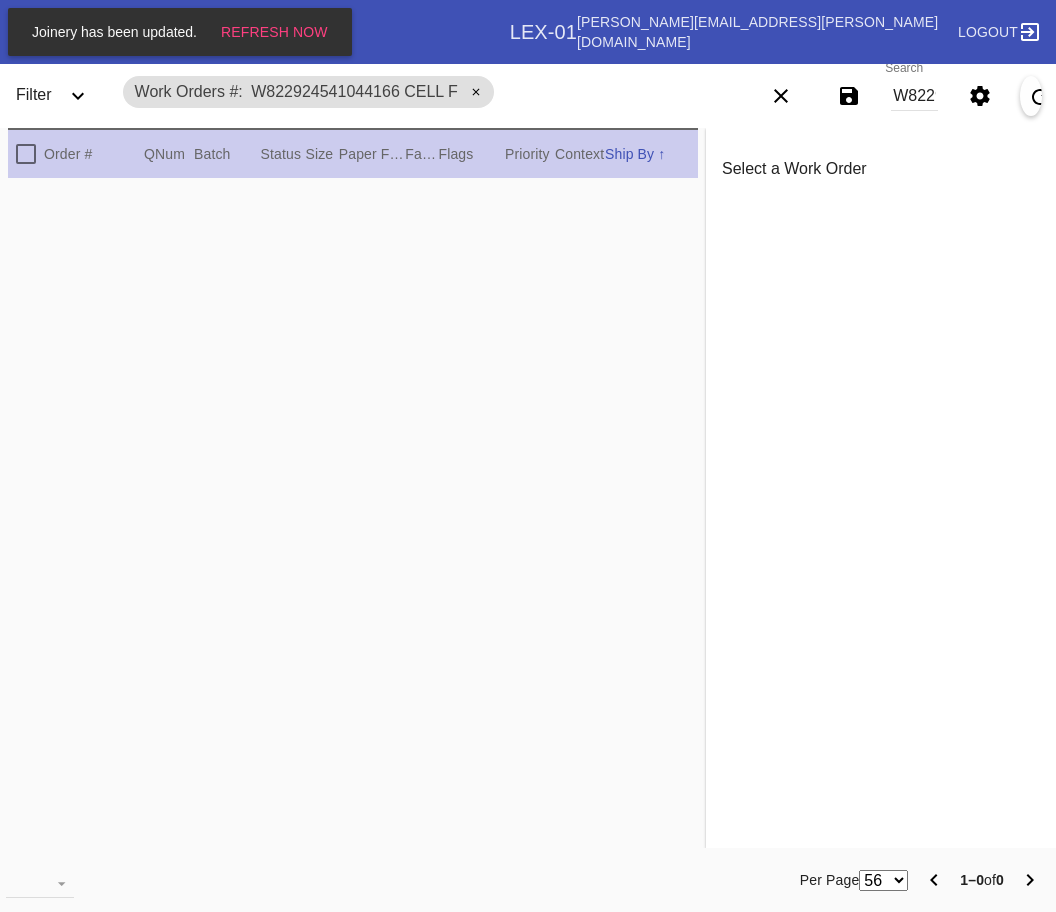 click on "W822924541044166	Cell F" at bounding box center (914, 96) 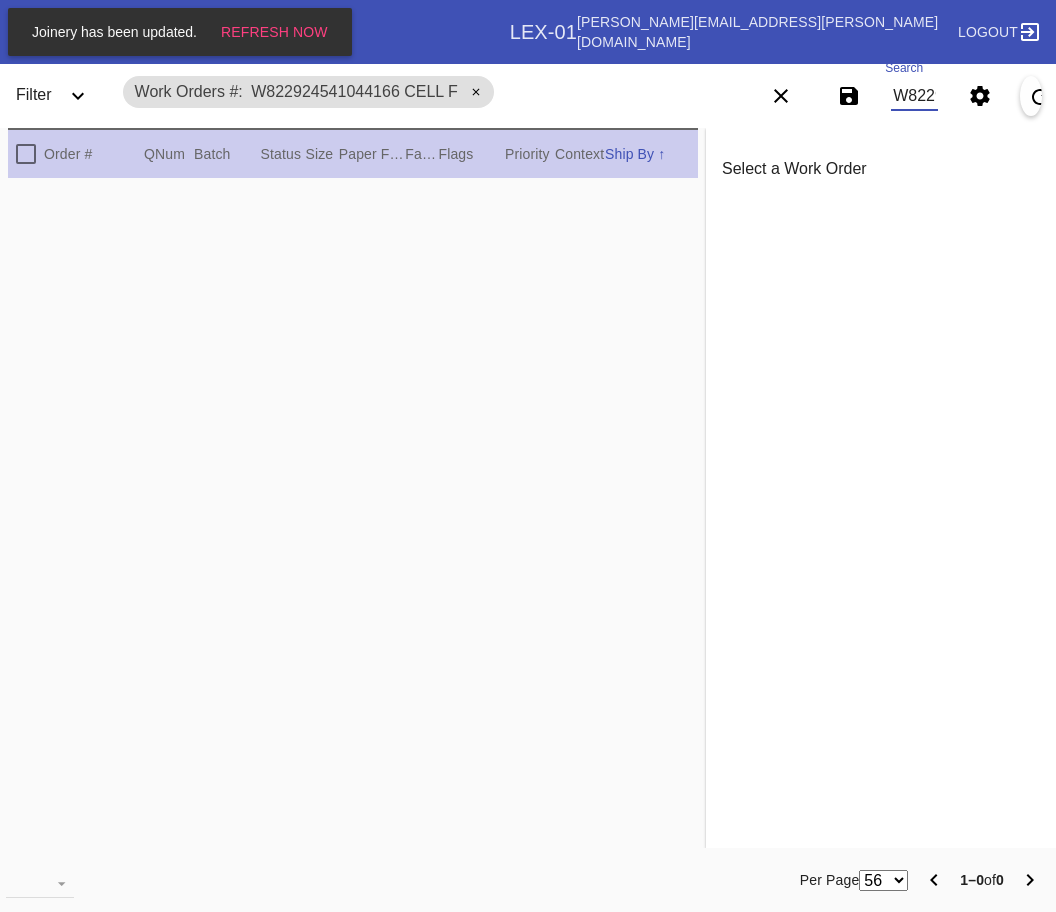 click on "W822924541044166	Cell F" at bounding box center [914, 96] 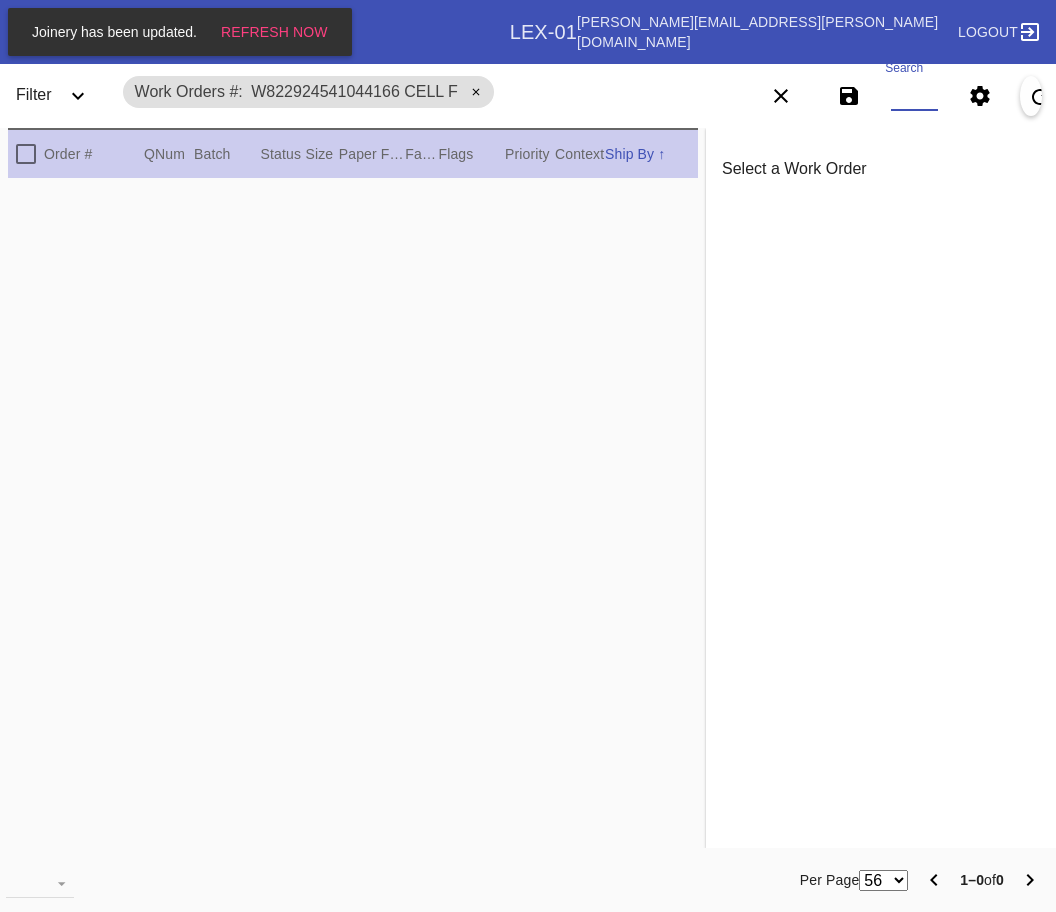 paste on "W822924541044166" 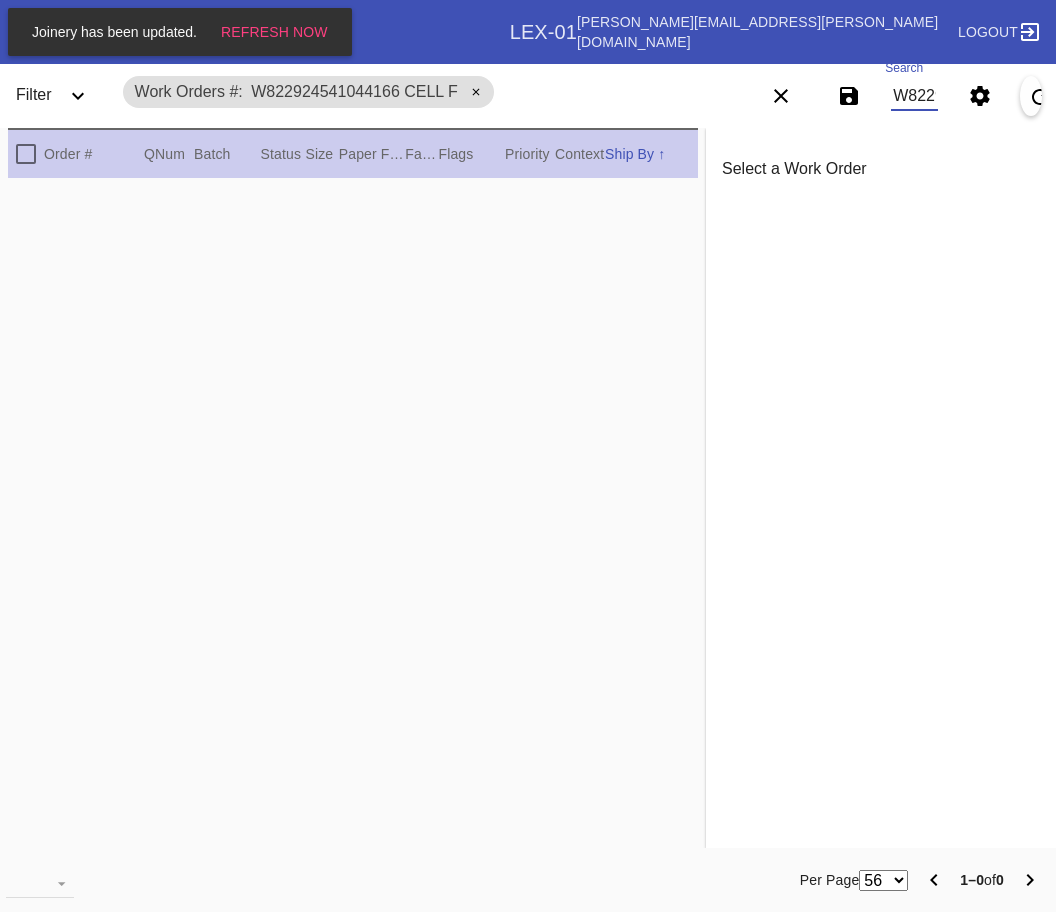 scroll, scrollTop: 0, scrollLeft: 106, axis: horizontal 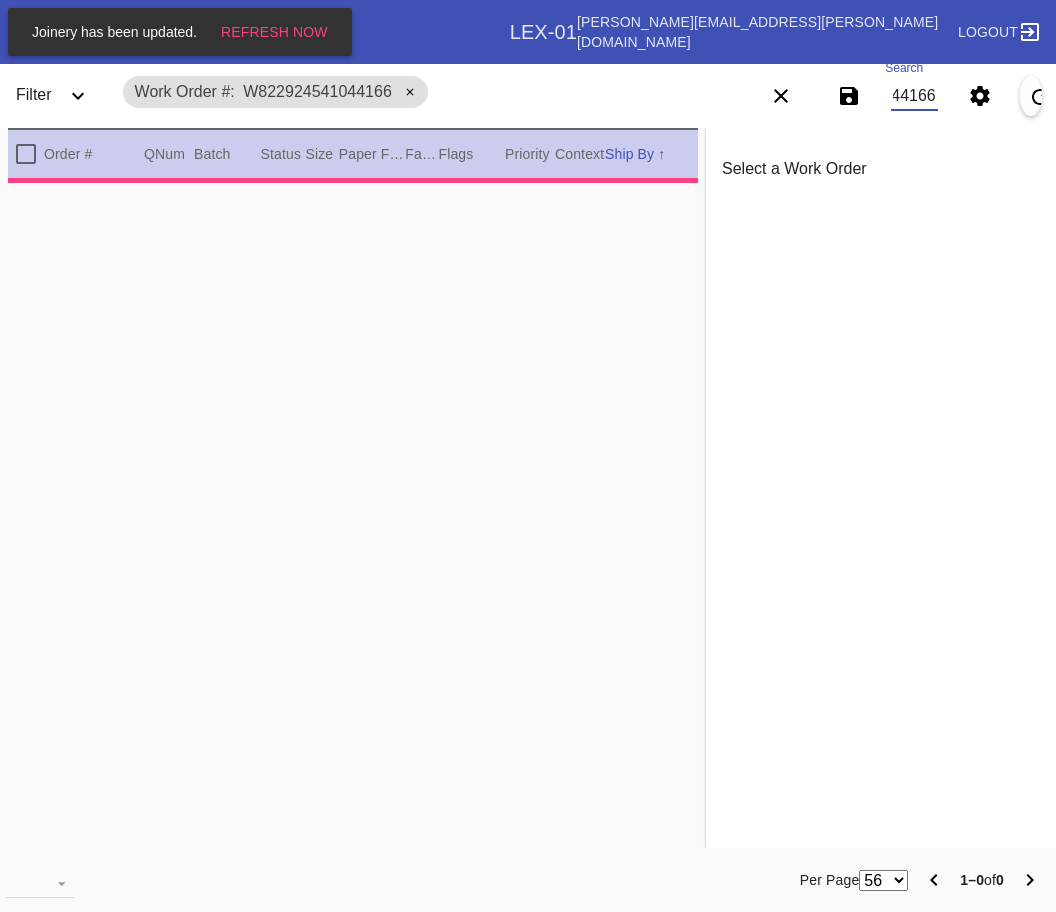 type on "0.0" 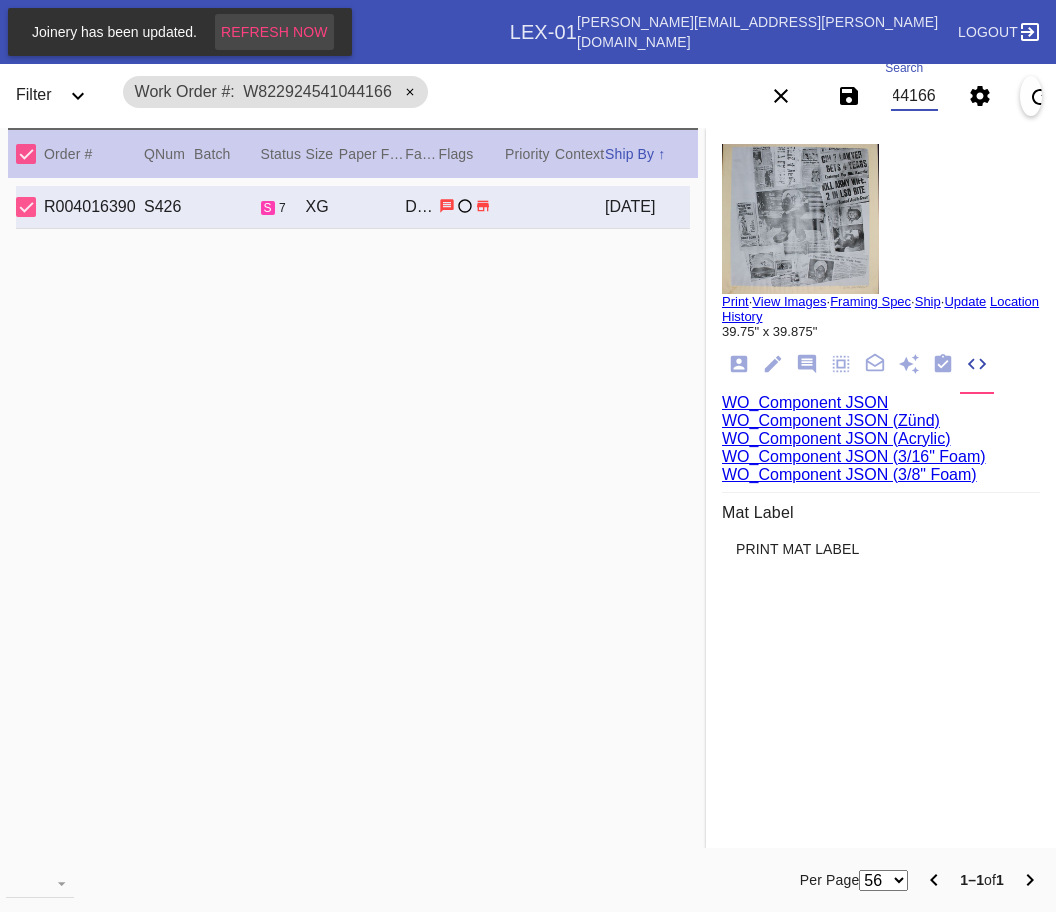 type on "W822924541044166" 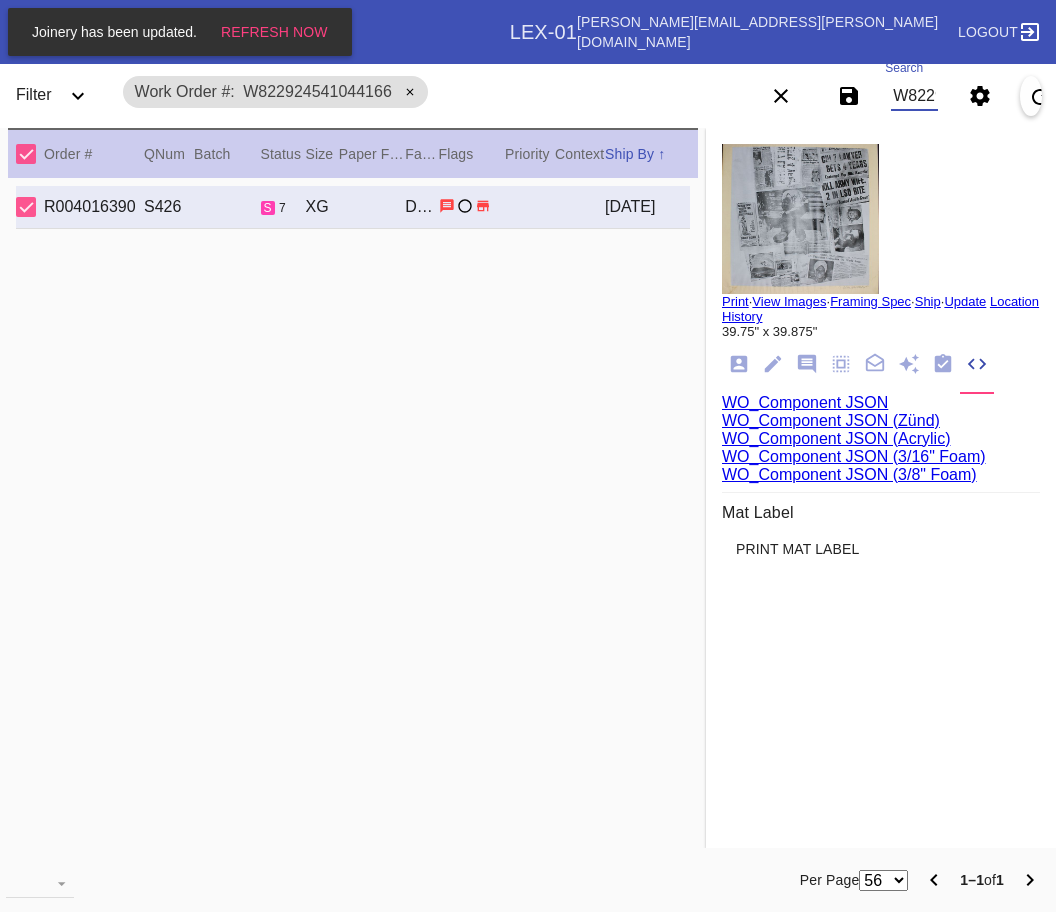 click on "W822924541044166" at bounding box center (914, 96) 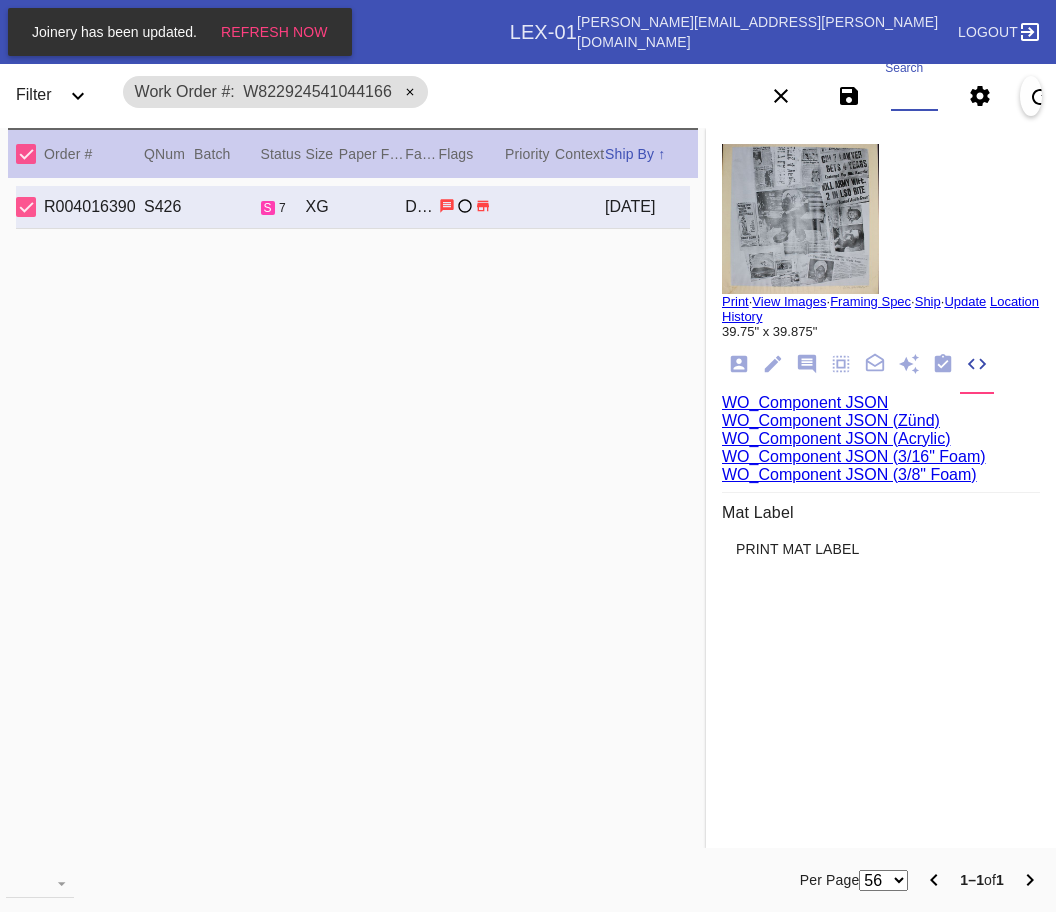 paste on "W822924541044166,Cell F" 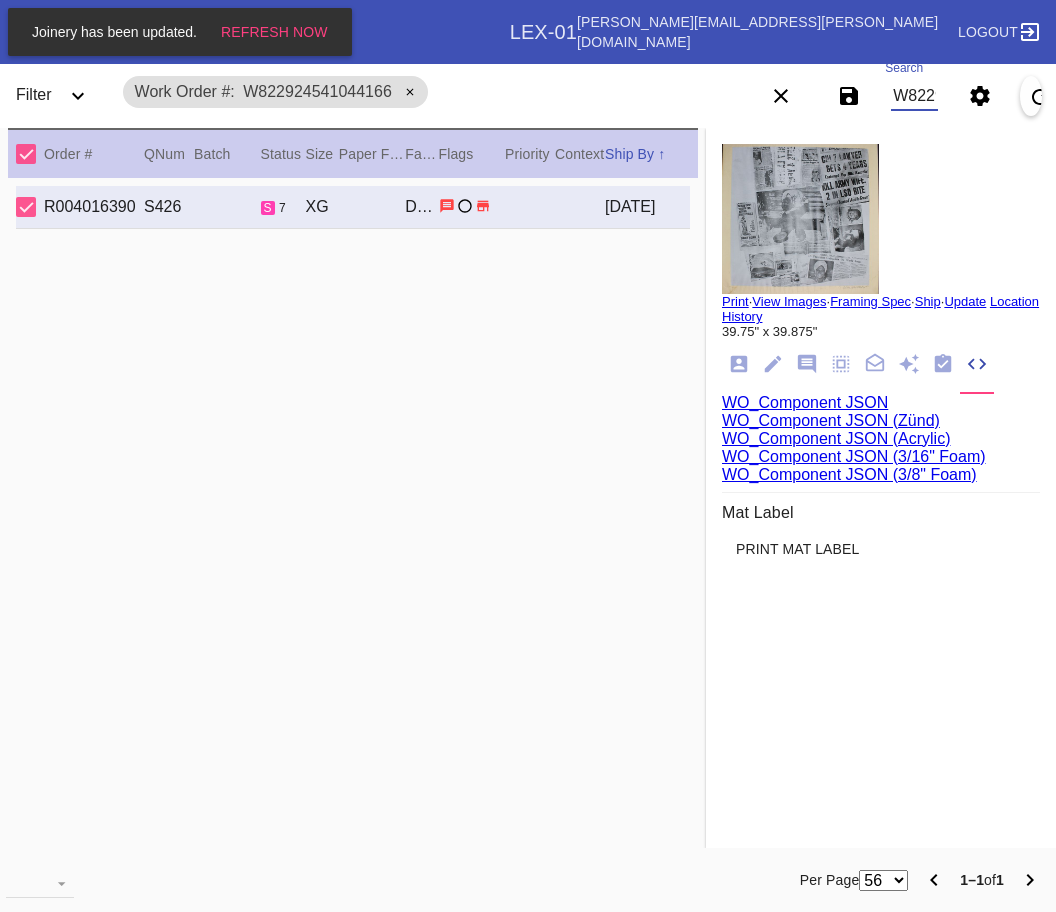 scroll, scrollTop: 0, scrollLeft: 152, axis: horizontal 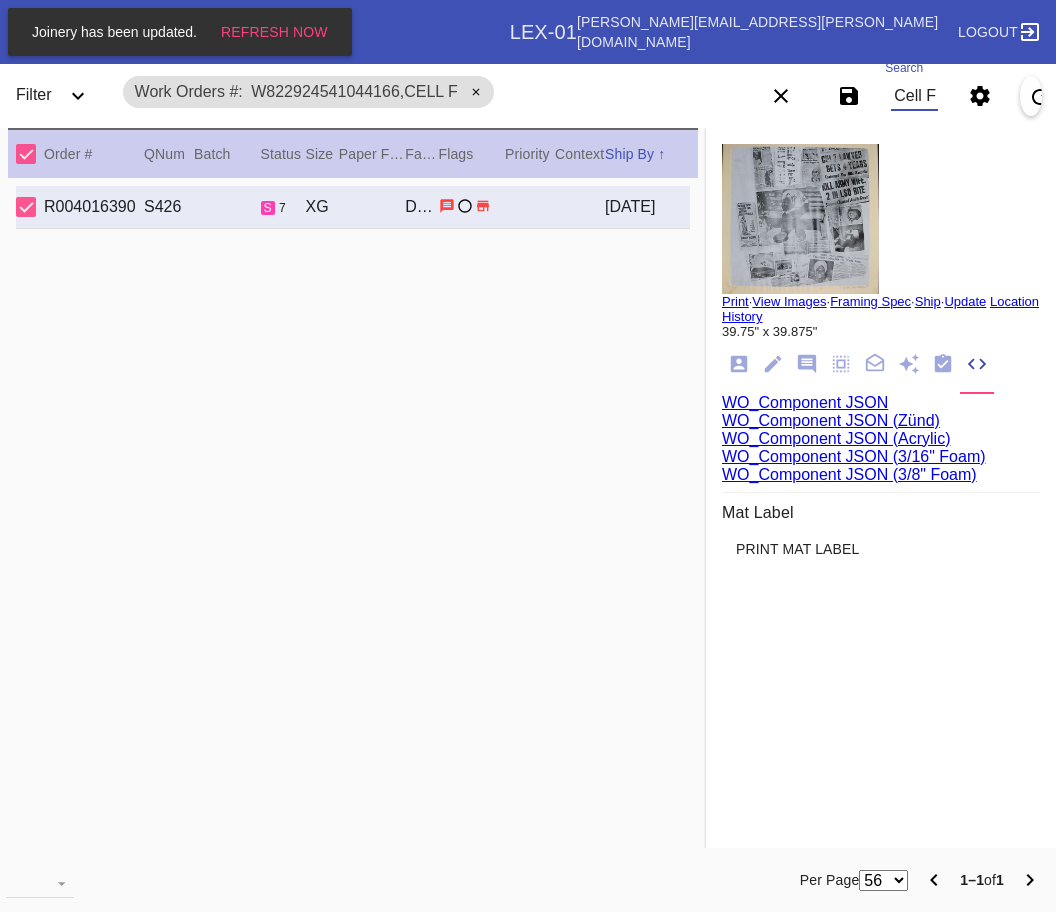 type on "W822924541044166,Cell F" 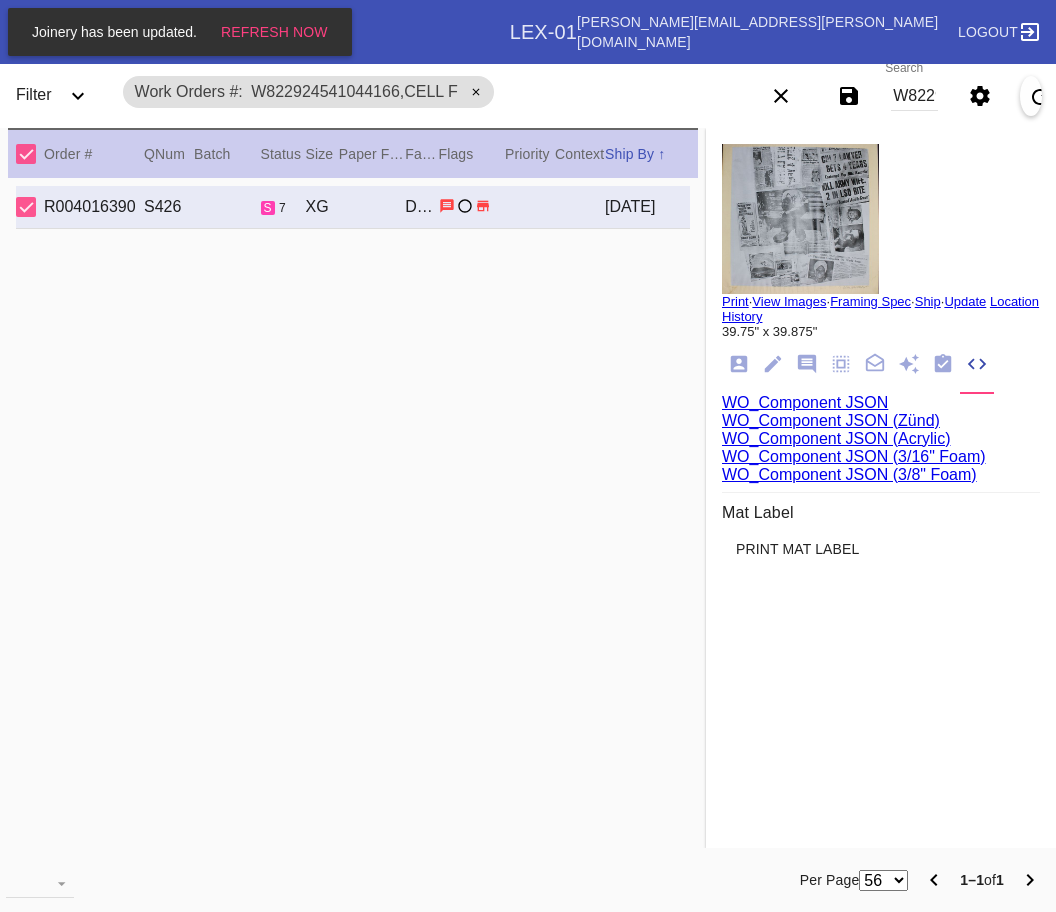 click on "W822924541044166,Cell F" at bounding box center (914, 96) 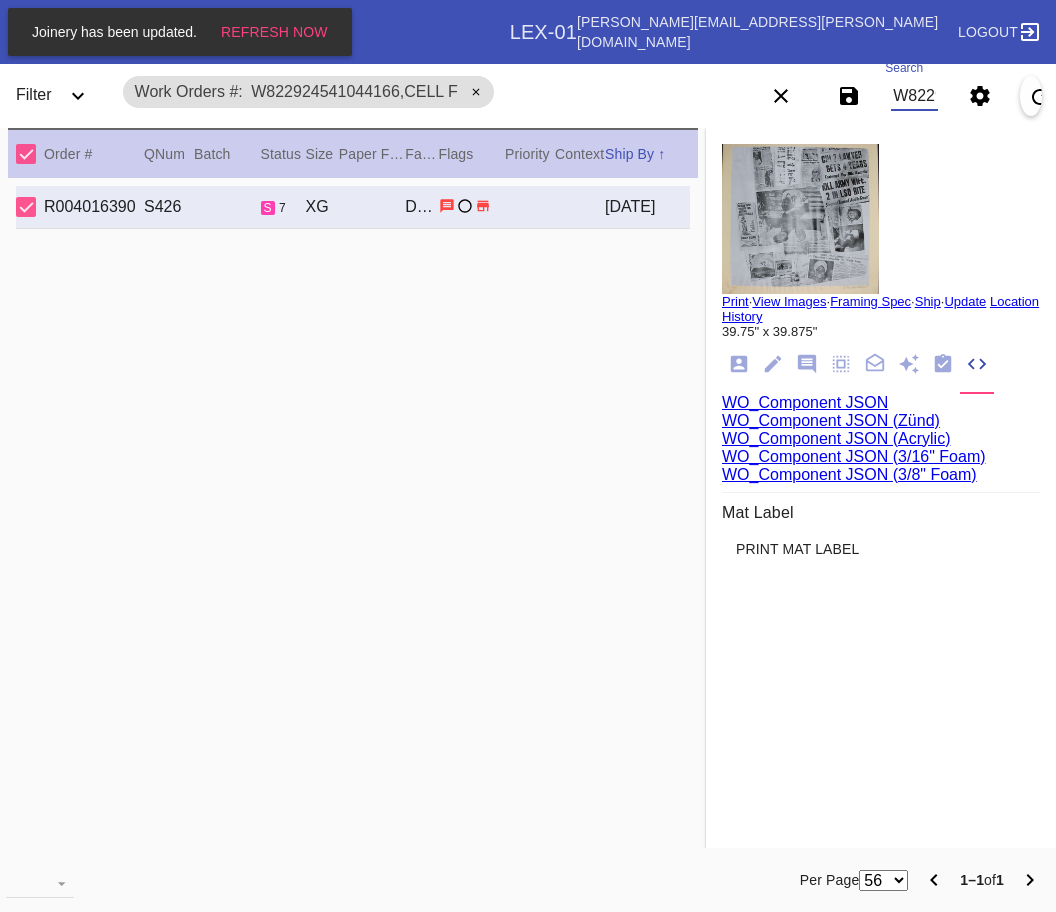 click on "W822924541044166,Cell F" at bounding box center (914, 96) 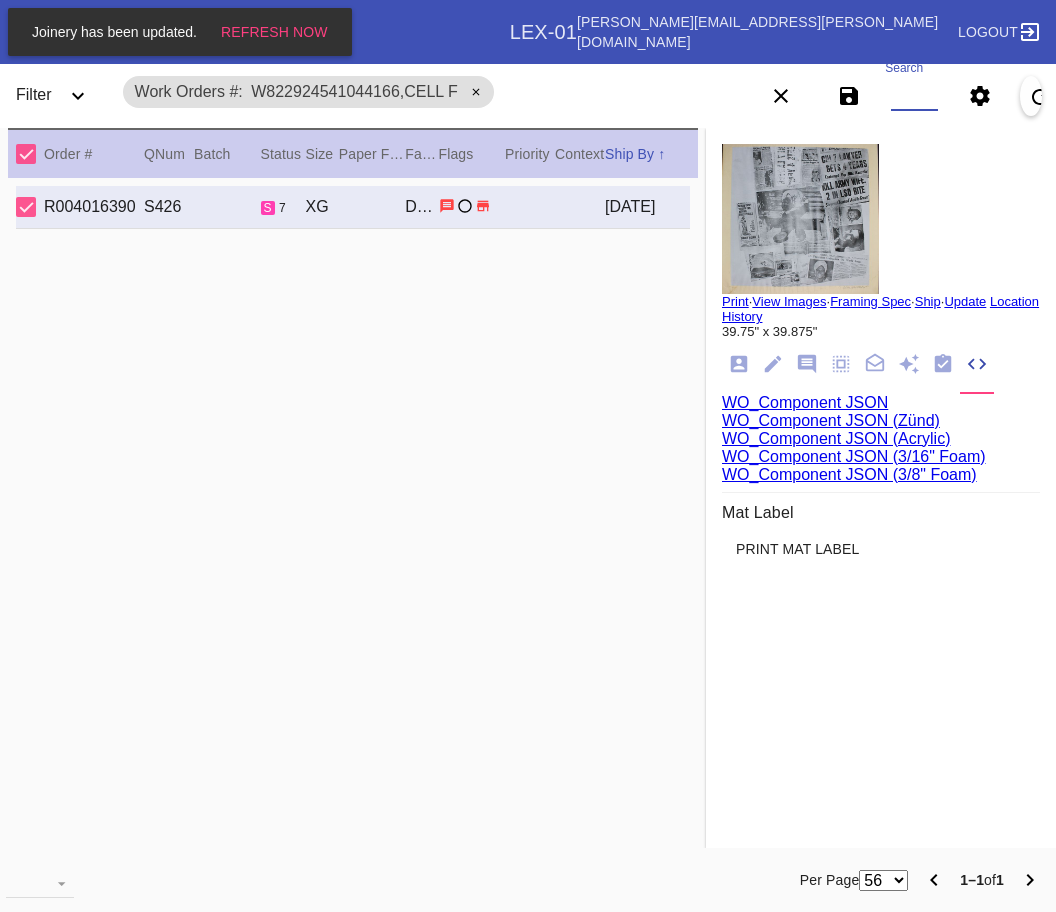 paste on "W030201808916673,Cell F W357234517396708,Cell C W551855641149183,Cell B W269241372368822,Cell H W511039349101531,Cell F W835430743980183,Cell A W657767456281175,Cell B W380205559268361,Cell E" 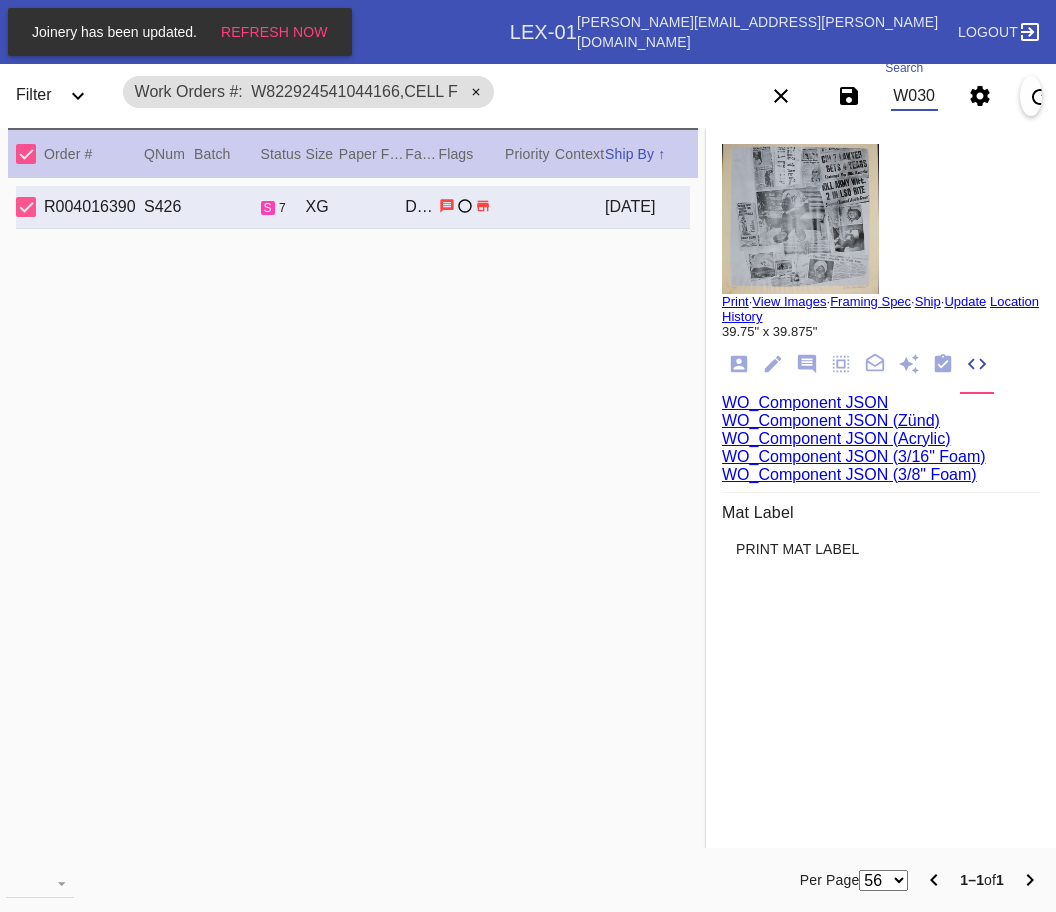 scroll, scrollTop: 0, scrollLeft: 1548, axis: horizontal 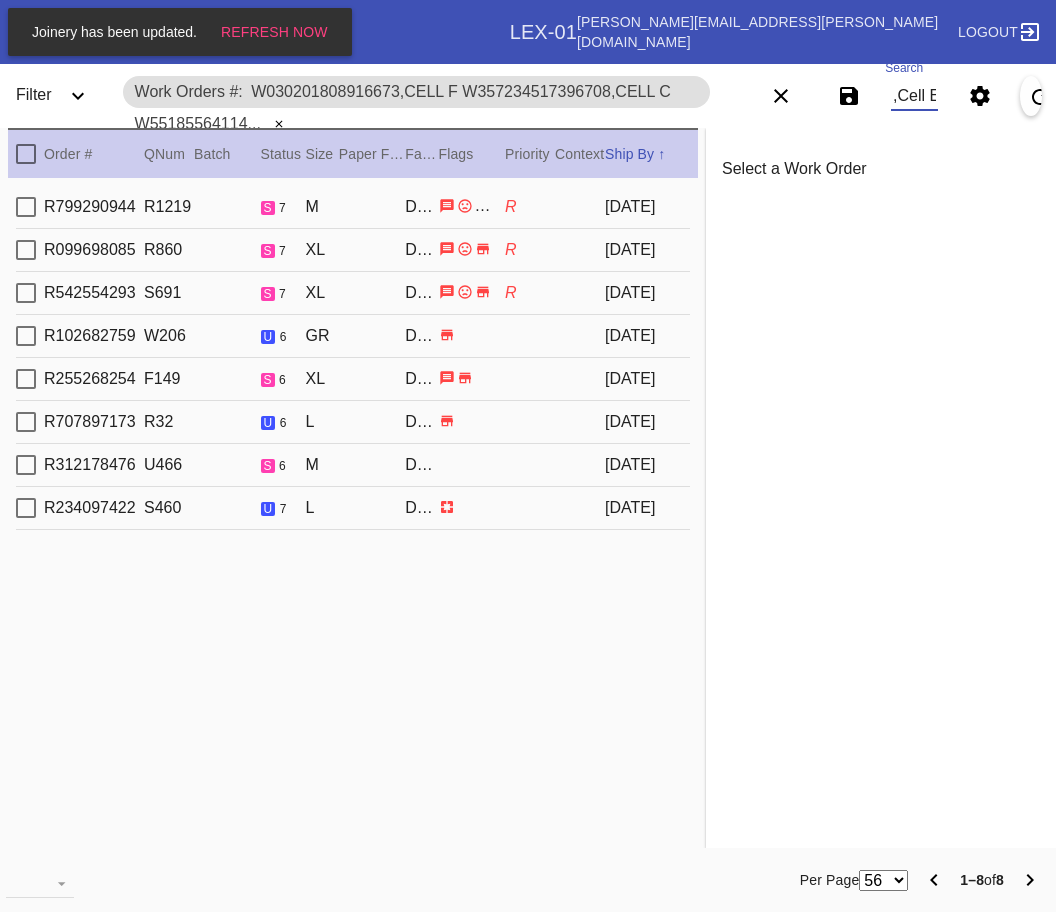 type on "W030201808916673,Cell F W357234517396708,Cell C W551855641149183,Cell B W269241372368822,Cell H W511039349101531,Cell F W835430743980183,Cell A W657767456281175,Cell B W380205559268361,Cell E" 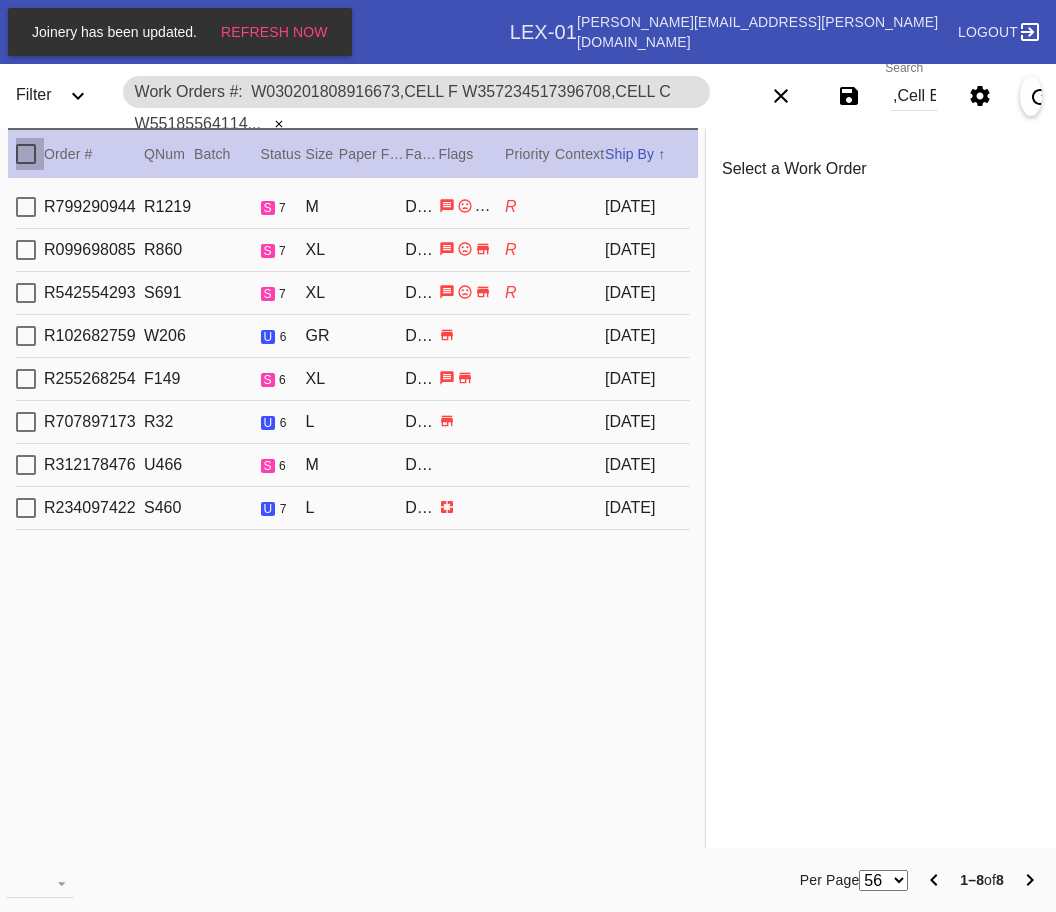 click at bounding box center [26, 154] 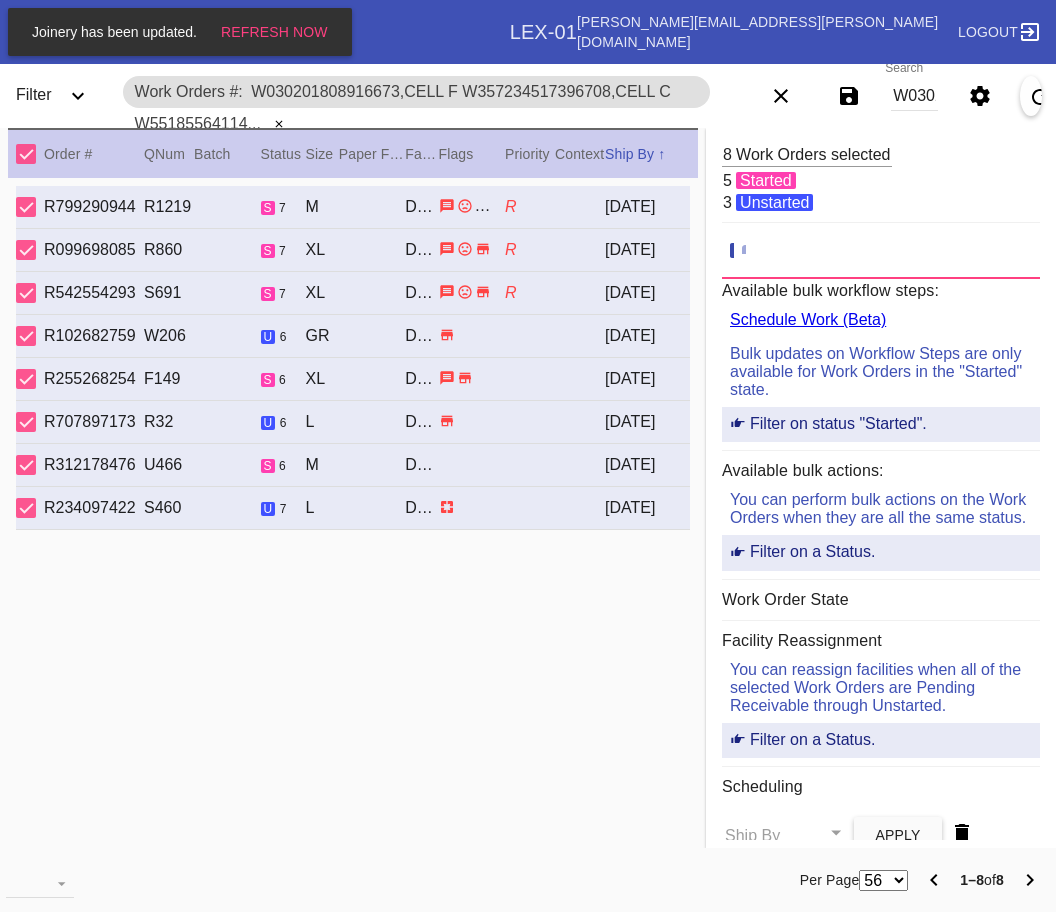 click 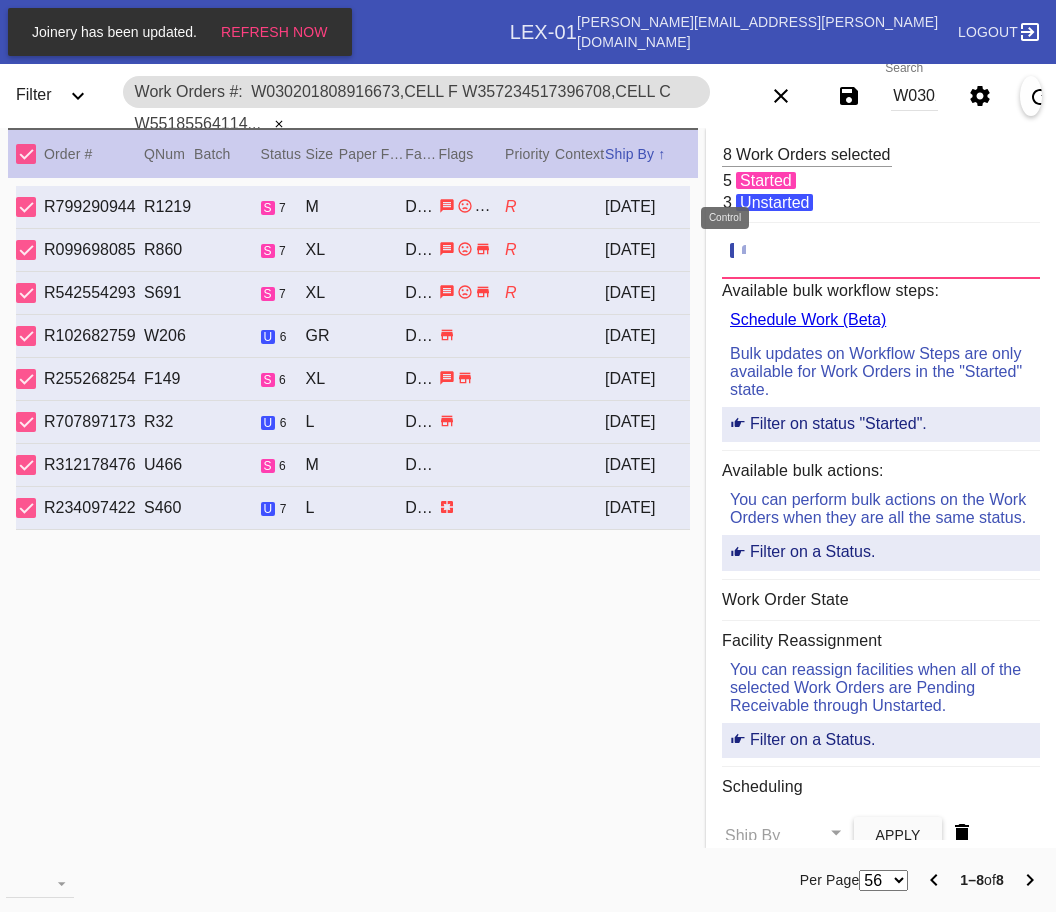 click 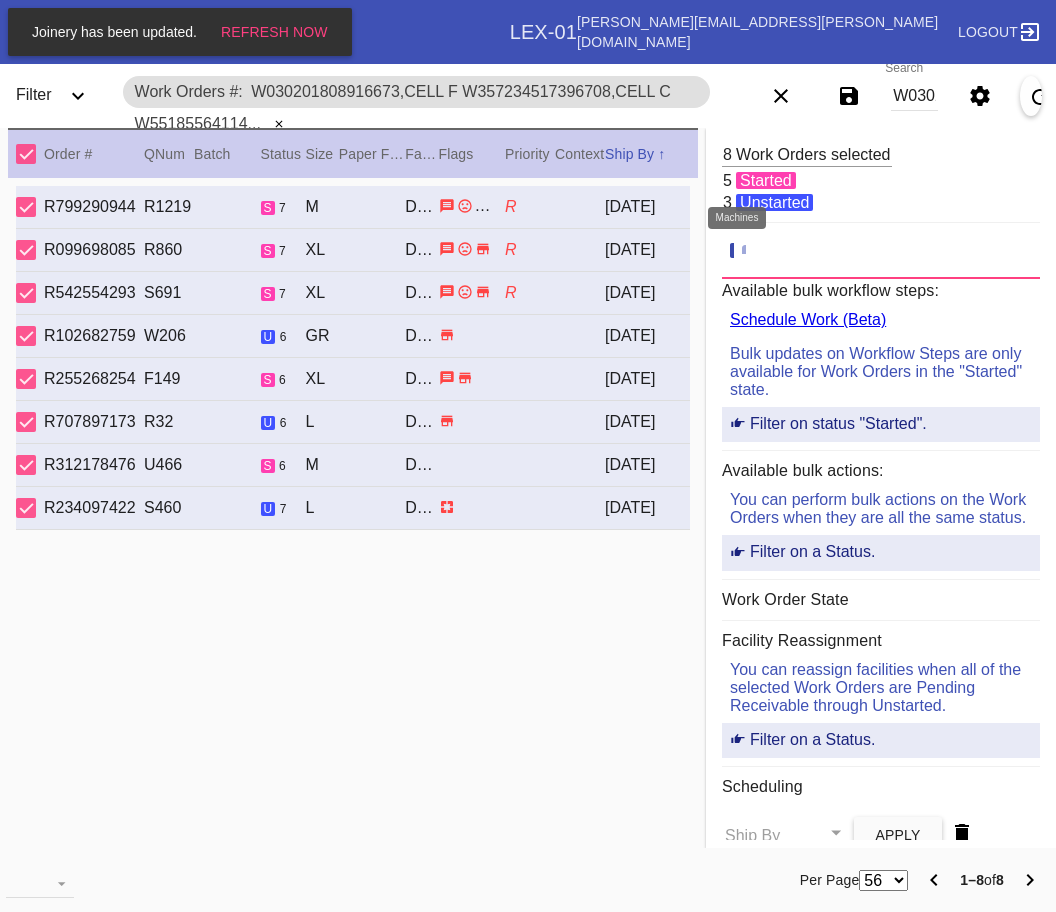 click 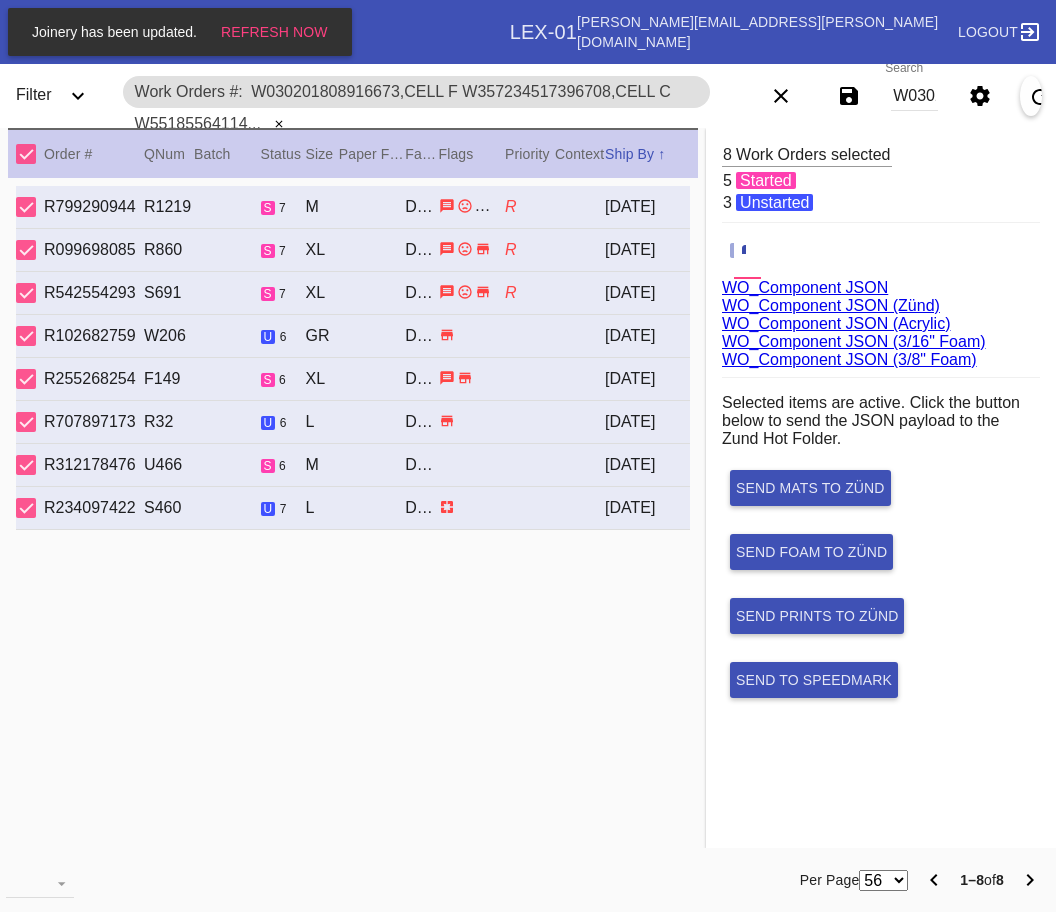 click on "W030201808916673,Cell F W357234517396708,Cell C W551855641149183,Cell B W269241372368822,Cell H W511039349101531,Cell F W835430743980183,Cell A W657767456281175,Cell B W380205559268361,Cell E" at bounding box center [914, 96] 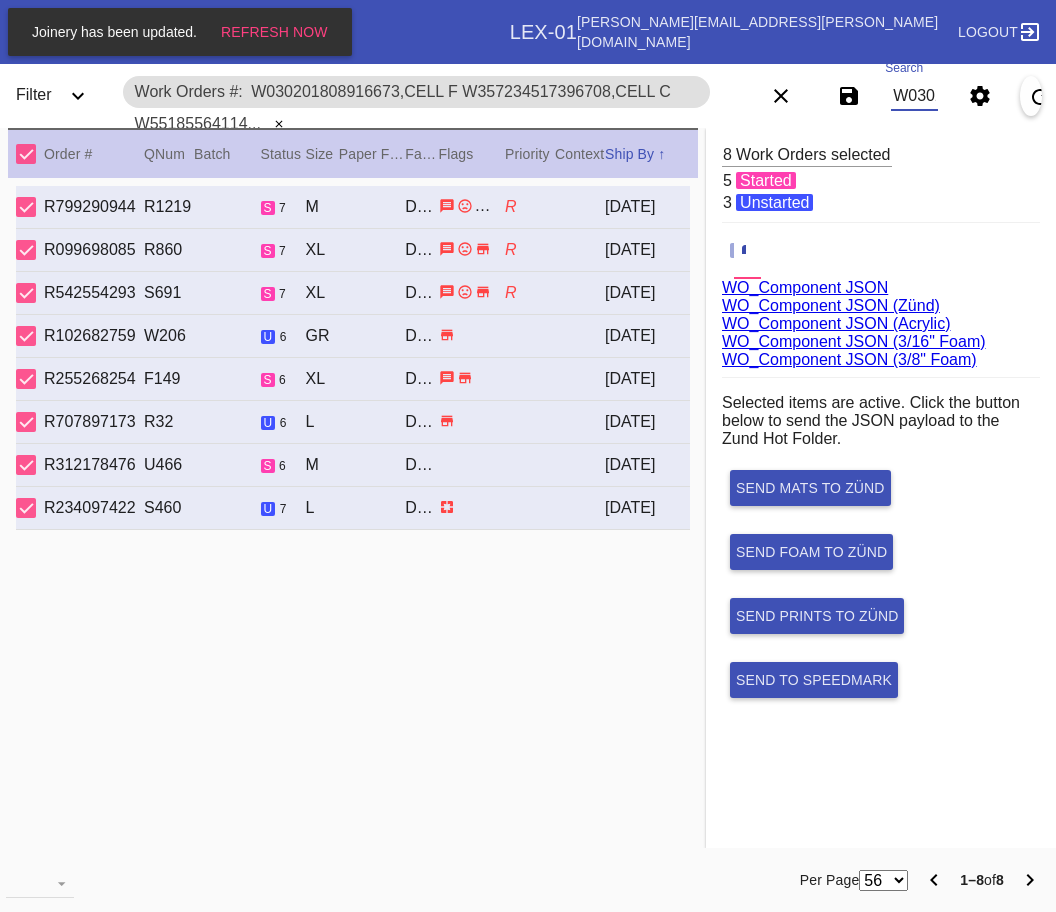 click on "W030201808916673,Cell F W357234517396708,Cell C W551855641149183,Cell B W269241372368822,Cell H W511039349101531,Cell F W835430743980183,Cell A W657767456281175,Cell B W380205559268361,Cell E" at bounding box center (914, 96) 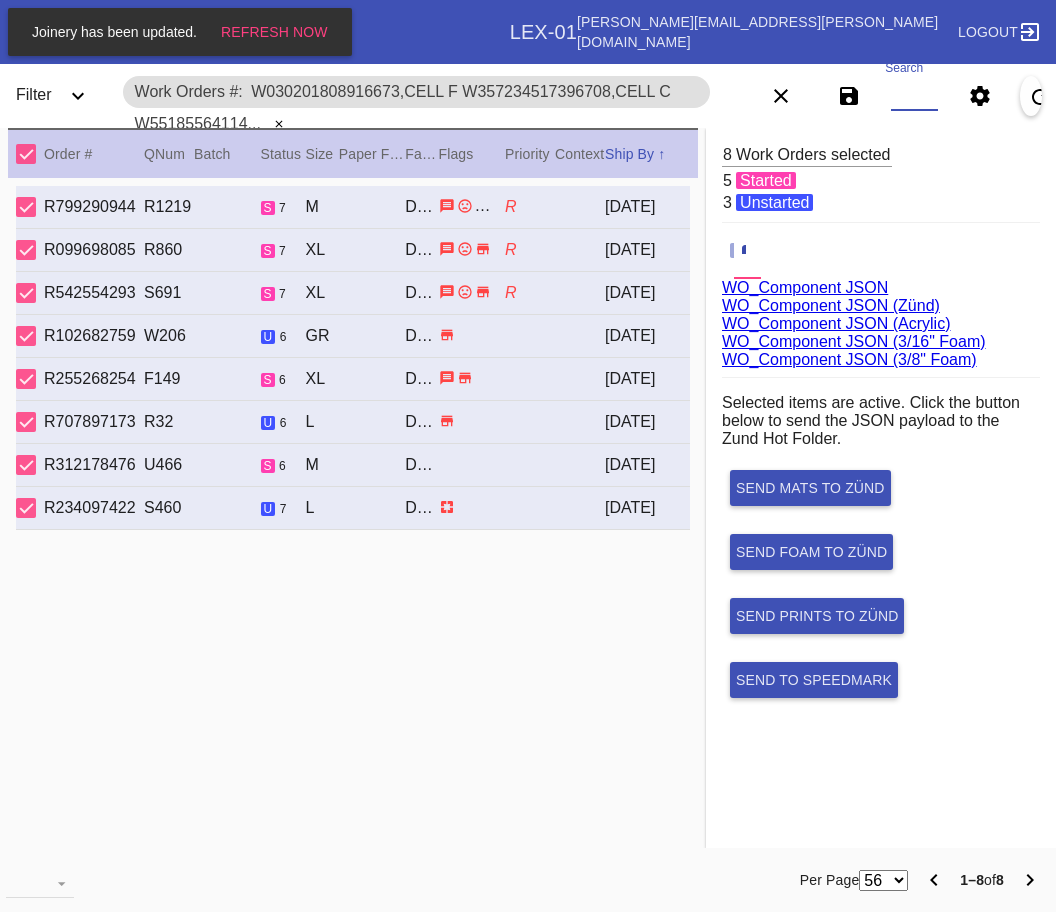 paste on "W819165700748301,Cell F W210326867110022,Cell C W797910166929027,Cell E W147496705883862,Cell H W079217314891844,Cell H W943521437770320,Cell C W937535543382591,Cell H W781132362080099,Cell E" 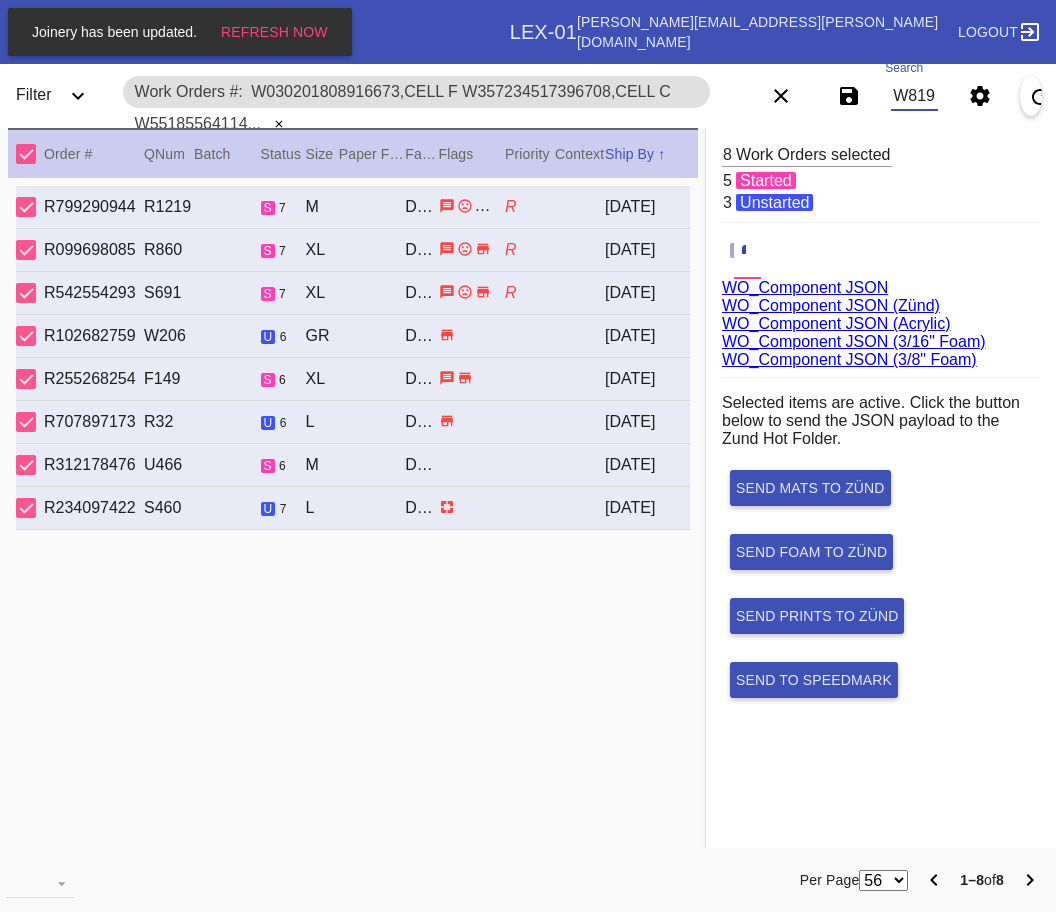 scroll, scrollTop: 0, scrollLeft: 1555, axis: horizontal 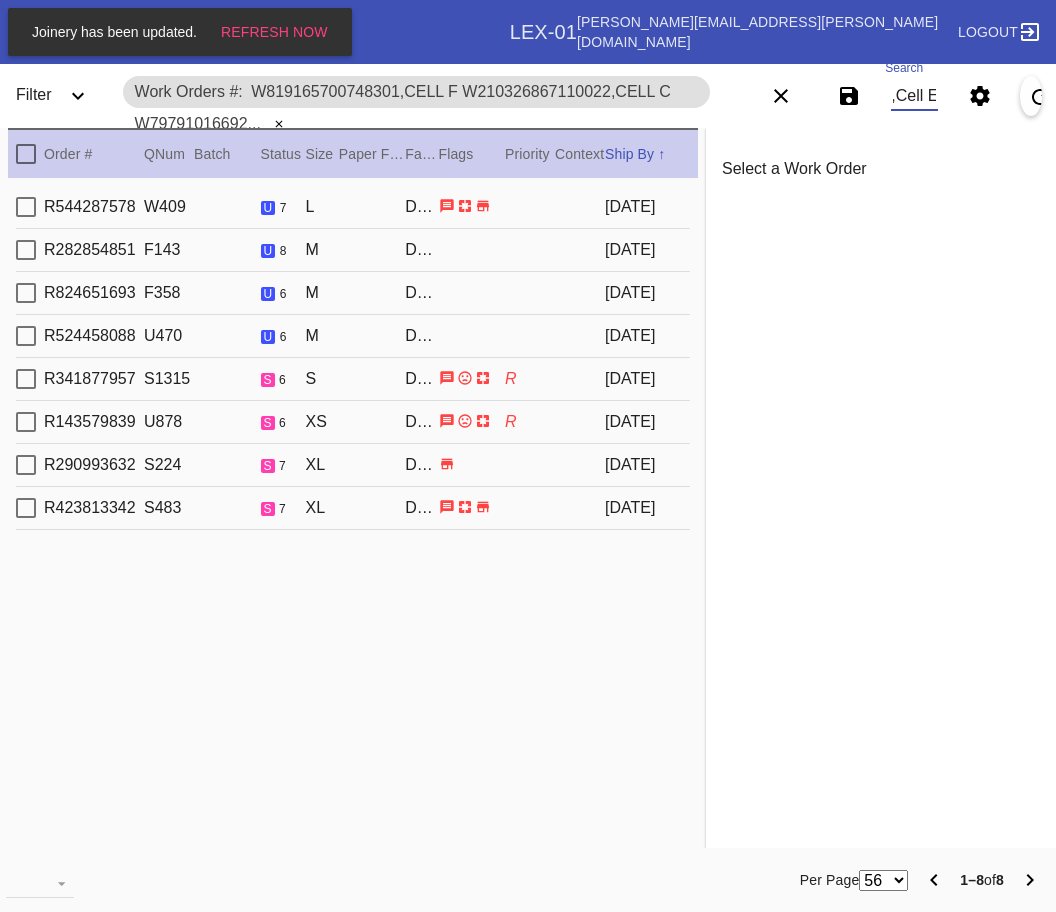 type on "W819165700748301,Cell F W210326867110022,Cell C W797910166929027,Cell E W147496705883862,Cell H W079217314891844,Cell H W943521437770320,Cell C W937535543382591,Cell H W781132362080099,Cell E" 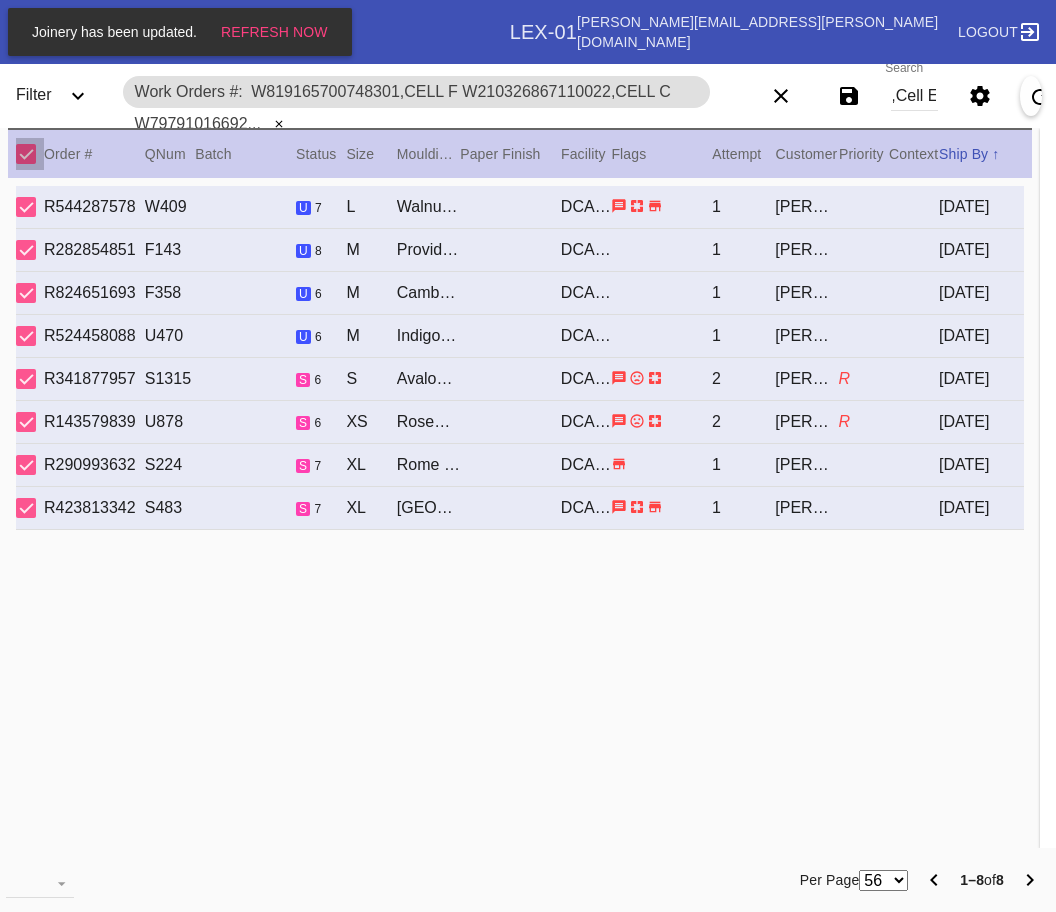 scroll, scrollTop: 0, scrollLeft: 0, axis: both 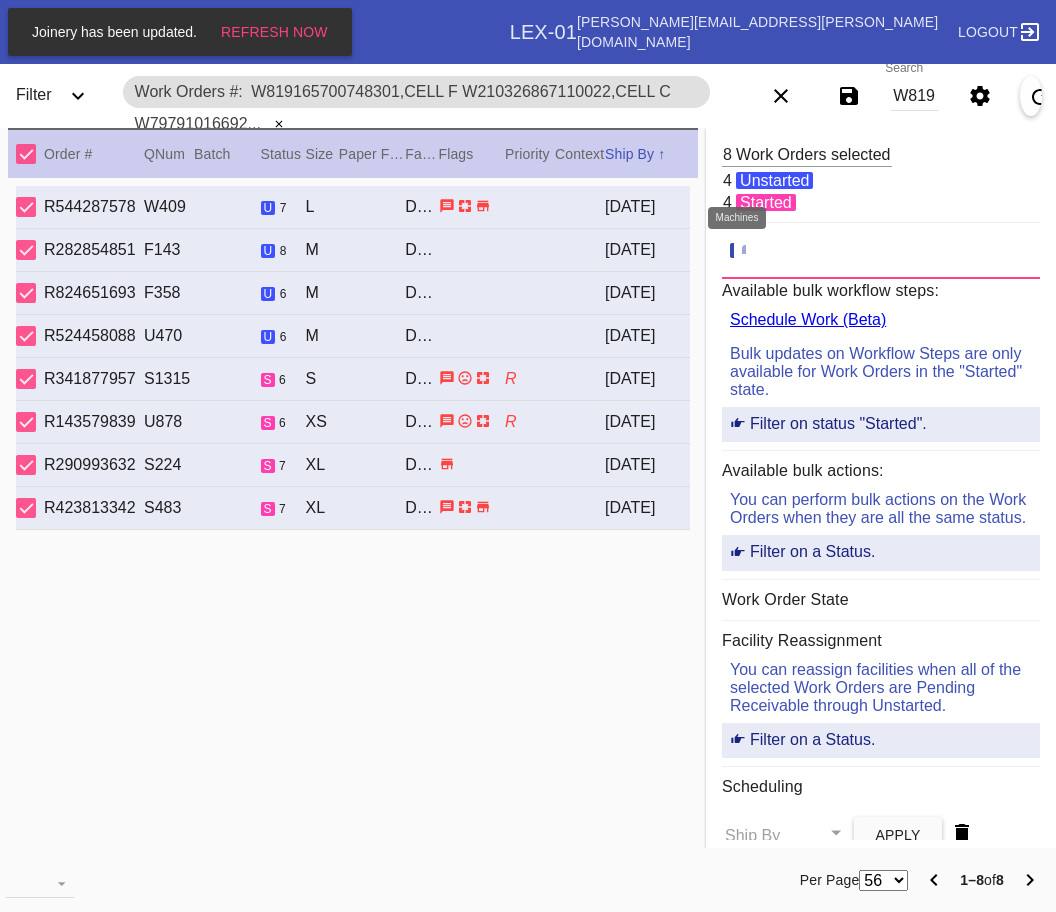 click 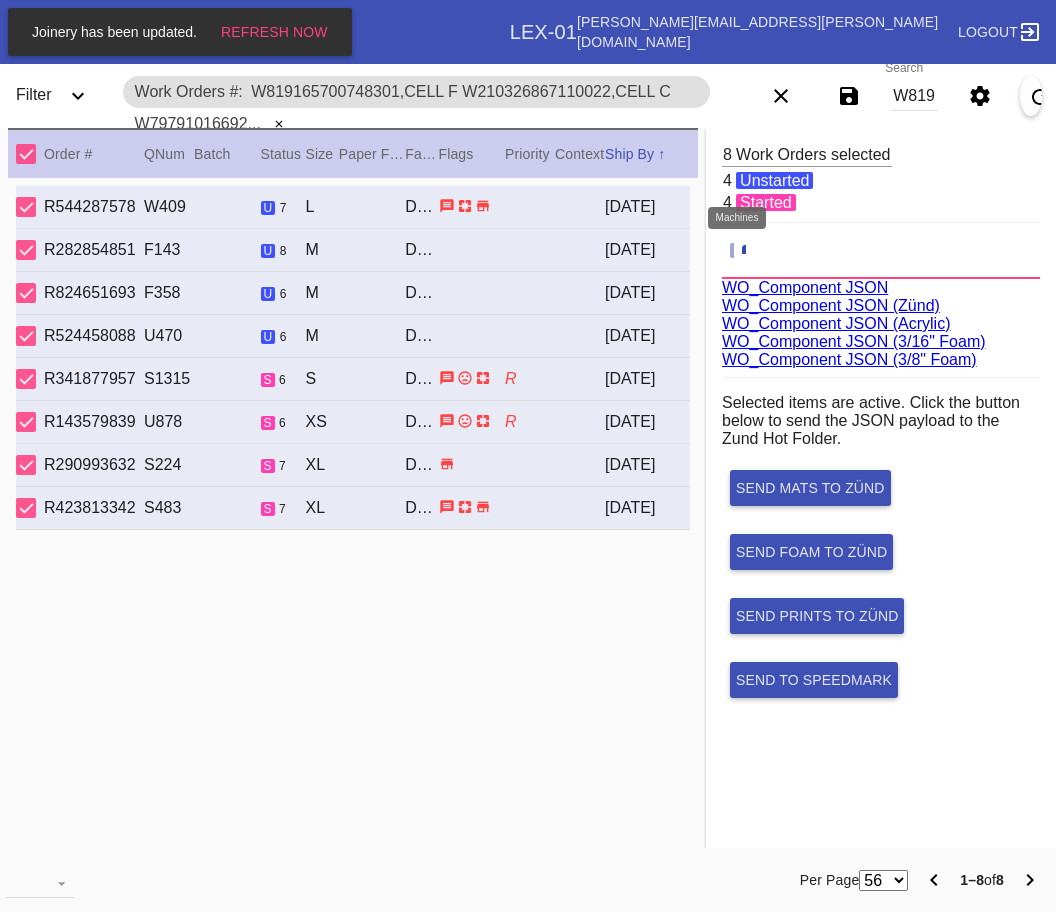 scroll, scrollTop: 75, scrollLeft: 0, axis: vertical 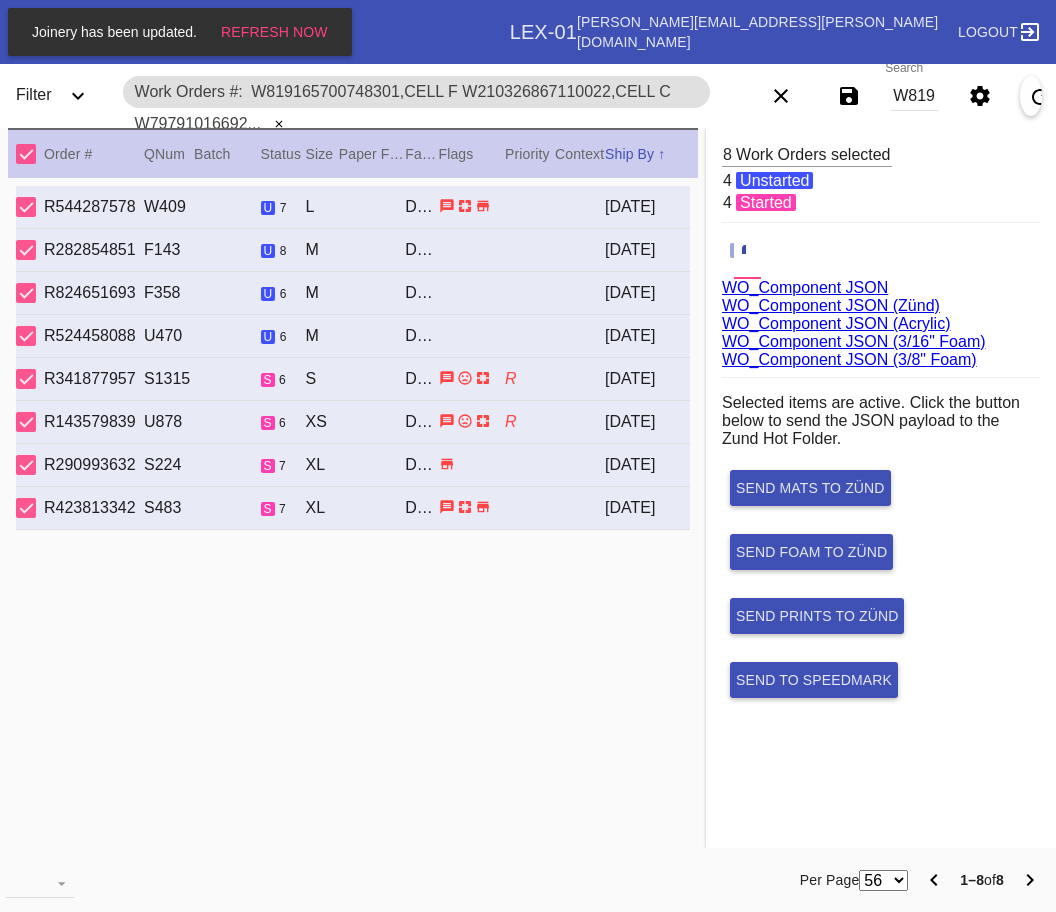 click on "W819165700748301,Cell F W210326867110022,Cell C W797910166929027,Cell E W147496705883862,Cell H W079217314891844,Cell H W943521437770320,Cell C W937535543382591,Cell H W781132362080099,Cell E" at bounding box center [914, 96] 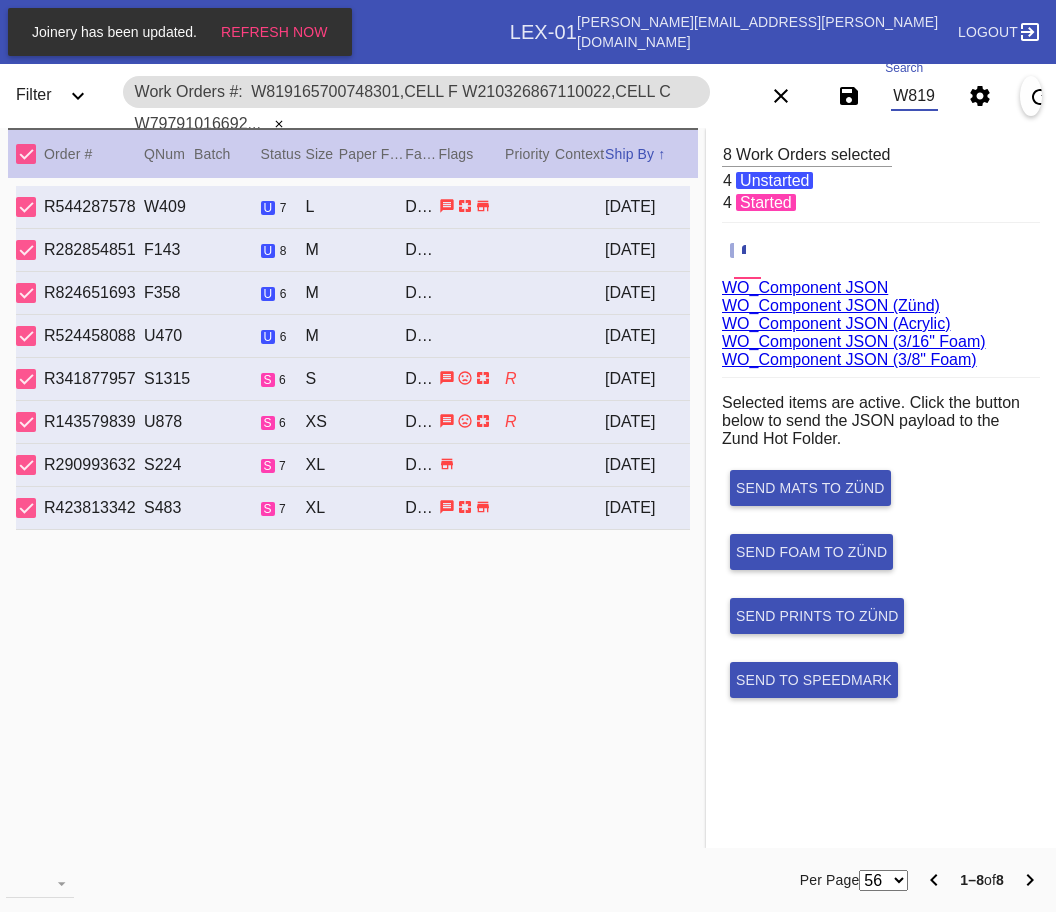 click on "W819165700748301,Cell F W210326867110022,Cell C W797910166929027,Cell E W147496705883862,Cell H W079217314891844,Cell H W943521437770320,Cell C W937535543382591,Cell H W781132362080099,Cell E" at bounding box center (914, 96) 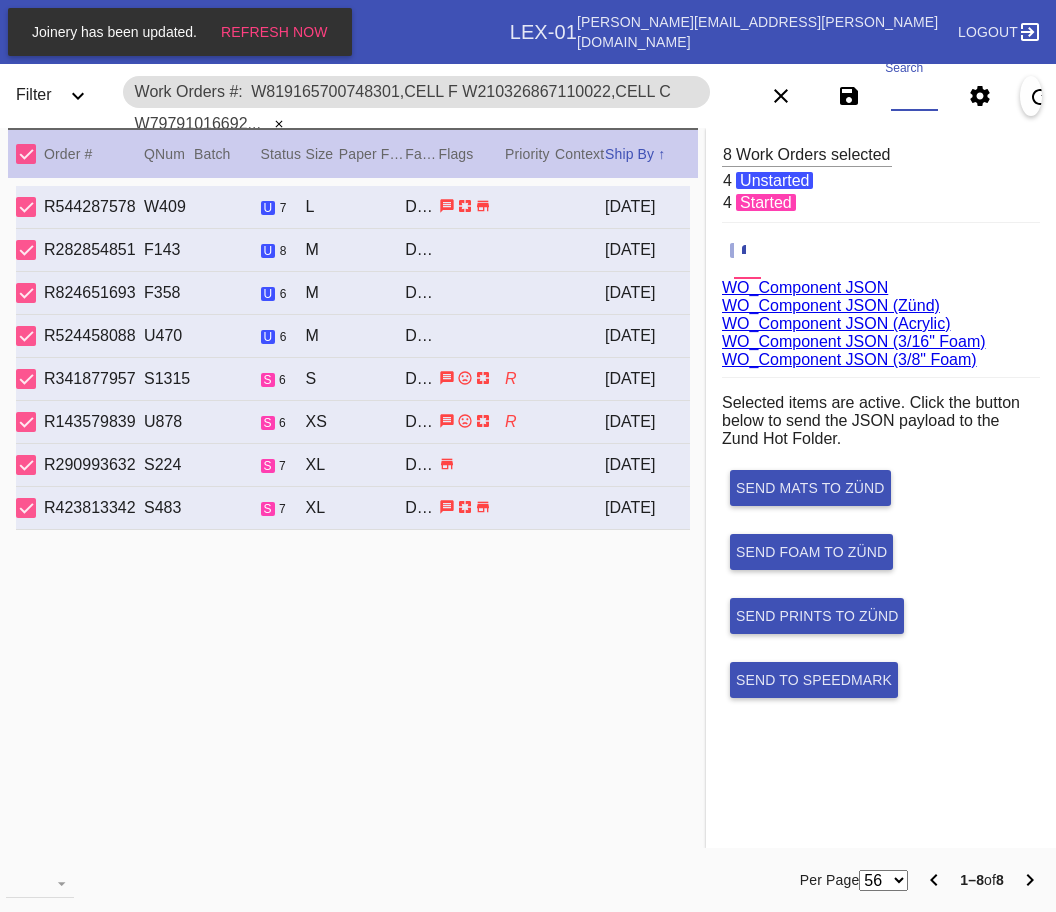paste on "W760196450241537,Cell E W954580686534293,Cell F W190015739568660,Cell H W206274621301658,Cell H W810293469001306,Cell E W957561739352056,Cell F W436000199845396,Cell H W277997966184956,Cell H W248080829150933,Cell H W506170972843975,Cell F W154961869612996,Cell H W378122593391251,Cell H" 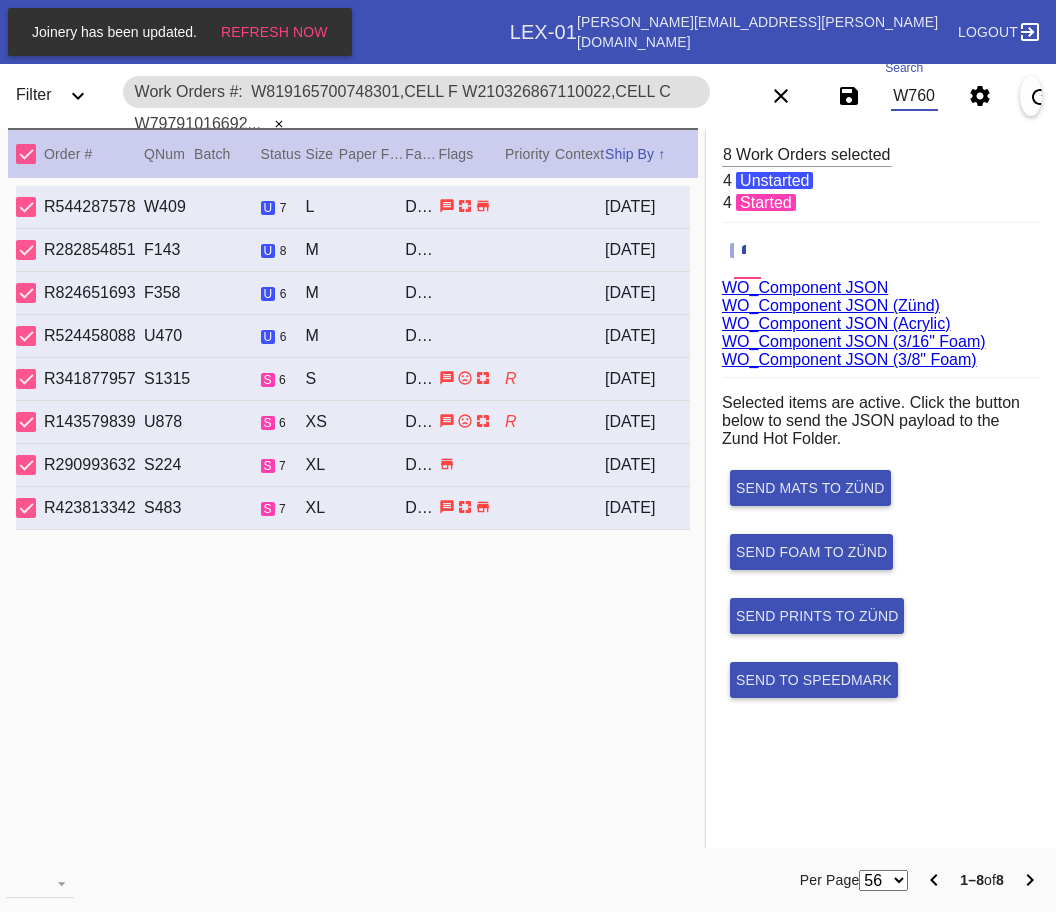 scroll, scrollTop: 0, scrollLeft: 2358, axis: horizontal 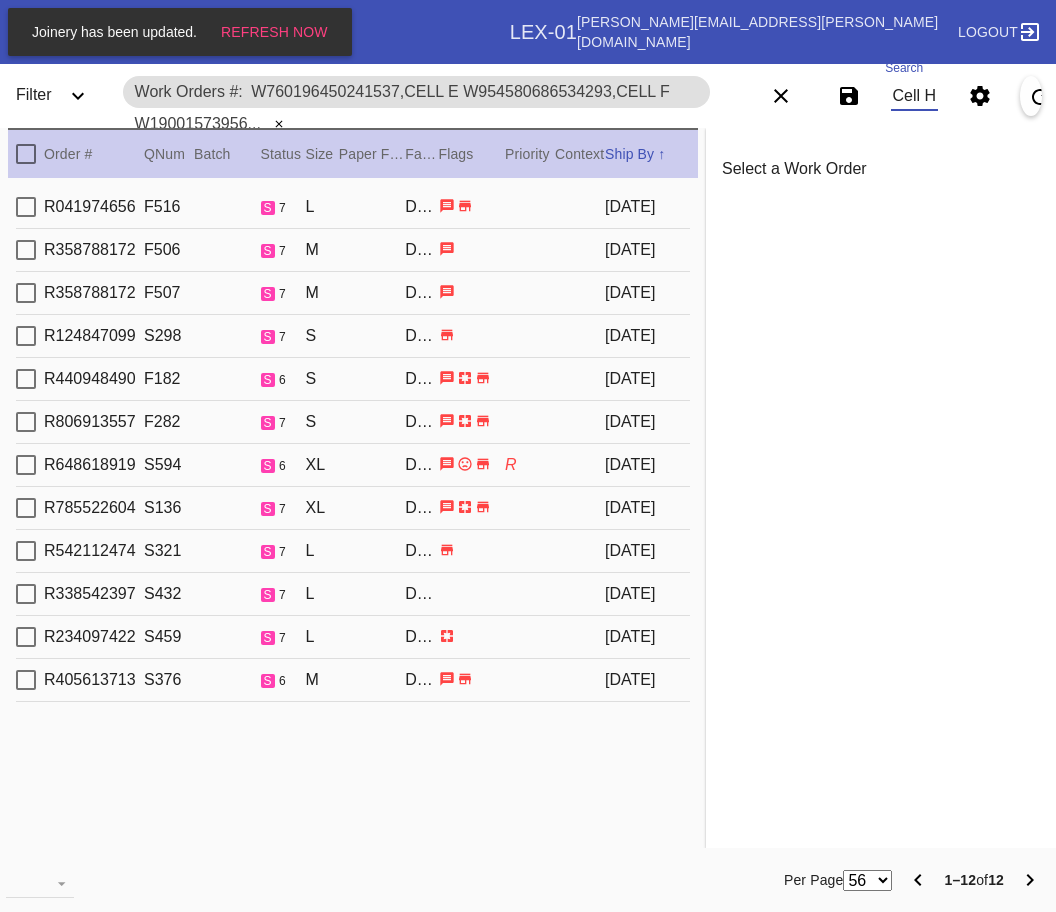 type on "W760196450241537,Cell E W954580686534293,Cell F W190015739568660,Cell H W206274621301658,Cell H W810293469001306,Cell E W957561739352056,Cell F W436000199845396,Cell H W277997966184956,Cell H W248080829150933,Cell H W506170972843975,Cell F W154961869612996,Cell H W378122593391251,Cell H" 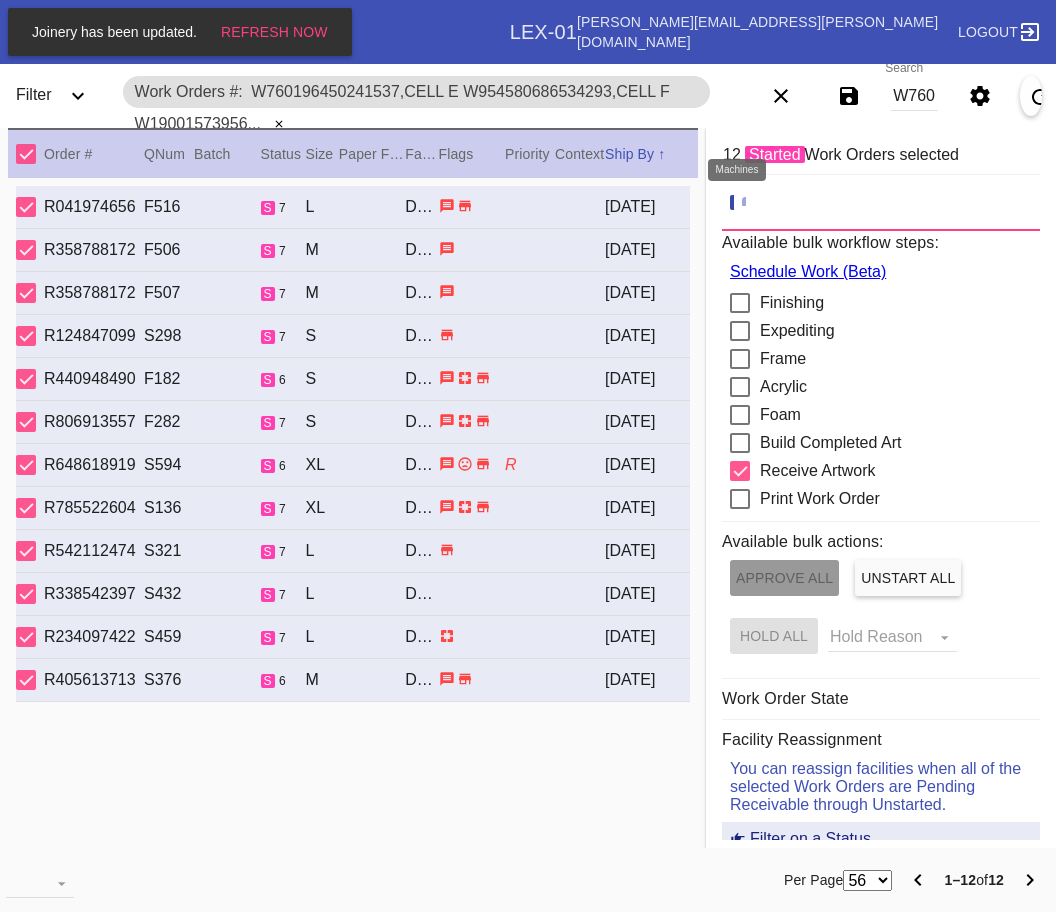click 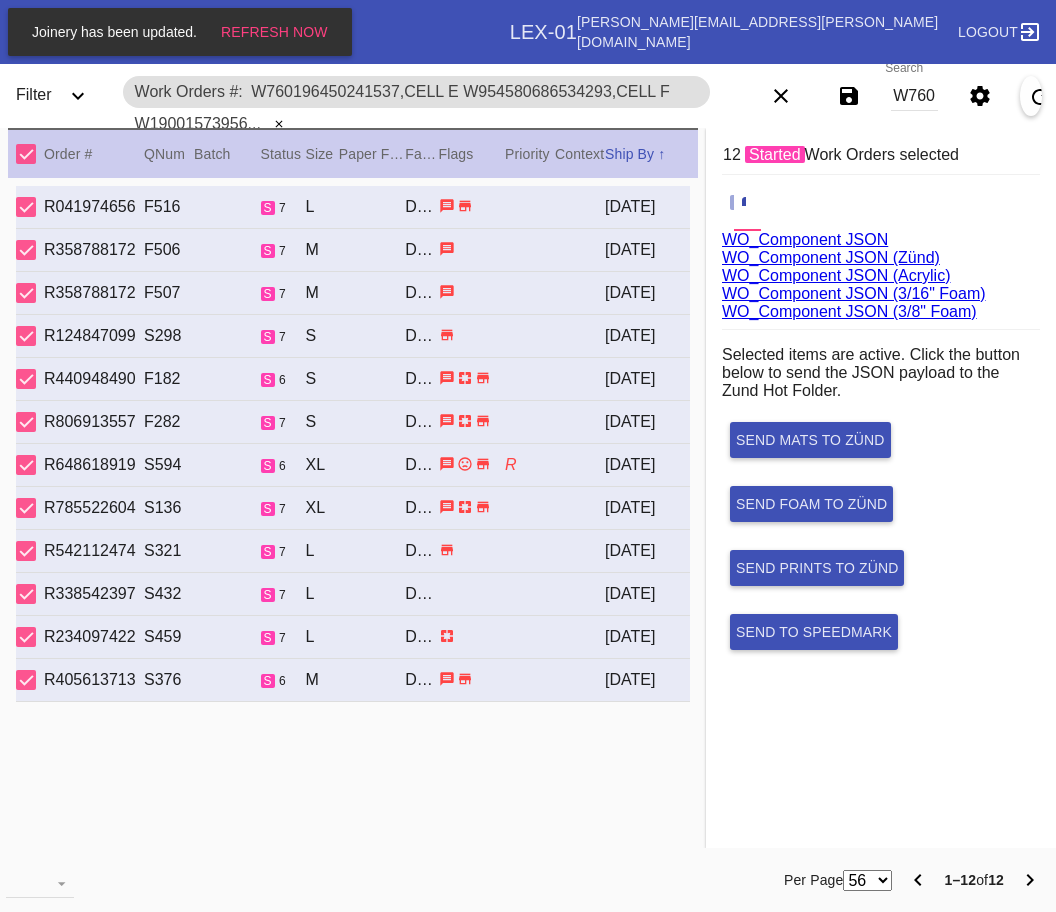 drag, startPoint x: 878, startPoint y: 256, endPoint x: 897, endPoint y: 274, distance: 26.172504 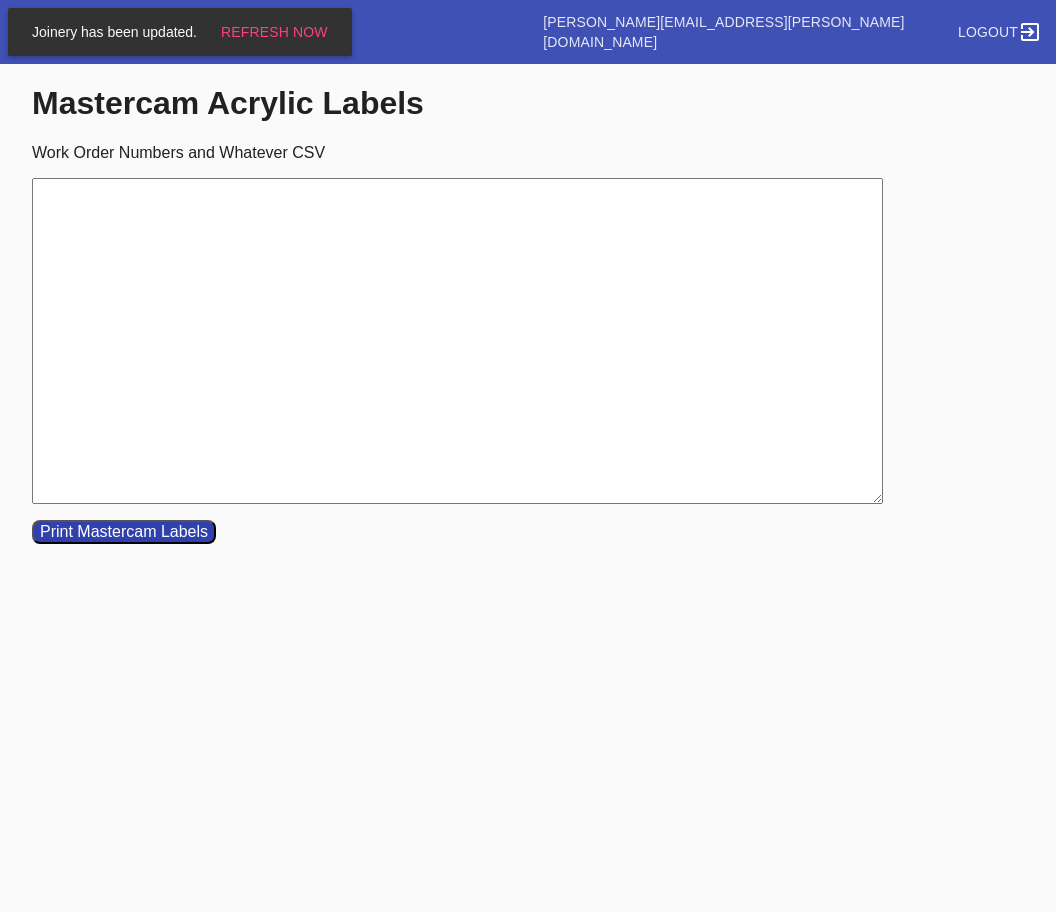 scroll, scrollTop: 0, scrollLeft: 0, axis: both 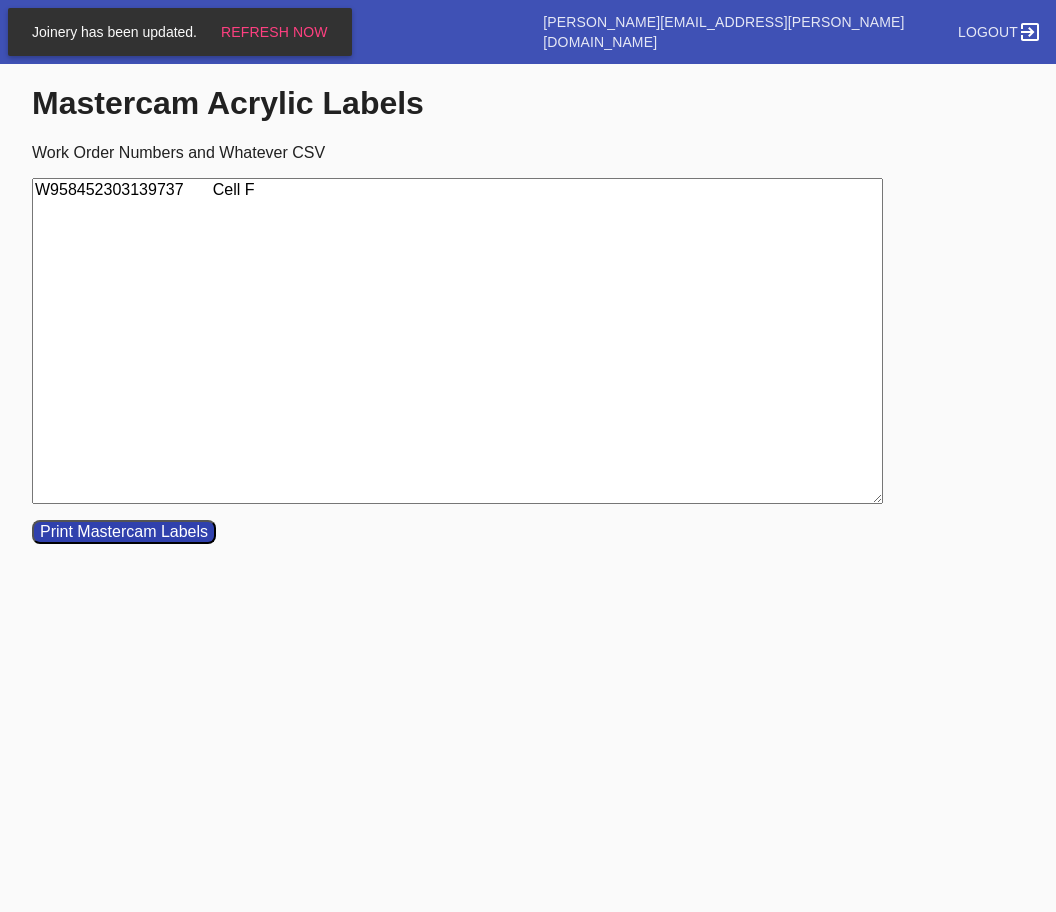 click on "W958452303139737	Cell F" at bounding box center (457, 341) 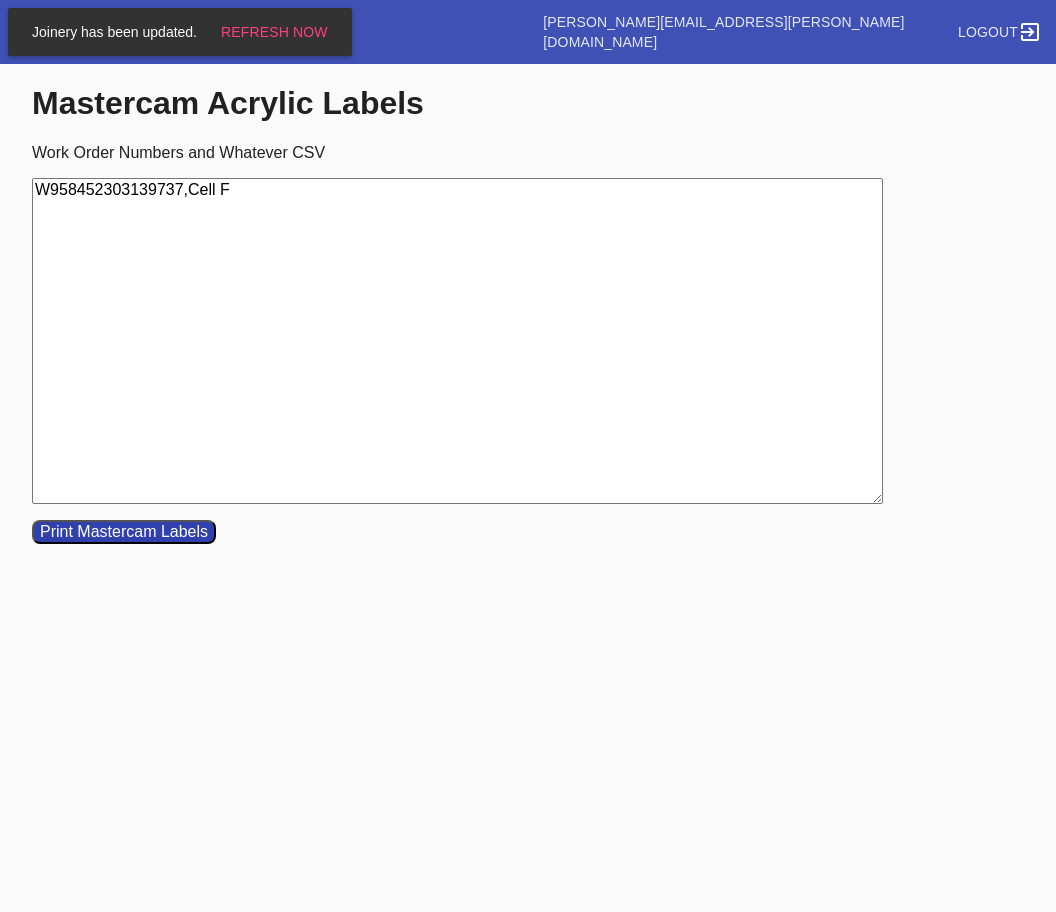 type on "W958452303139737,Cell F" 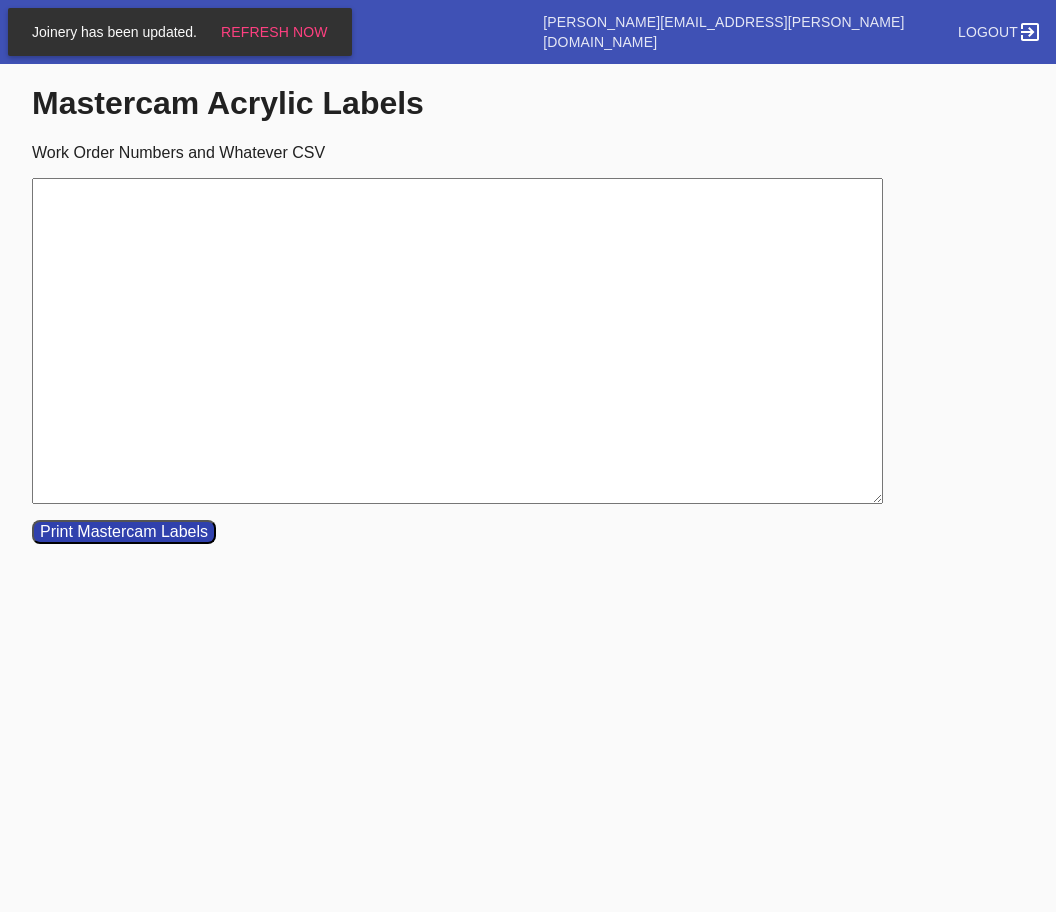 click on "Work Order Numbers and Whatever CSV" at bounding box center (457, 341) 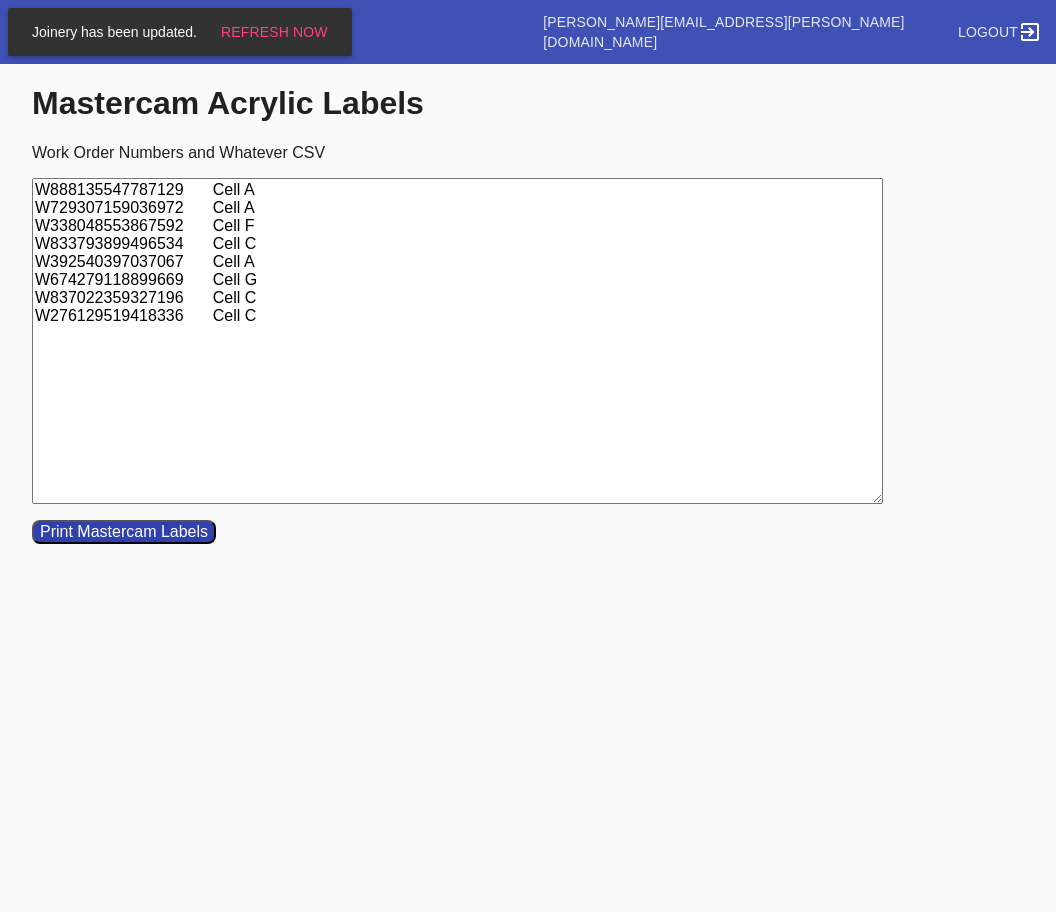 click on "W888135547787129	Cell A
W729307159036972	Cell A
W338048553867592	Cell F
W833793899496534	Cell C
W392540397037067	Cell A
W674279118899669	Cell G
W837022359327196	Cell C
W276129519418336	Cell C" at bounding box center [457, 341] 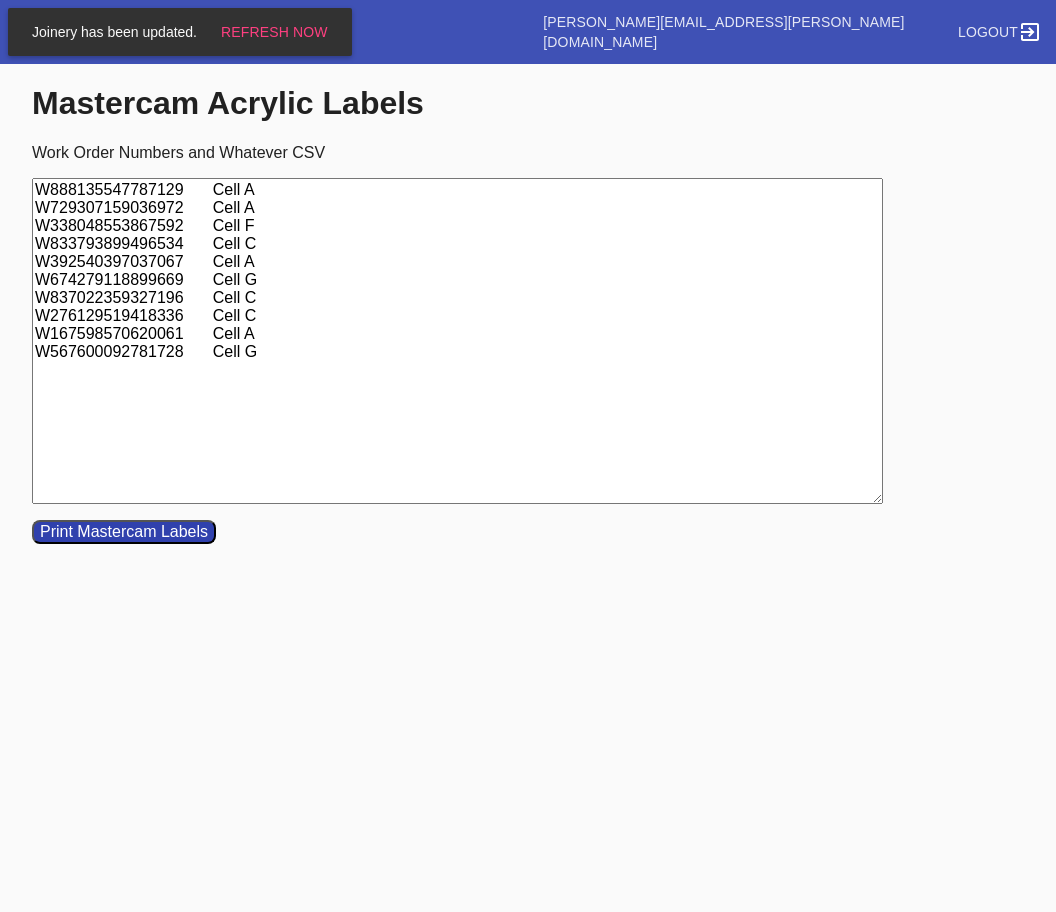 click on "W888135547787129	Cell A
W729307159036972	Cell A
W338048553867592	Cell F
W833793899496534	Cell C
W392540397037067	Cell A
W674279118899669	Cell G
W837022359327196	Cell C
W276129519418336	Cell C
W167598570620061	Cell A
W567600092781728	Cell G" at bounding box center [457, 341] 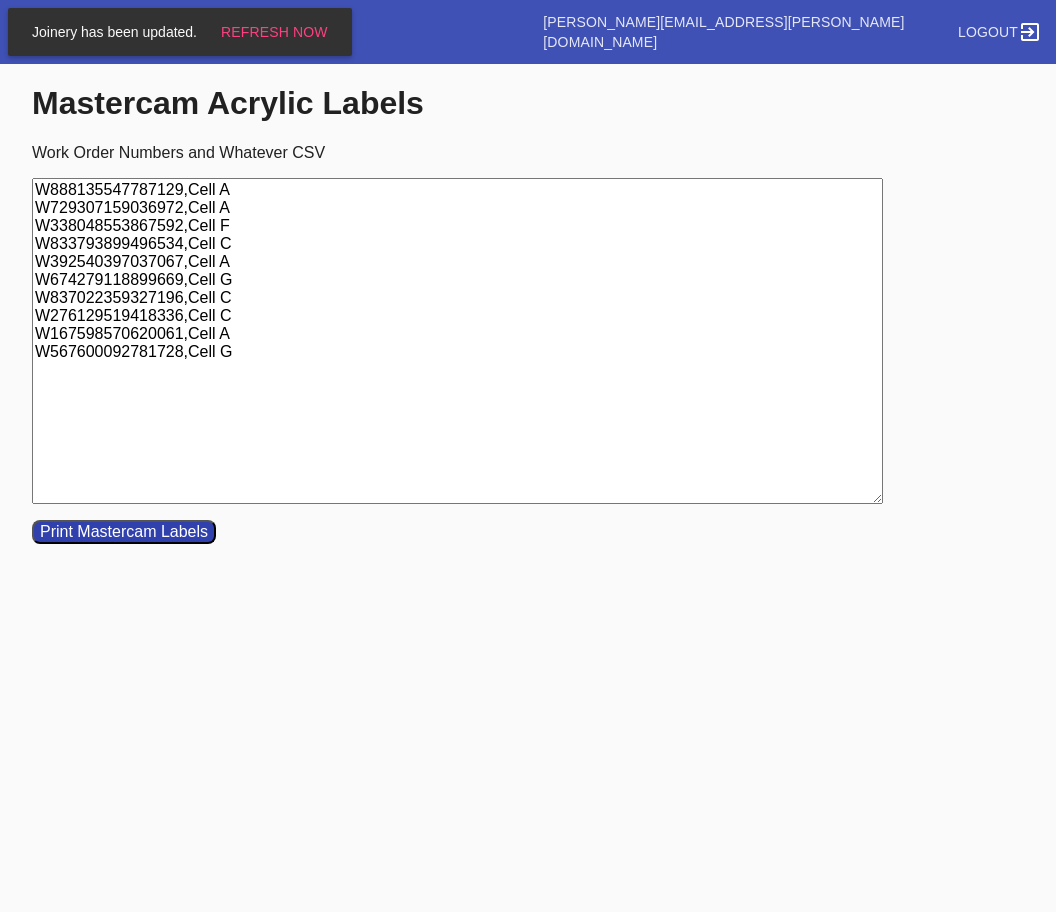 type on "W888135547787129,Cell A
W729307159036972,Cell A
W338048553867592,Cell F
W833793899496534,Cell C
W392540397037067,Cell A
W674279118899669,Cell G
W837022359327196,Cell C
W276129519418336,Cell C
W167598570620061,Cell A
W567600092781728,Cell G" 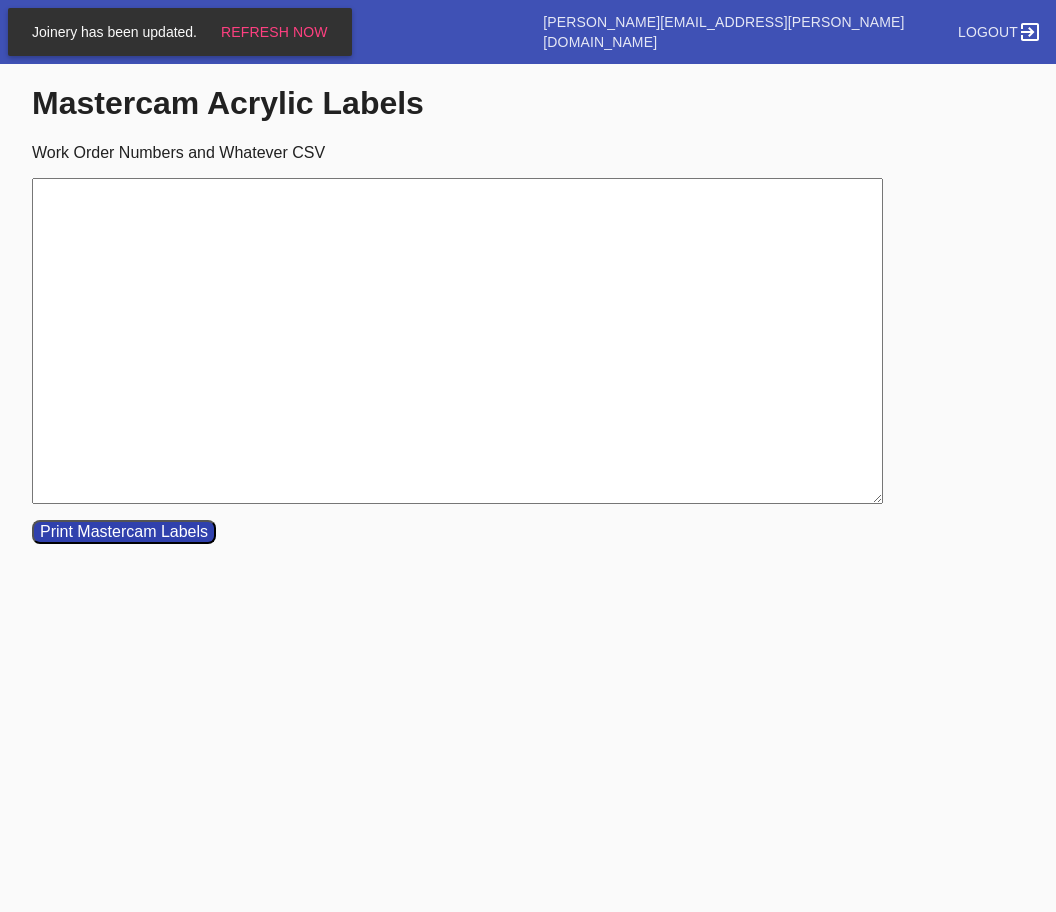 paste on "W822924541044166	Cell F" 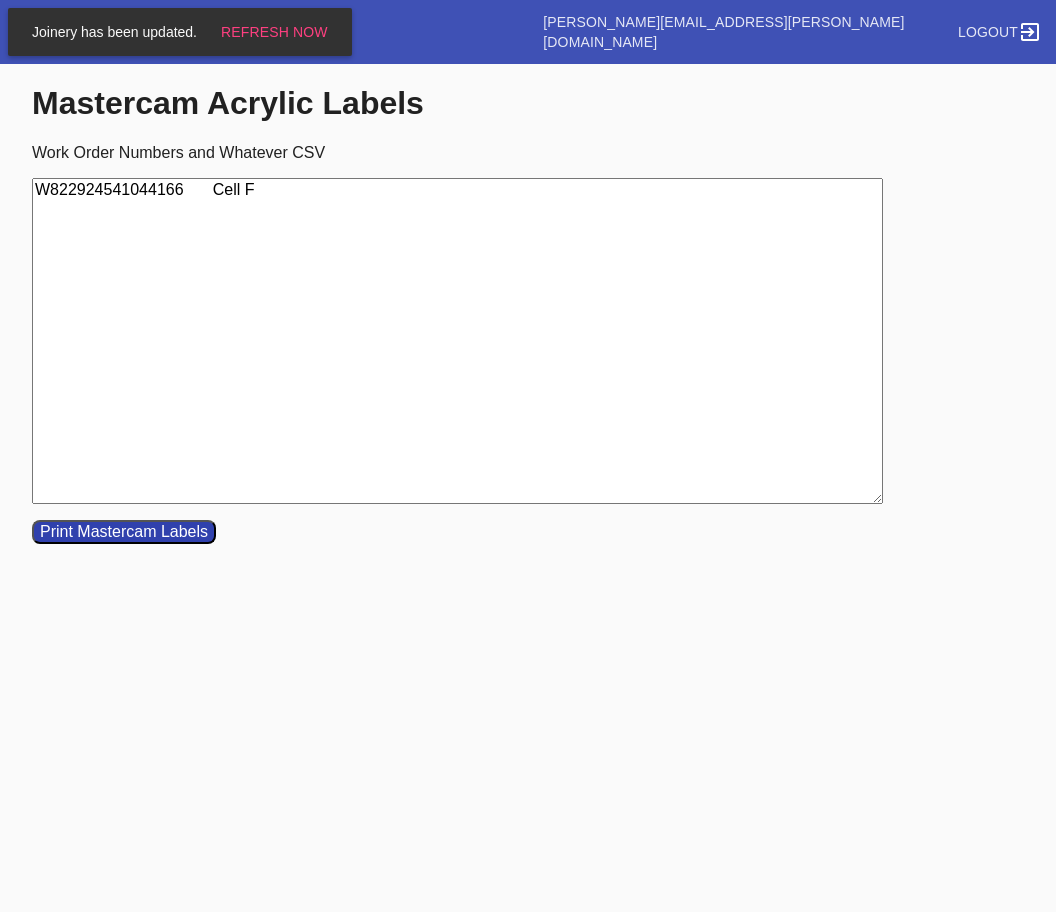 click on "W822924541044166	Cell F" at bounding box center [457, 341] 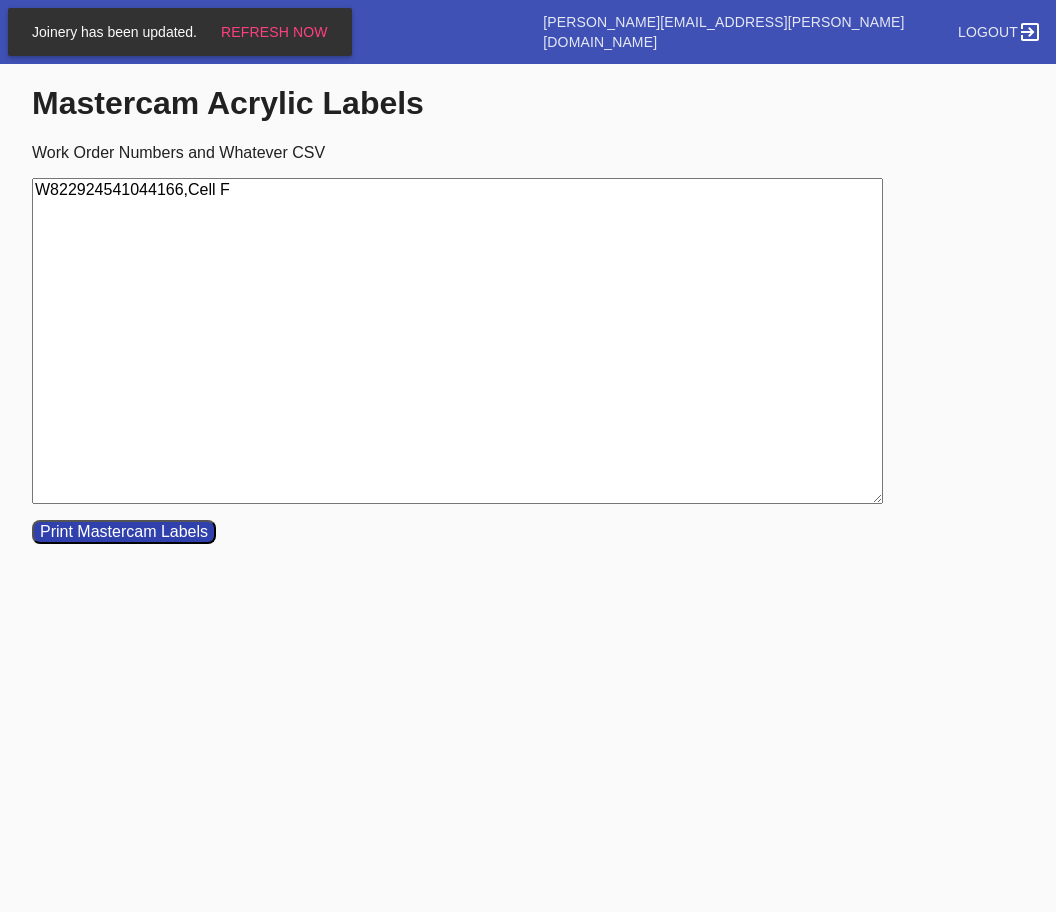 type on "W822924541044166,Cell F" 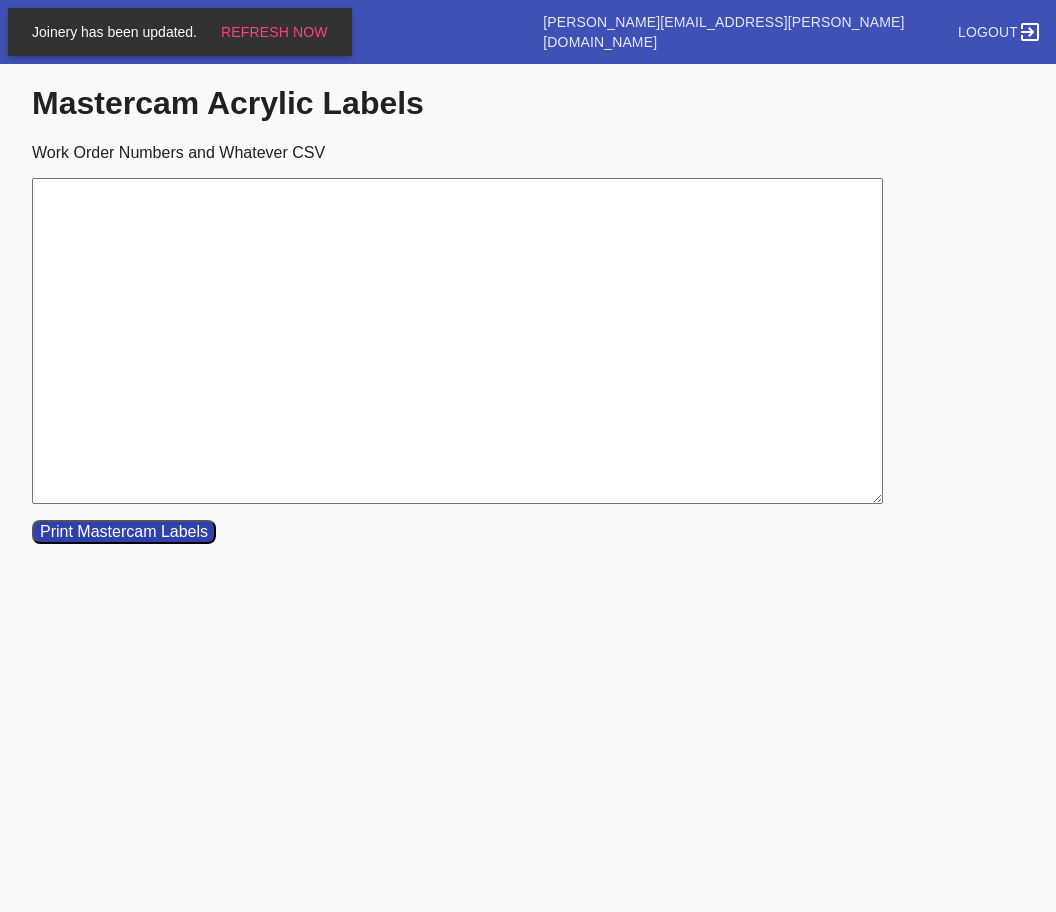 paste on "W030201808916673	Cell F
W357234517396708	Cell C
W551855641149183	Cell B
W269241372368822	Cell H" 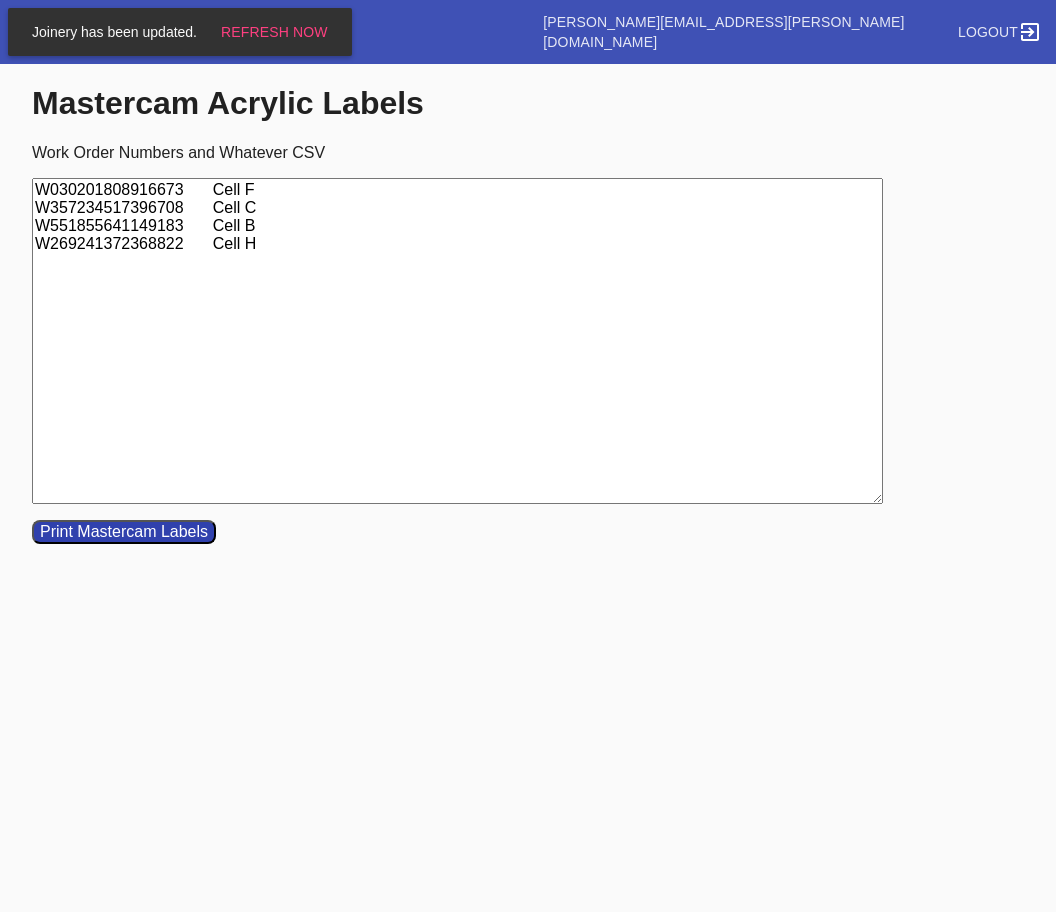 click on "W030201808916673	Cell F
W357234517396708	Cell C
W551855641149183	Cell B
W269241372368822	Cell H" at bounding box center (457, 341) 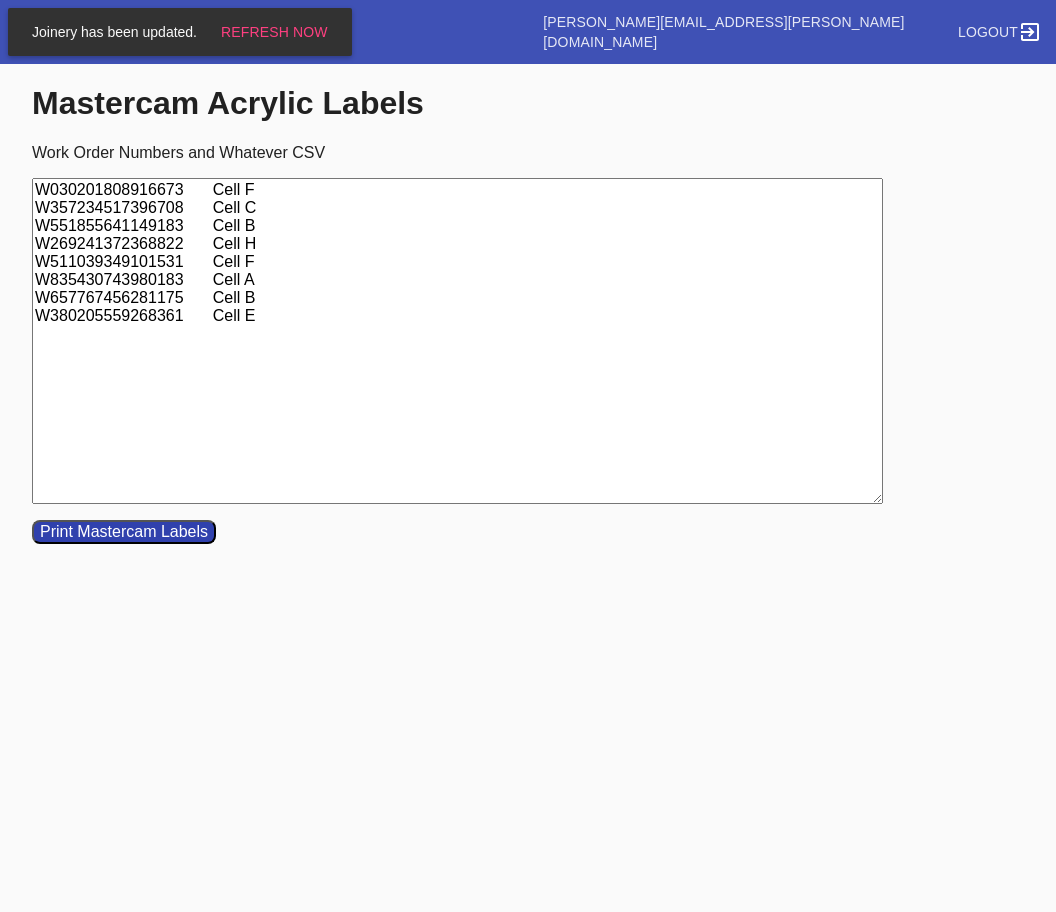 click on "W030201808916673	Cell F
W357234517396708	Cell C
W551855641149183	Cell B
W269241372368822	Cell H
W511039349101531	Cell F
W835430743980183	Cell A
W657767456281175	Cell B
W380205559268361	Cell E" at bounding box center (457, 341) 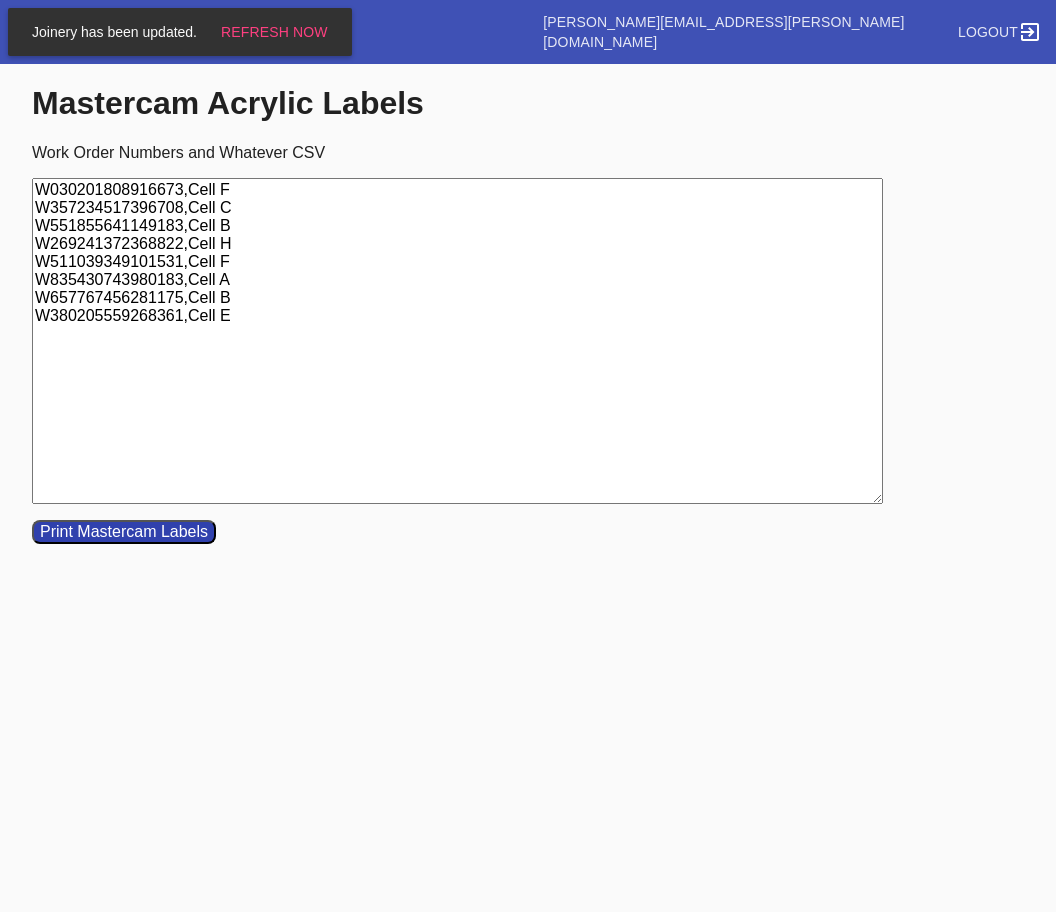 type on "W030201808916673,Cell F
W357234517396708,Cell C
W551855641149183,Cell B
W269241372368822,Cell H
W511039349101531,Cell F
W835430743980183,Cell A
W657767456281175,Cell B
W380205559268361,Cell E" 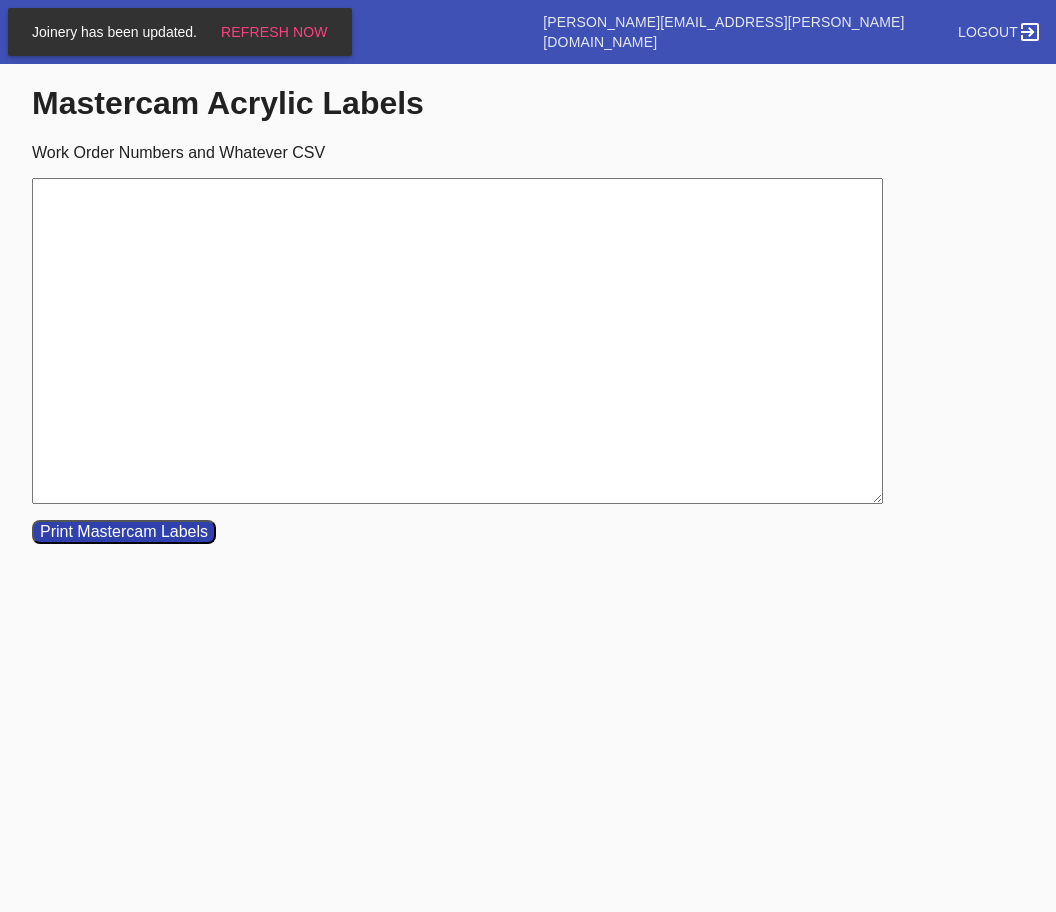 paste on "W819165700748301	Cell F
W210326867110022	Cell C
W797910166929027	Cell E
W147496705883862	Cell H
W079217314891844	Cell H
W943521437770320	Cell C
W937535543382591	Cell H
W781132362080099	Cell E" 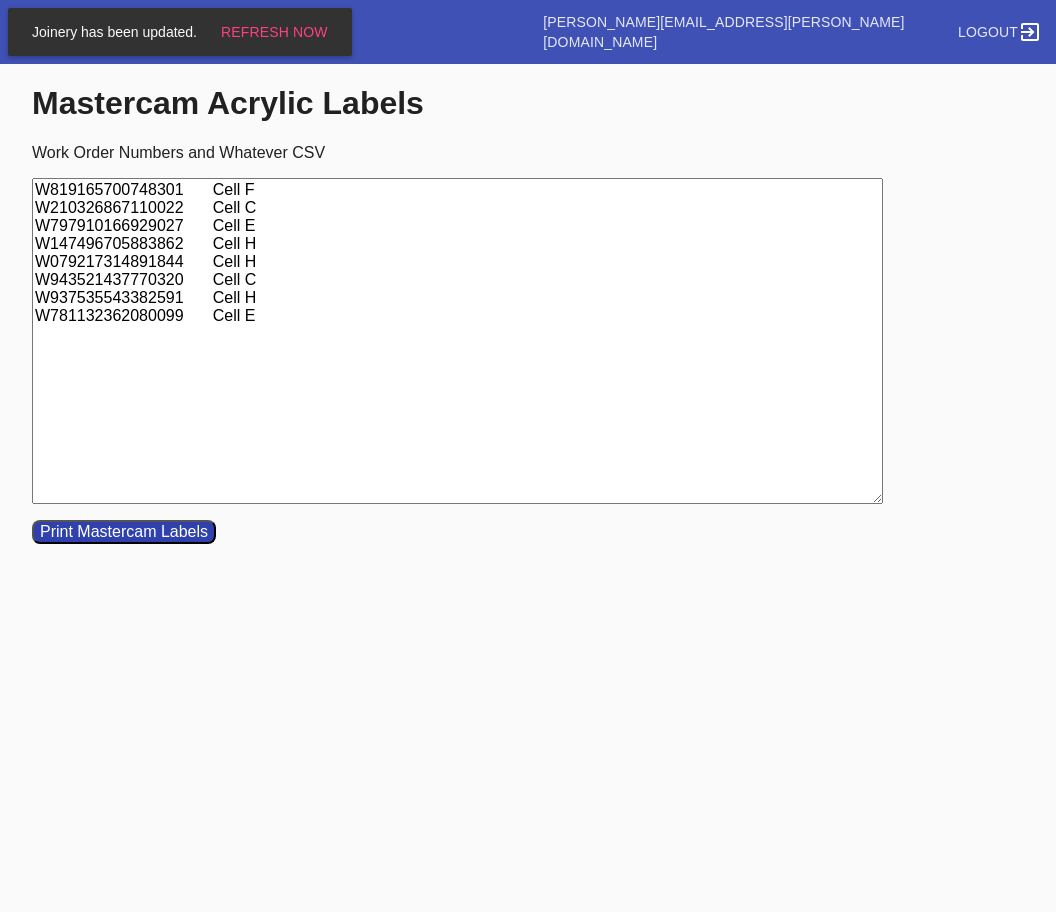 click on "W819165700748301	Cell F
W210326867110022	Cell C
W797910166929027	Cell E
W147496705883862	Cell H
W079217314891844	Cell H
W943521437770320	Cell C
W937535543382591	Cell H
W781132362080099	Cell E" at bounding box center (457, 341) 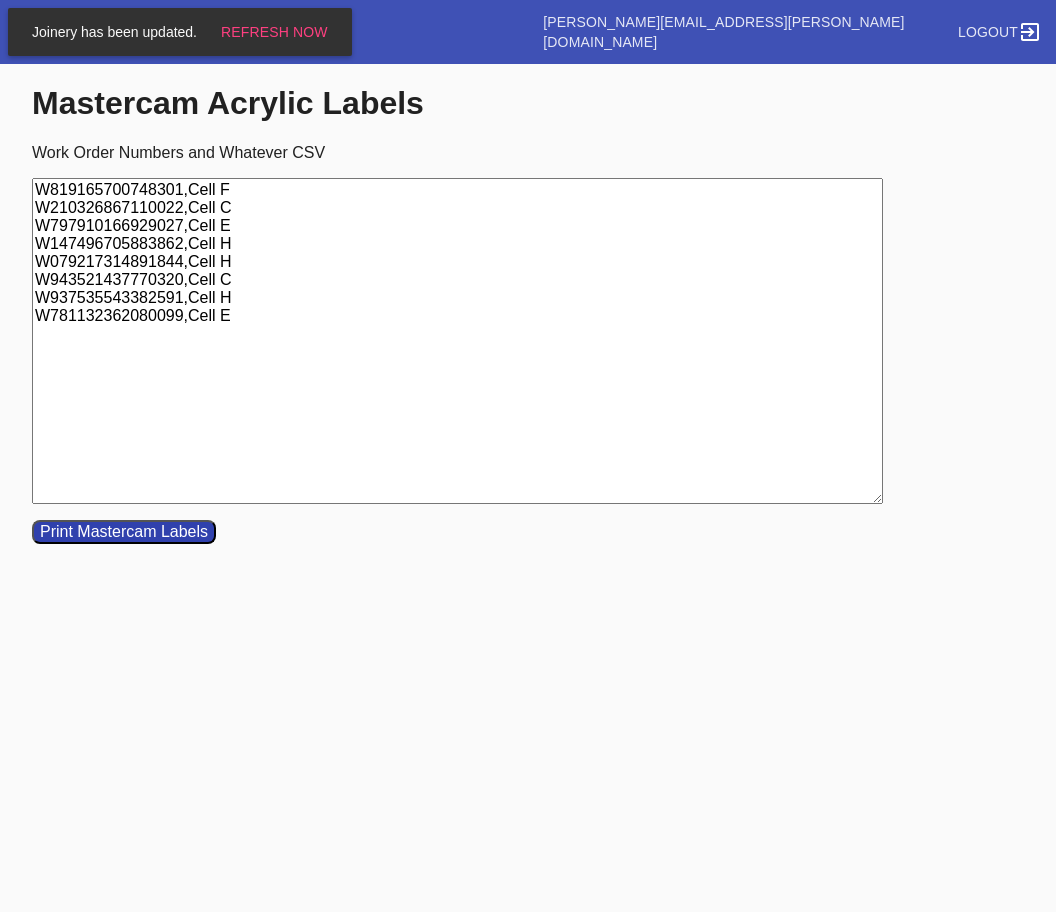 type on "W819165700748301,Cell F
W210326867110022,Cell C
W797910166929027,Cell E
W147496705883862,Cell H
W079217314891844,Cell H
W943521437770320,Cell C
W937535543382591,Cell H
W781132362080099,Cell E" 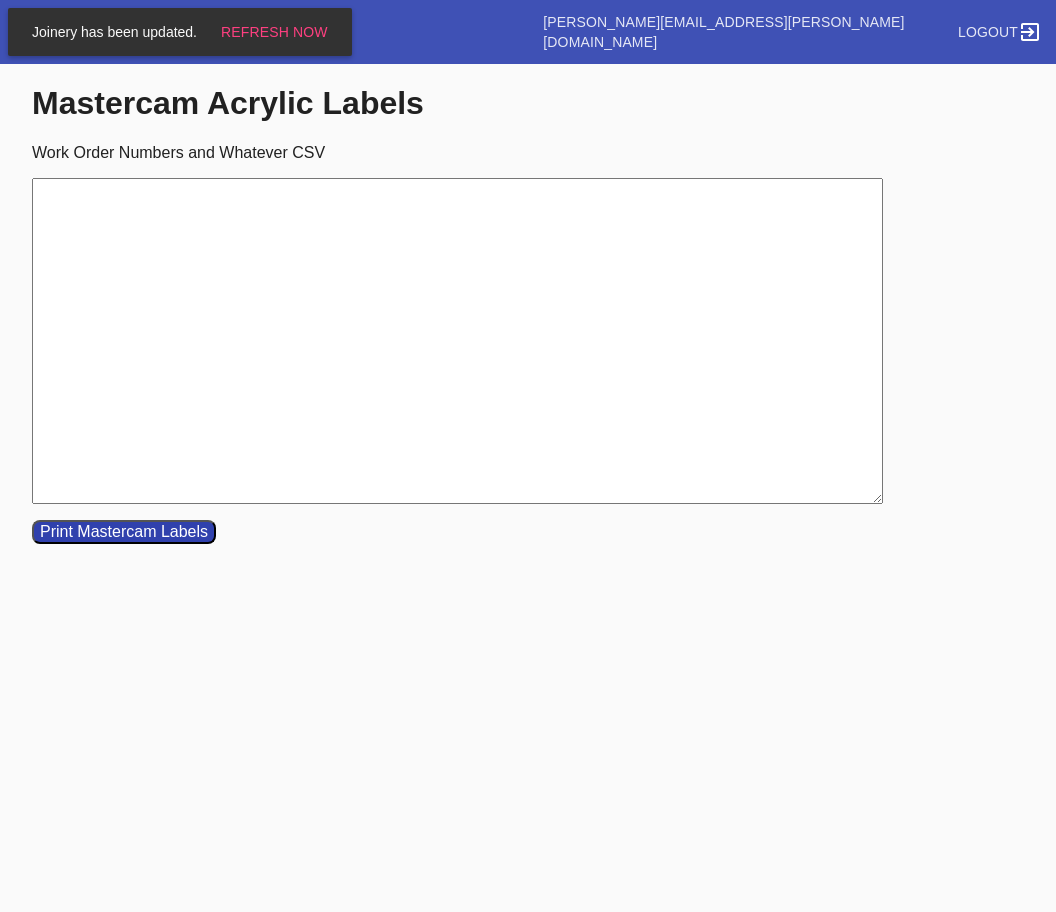 scroll, scrollTop: 0, scrollLeft: 0, axis: both 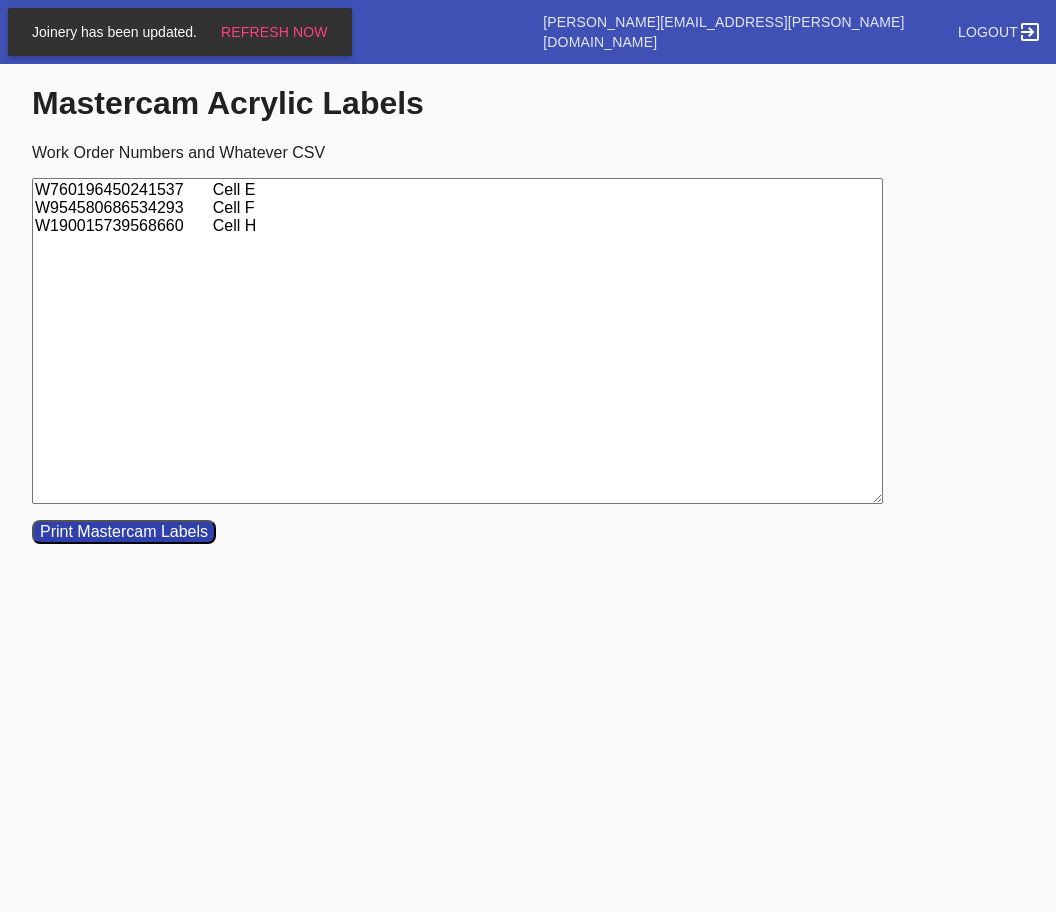 click on "W760196450241537	Cell E
W954580686534293	Cell F
W190015739568660	Cell H" at bounding box center [457, 341] 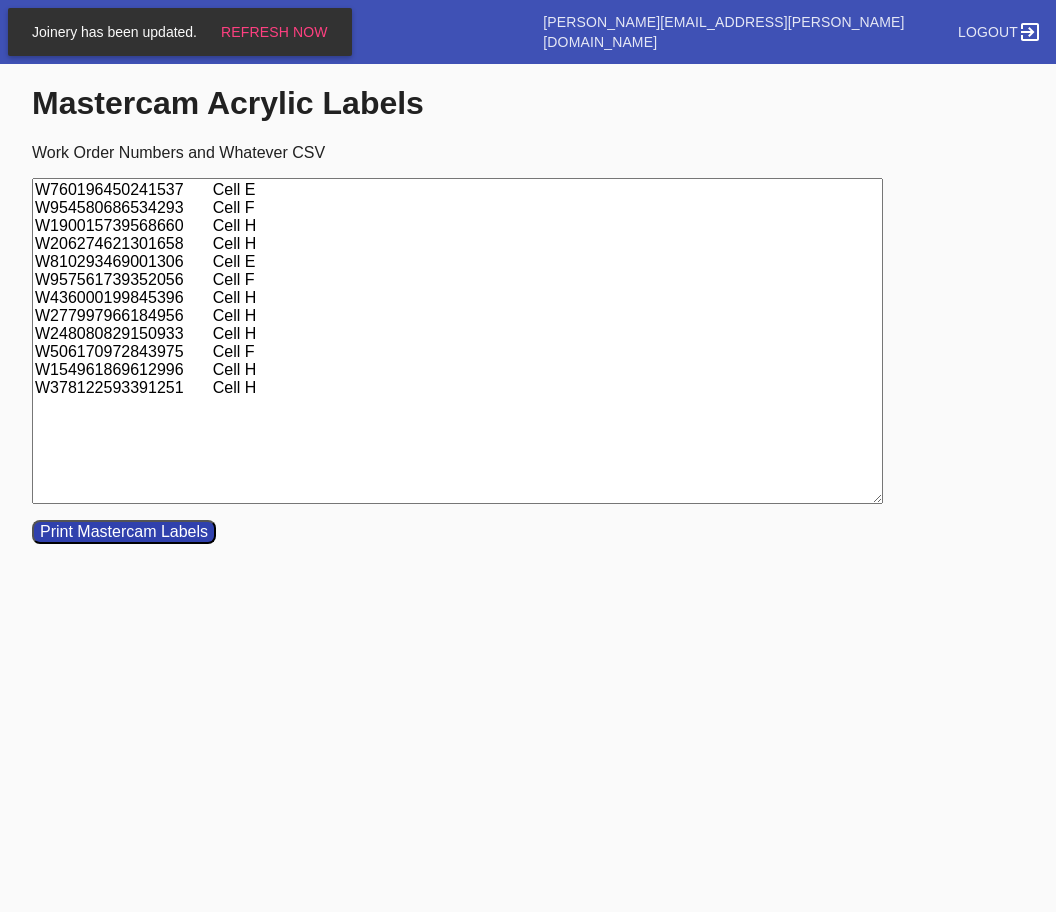 click on "W760196450241537	Cell E
W954580686534293	Cell F
W190015739568660	Cell H
W206274621301658	Cell H
W810293469001306	Cell E
W957561739352056	Cell F
W436000199845396	Cell H
W277997966184956	Cell H
W248080829150933	Cell H
W506170972843975	Cell F
W154961869612996	Cell H
W378122593391251	Cell H" at bounding box center [457, 341] 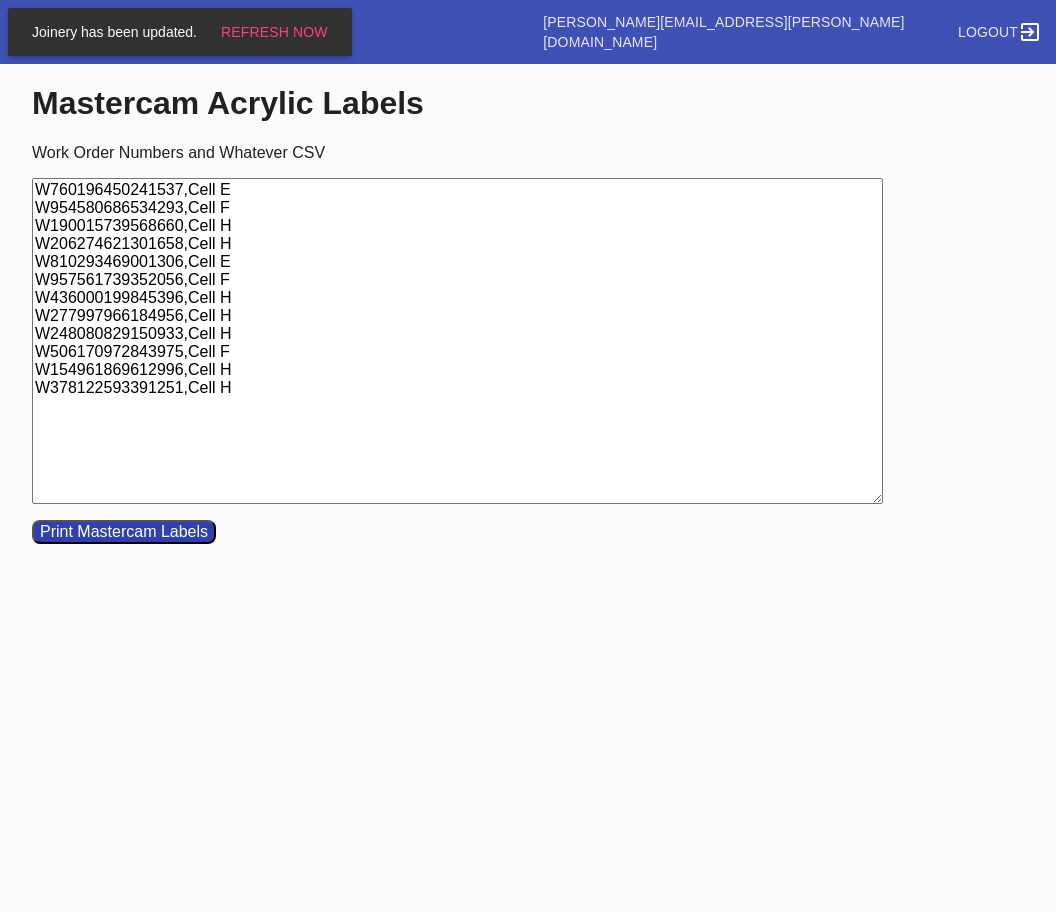 type on "W760196450241537,Cell E
W954580686534293,Cell F
W190015739568660,Cell H
W206274621301658,Cell H
W810293469001306,Cell E
W957561739352056,Cell F
W436000199845396,Cell H
W277997966184956,Cell H
W248080829150933,Cell H
W506170972843975,Cell F
W154961869612996,Cell H
W378122593391251,Cell H" 